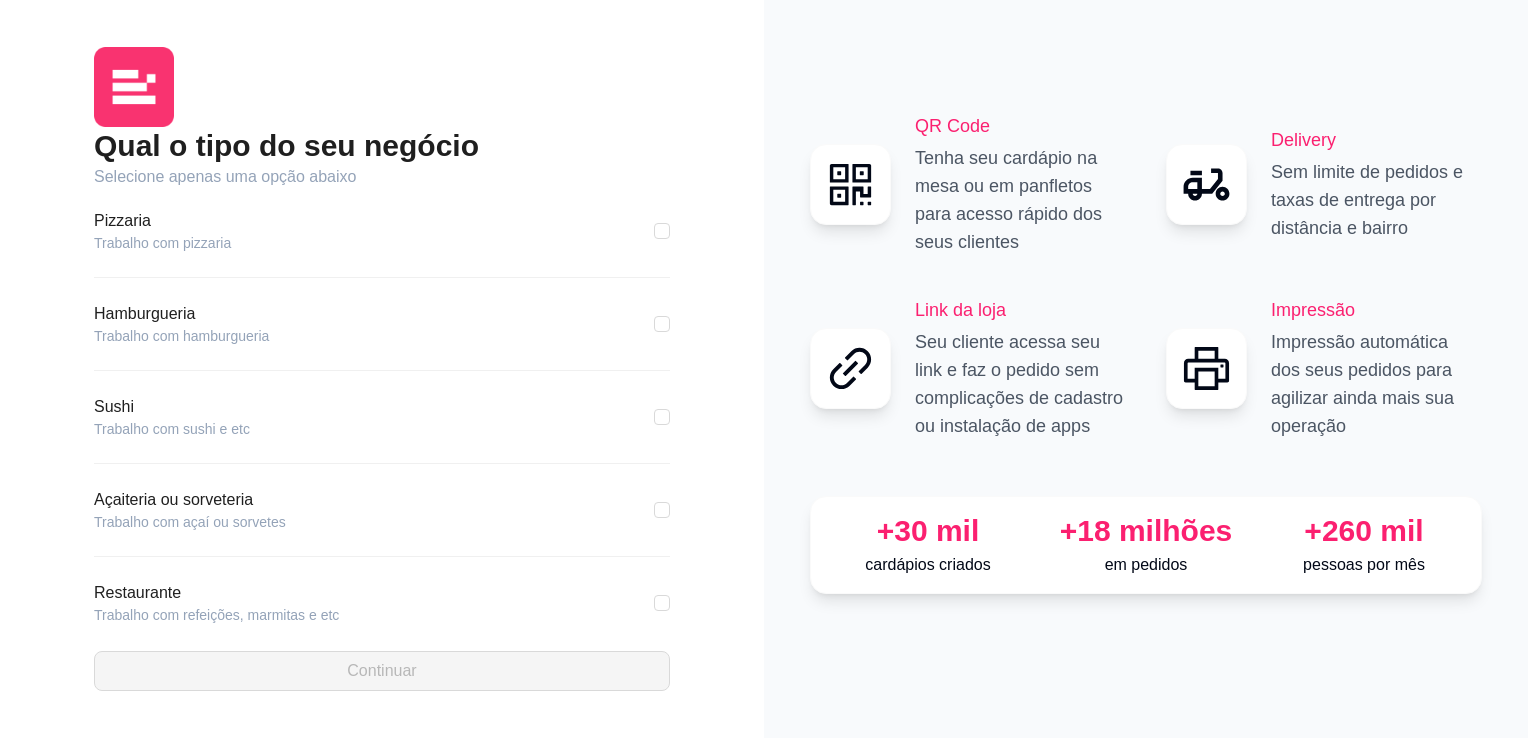 scroll, scrollTop: 0, scrollLeft: 0, axis: both 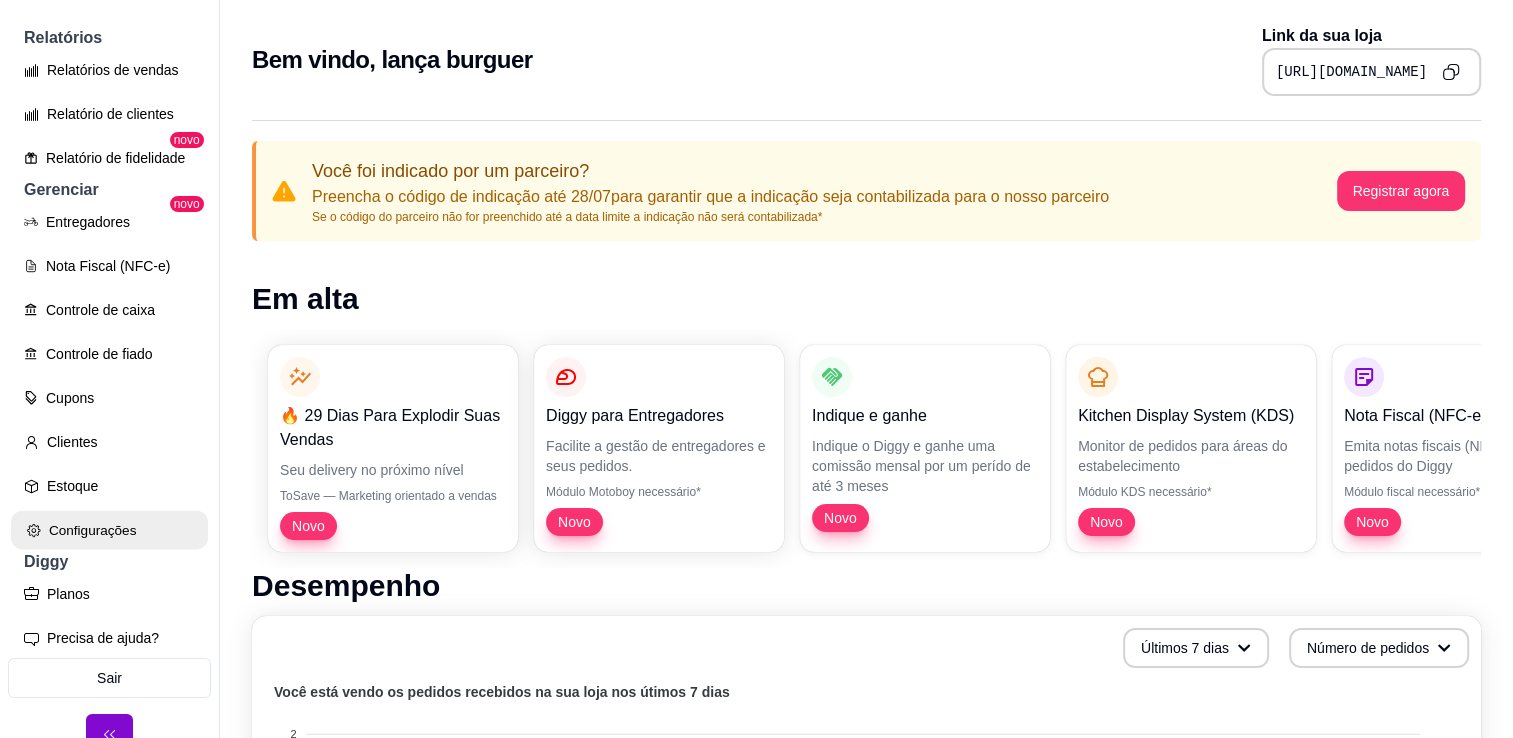 click on "Configurações" at bounding box center (109, 530) 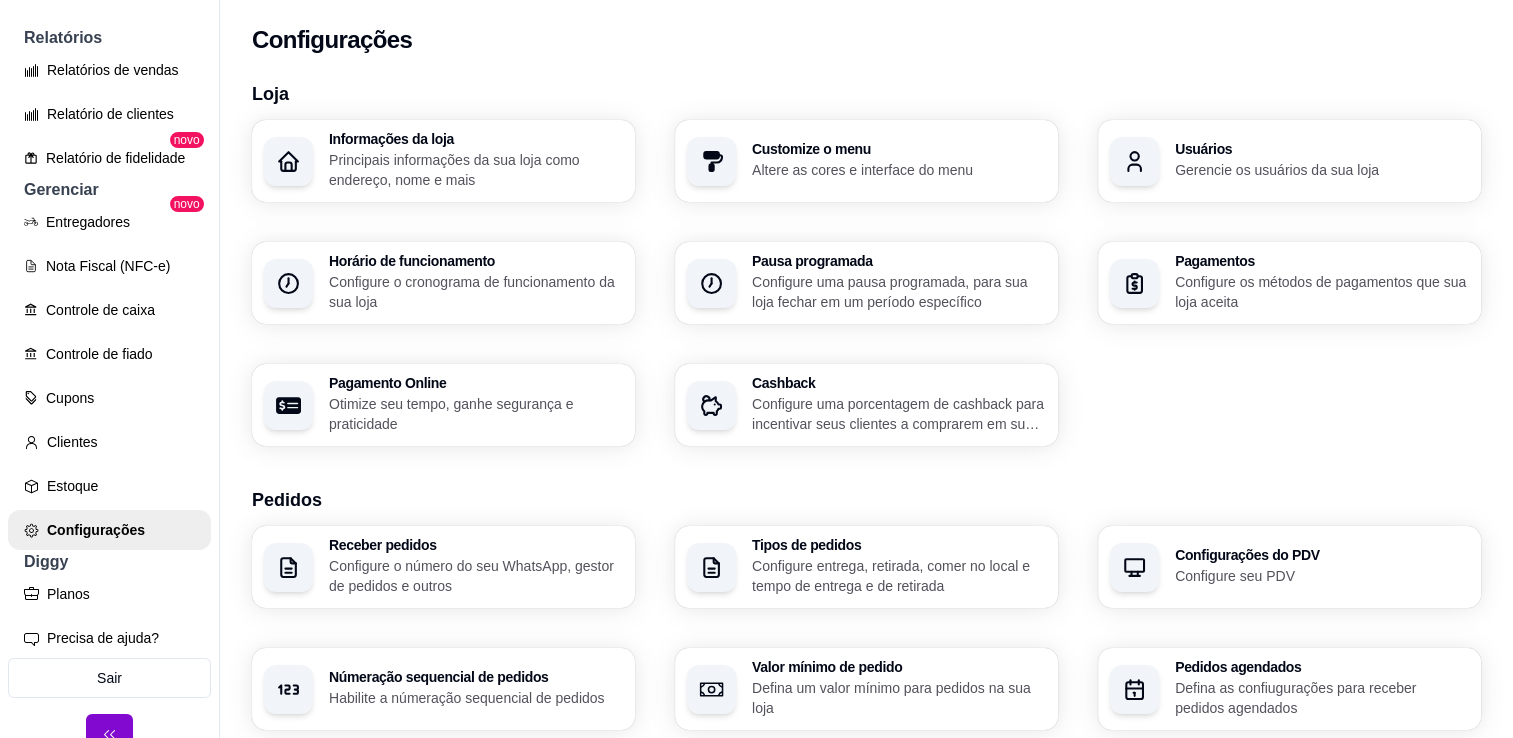 scroll, scrollTop: 32, scrollLeft: 0, axis: vertical 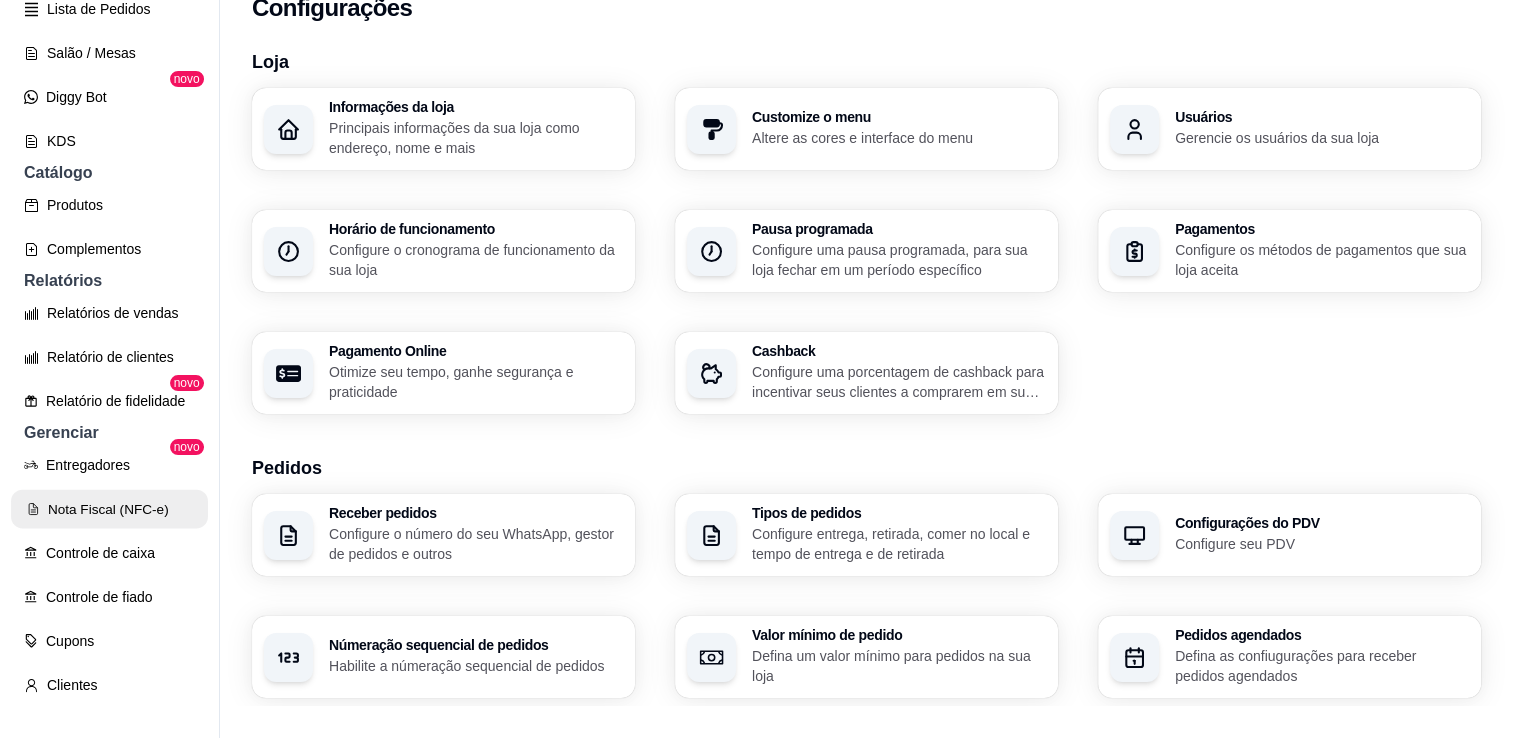 click on "Nota Fiscal (NFC-e)" at bounding box center (109, 509) 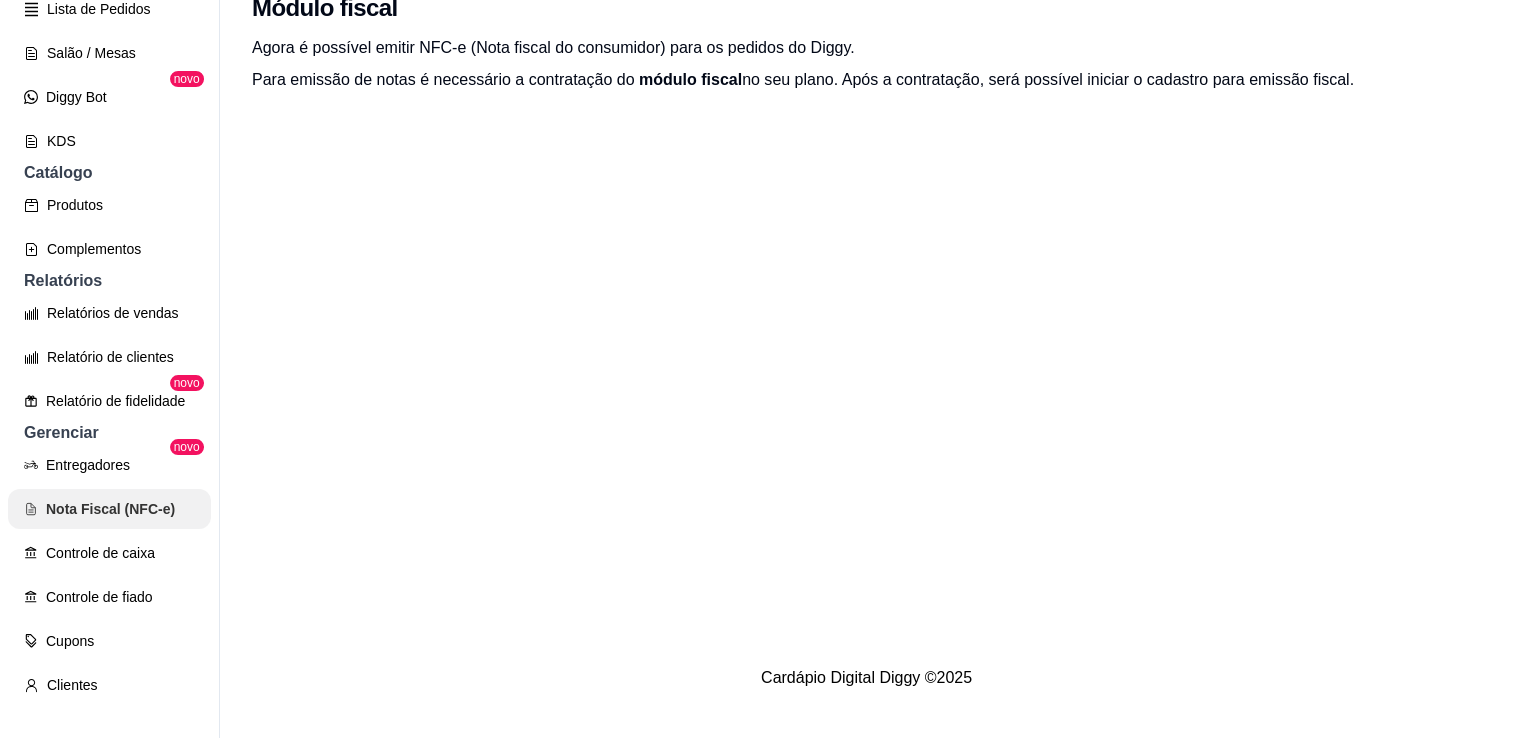scroll, scrollTop: 0, scrollLeft: 0, axis: both 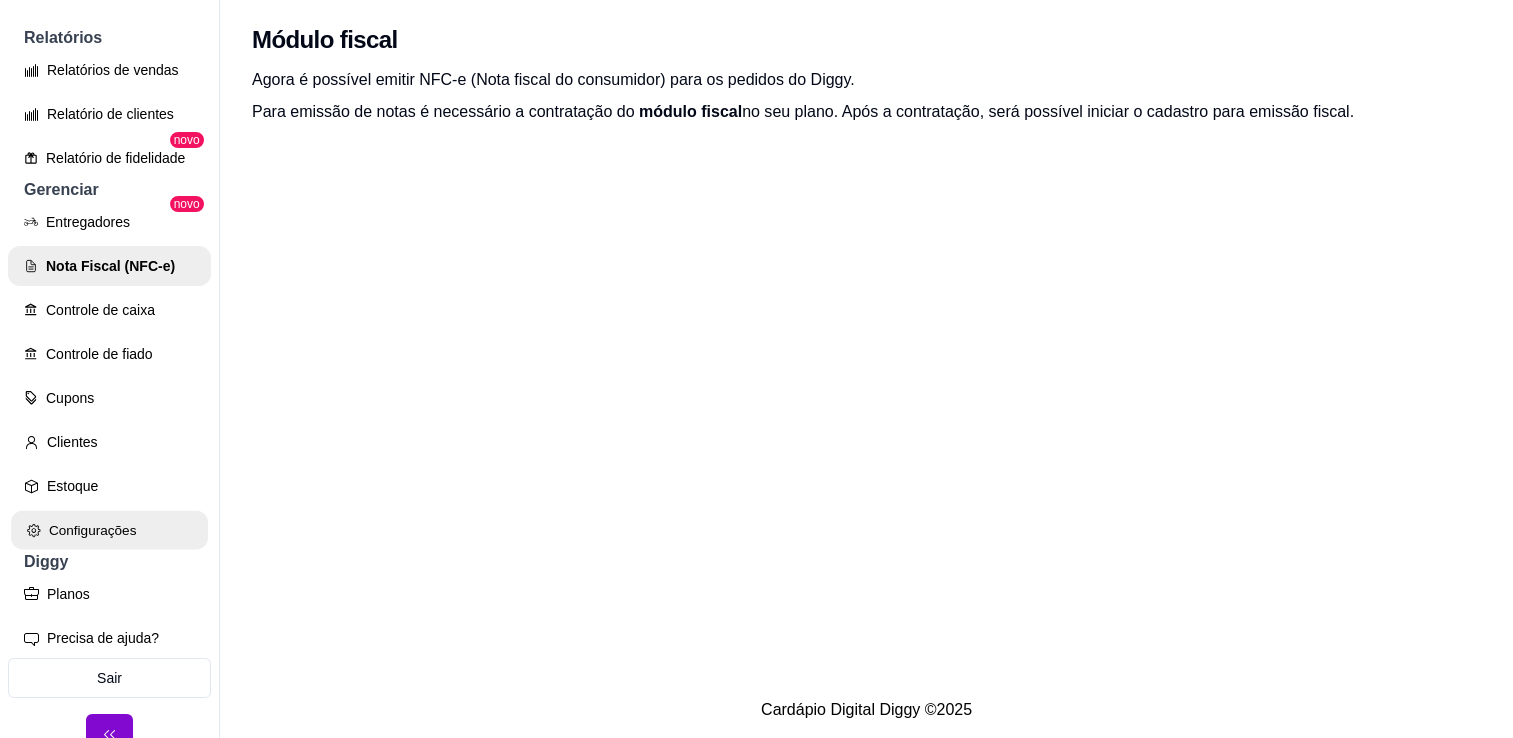click on "Configurações" at bounding box center (109, 530) 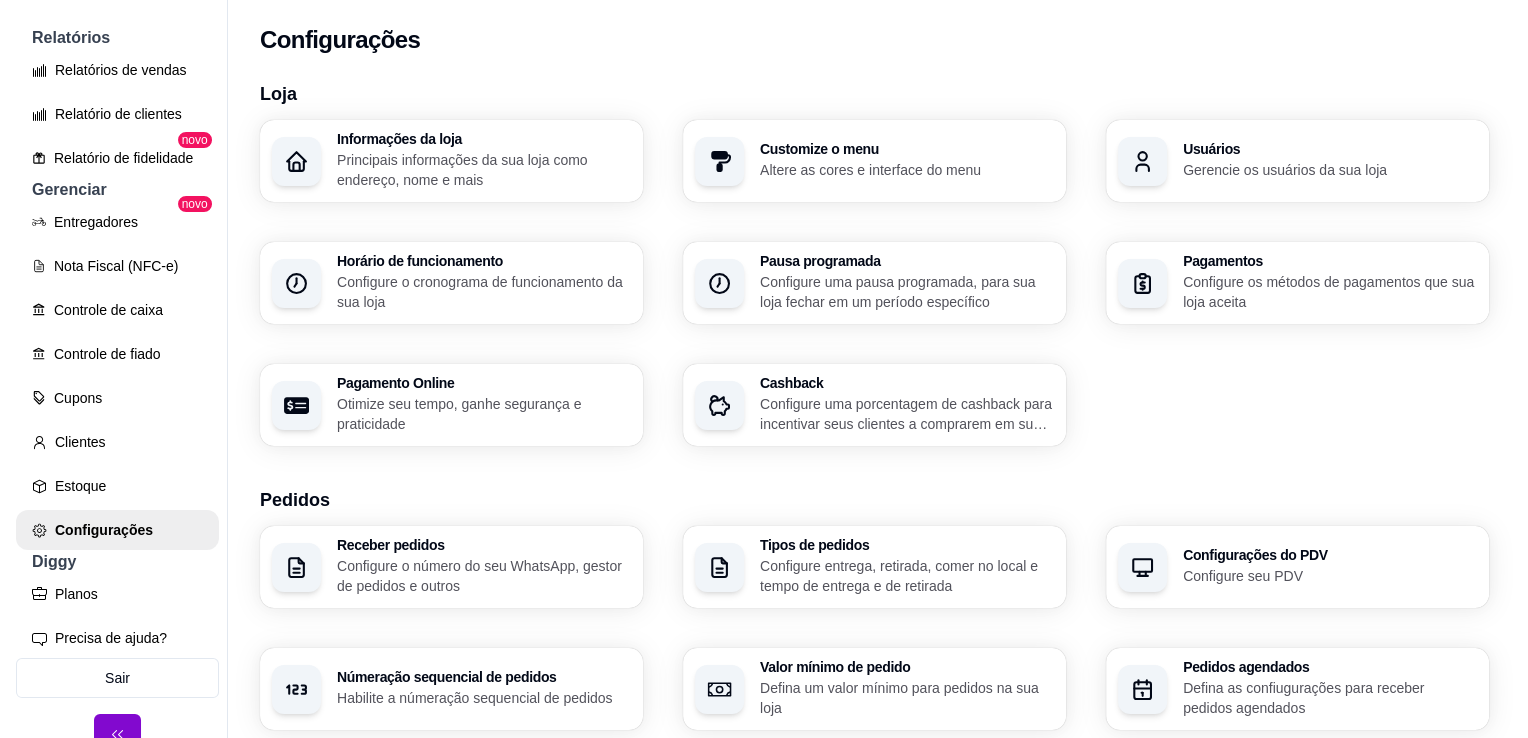scroll, scrollTop: 632, scrollLeft: 0, axis: vertical 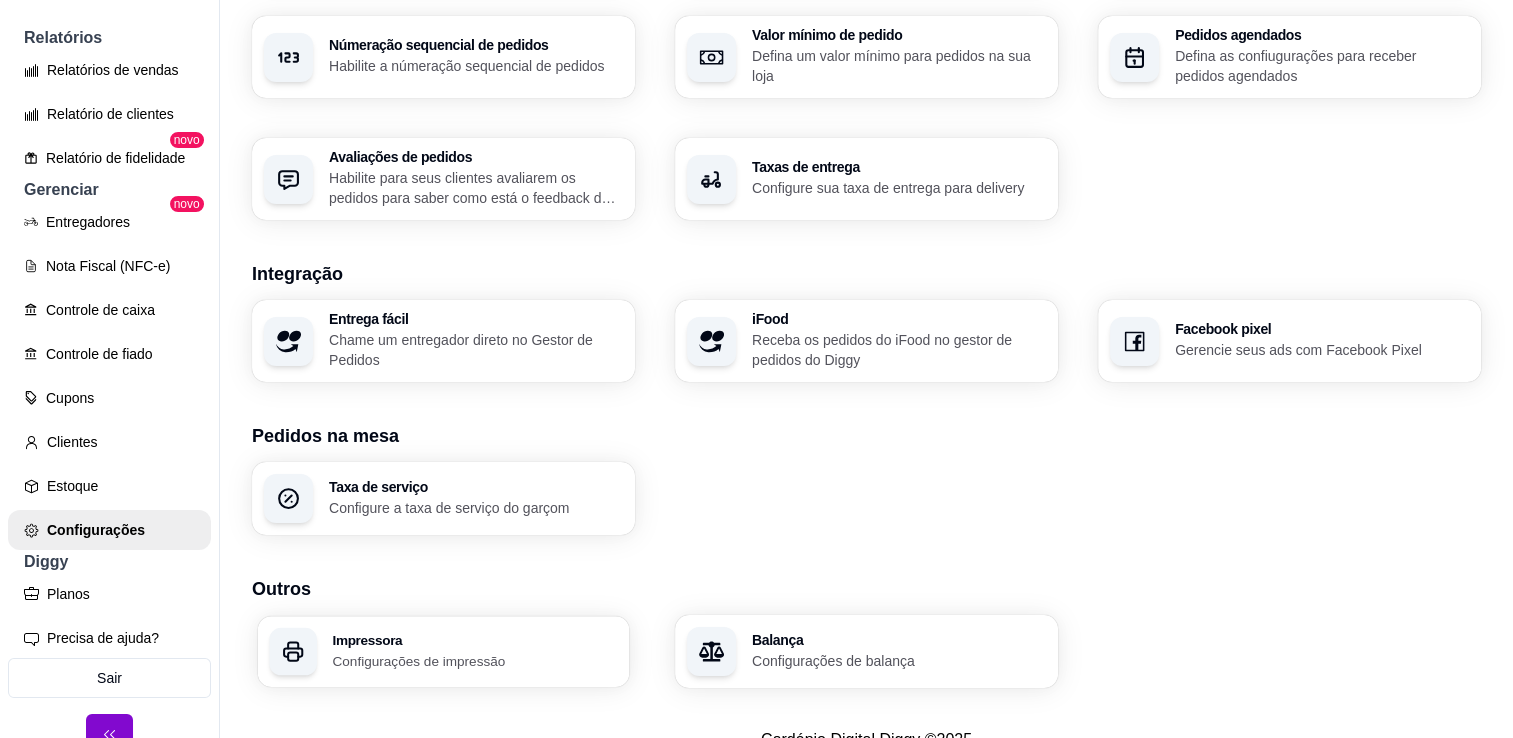 click on "Configurações de impressão" at bounding box center [474, 660] 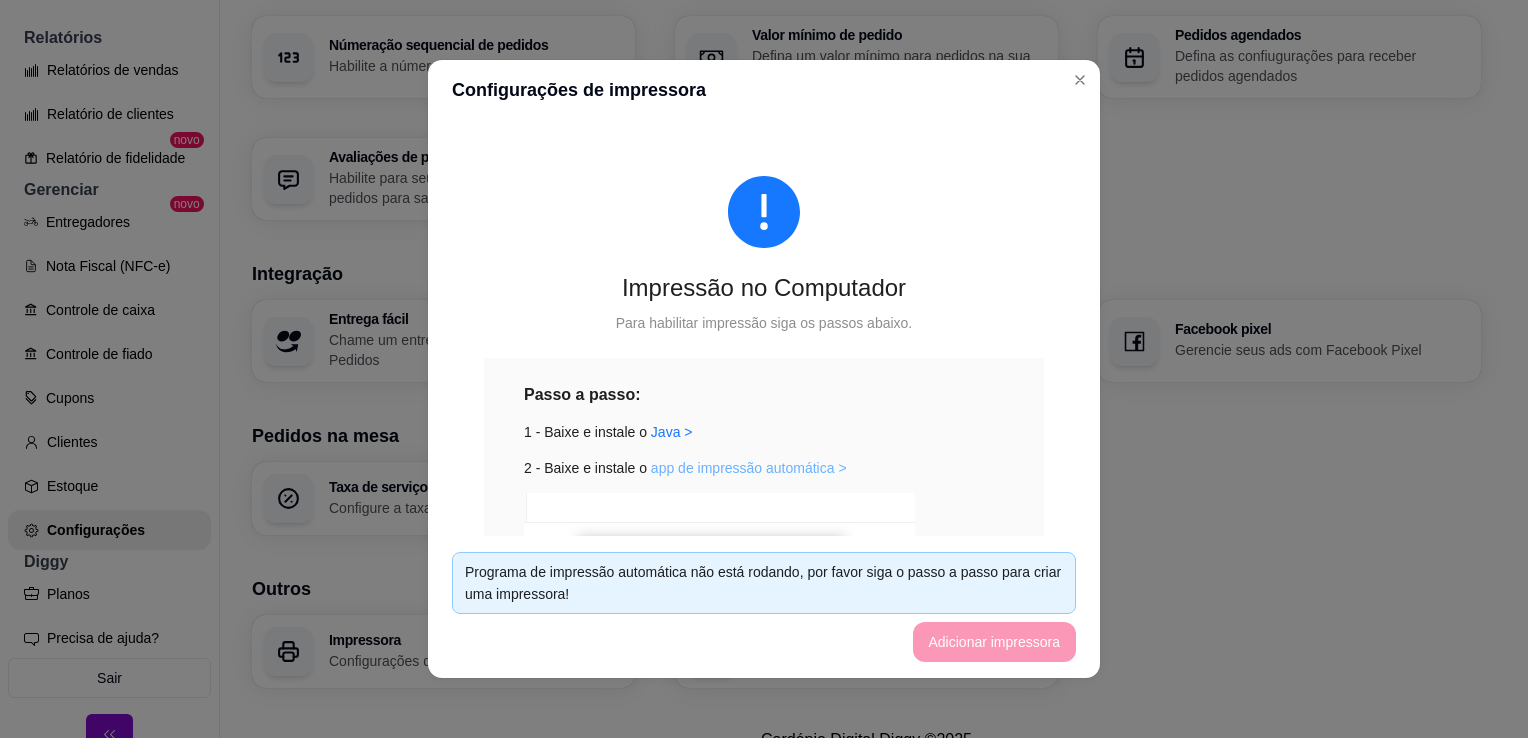 click on "app de impressão automática >" at bounding box center [749, 468] 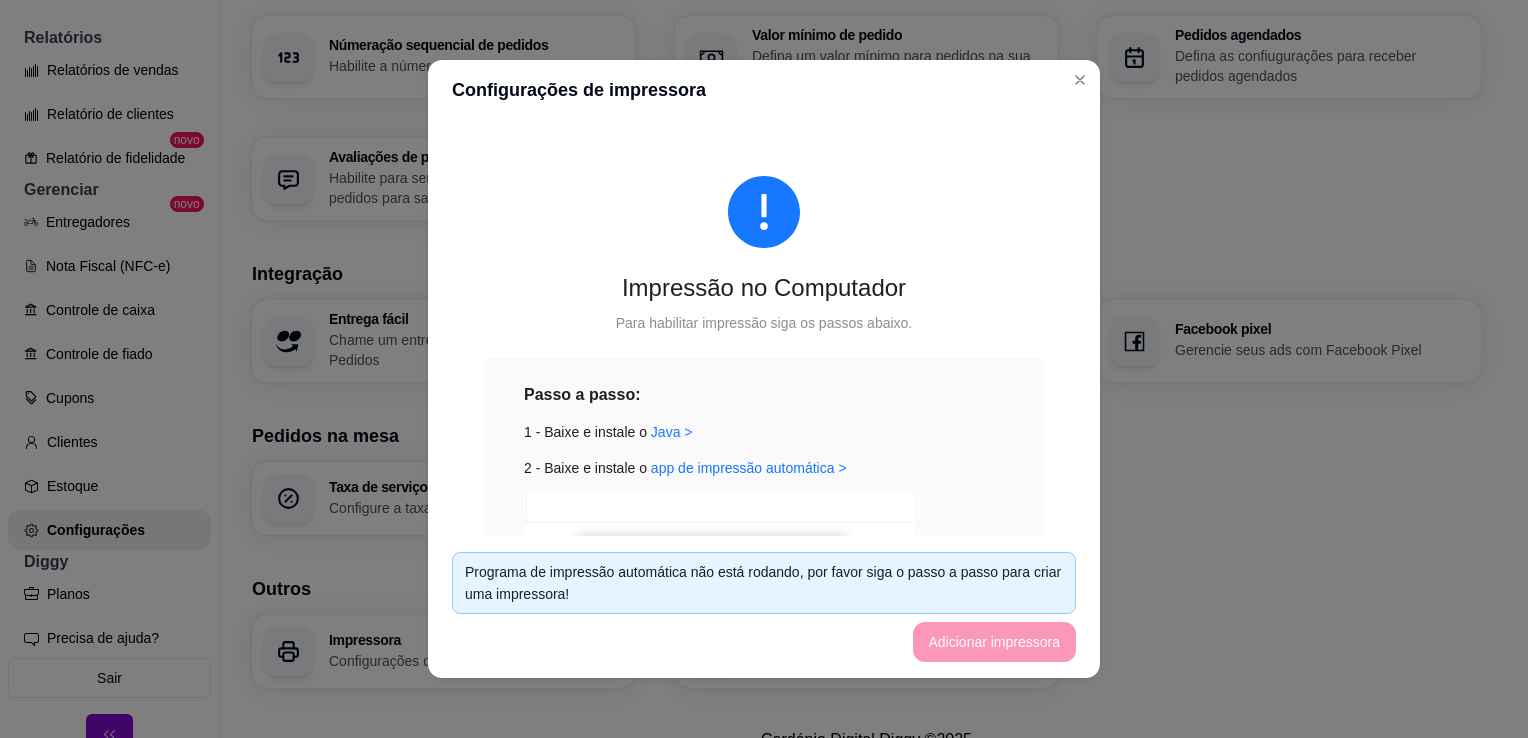 drag, startPoint x: 1056, startPoint y: 145, endPoint x: 864, endPoint y: 450, distance: 360.40115 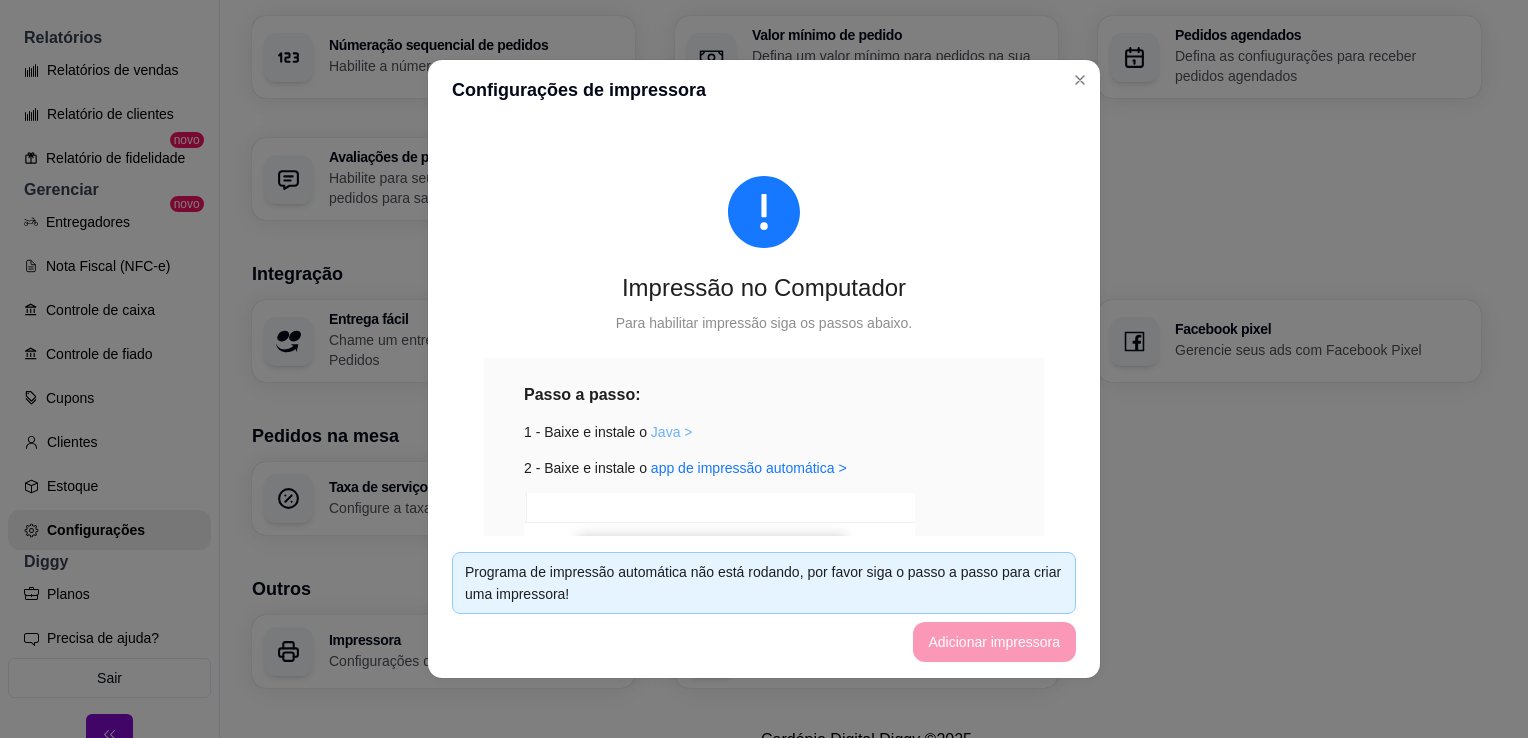 click on "Java >" at bounding box center (672, 432) 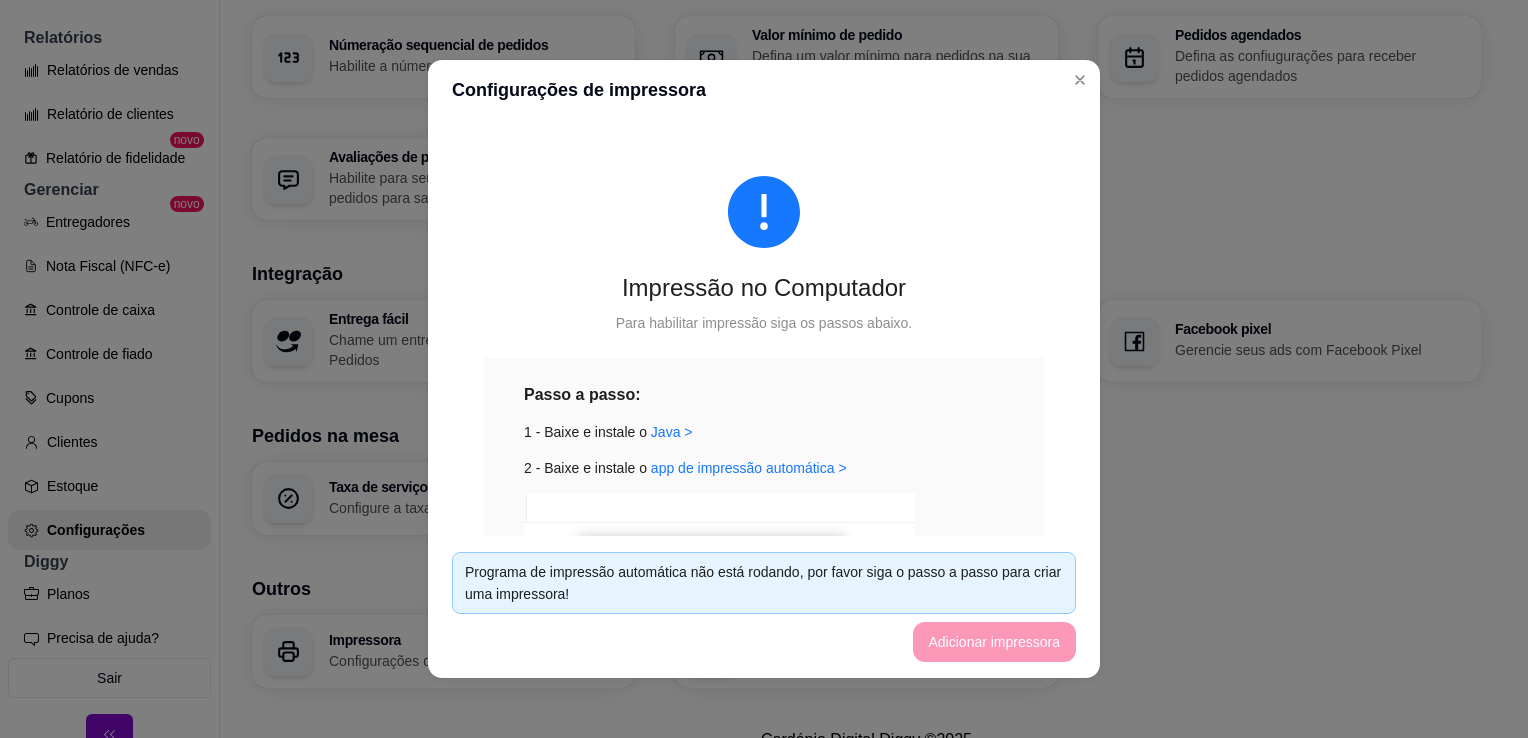scroll, scrollTop: 364, scrollLeft: 0, axis: vertical 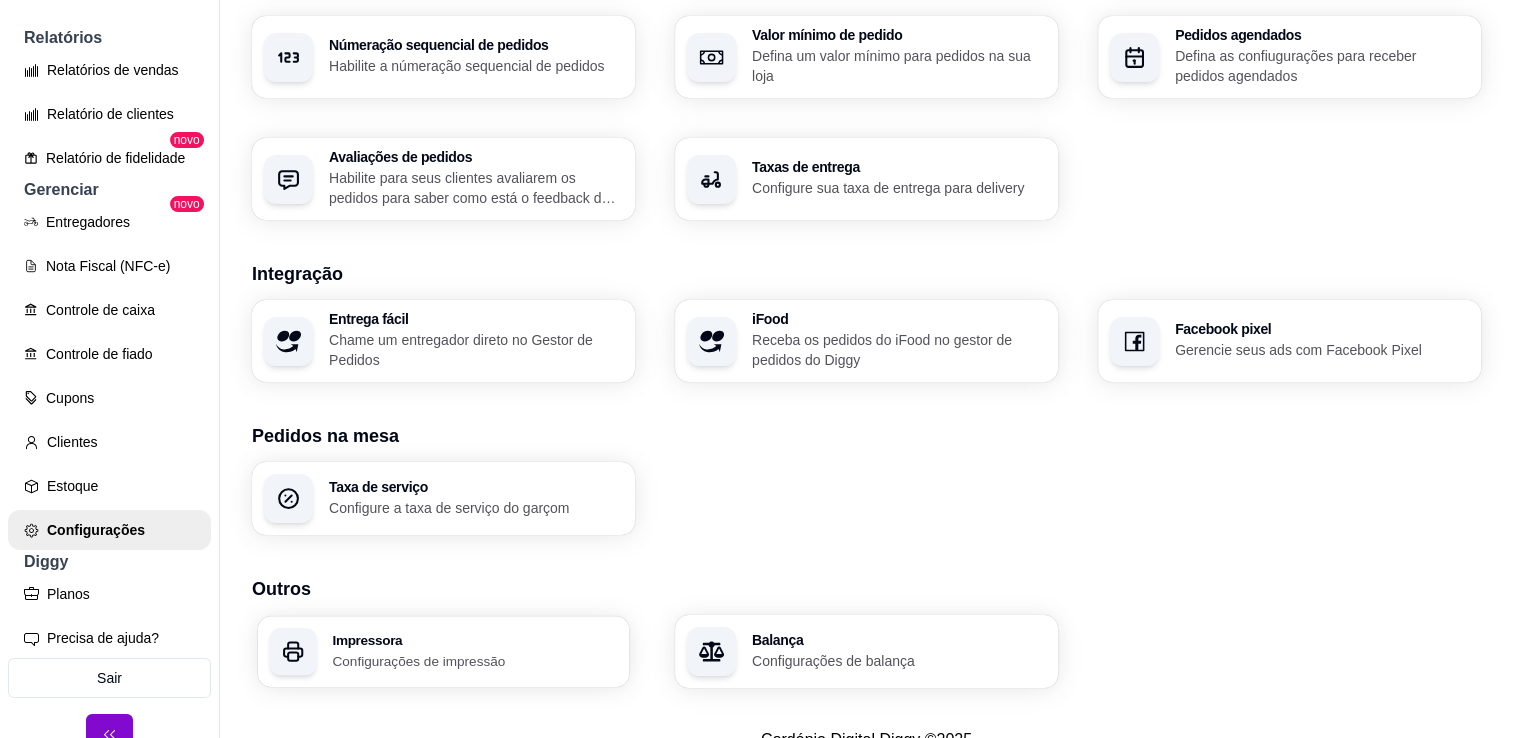 click on "Configurações de impressão" at bounding box center (474, 660) 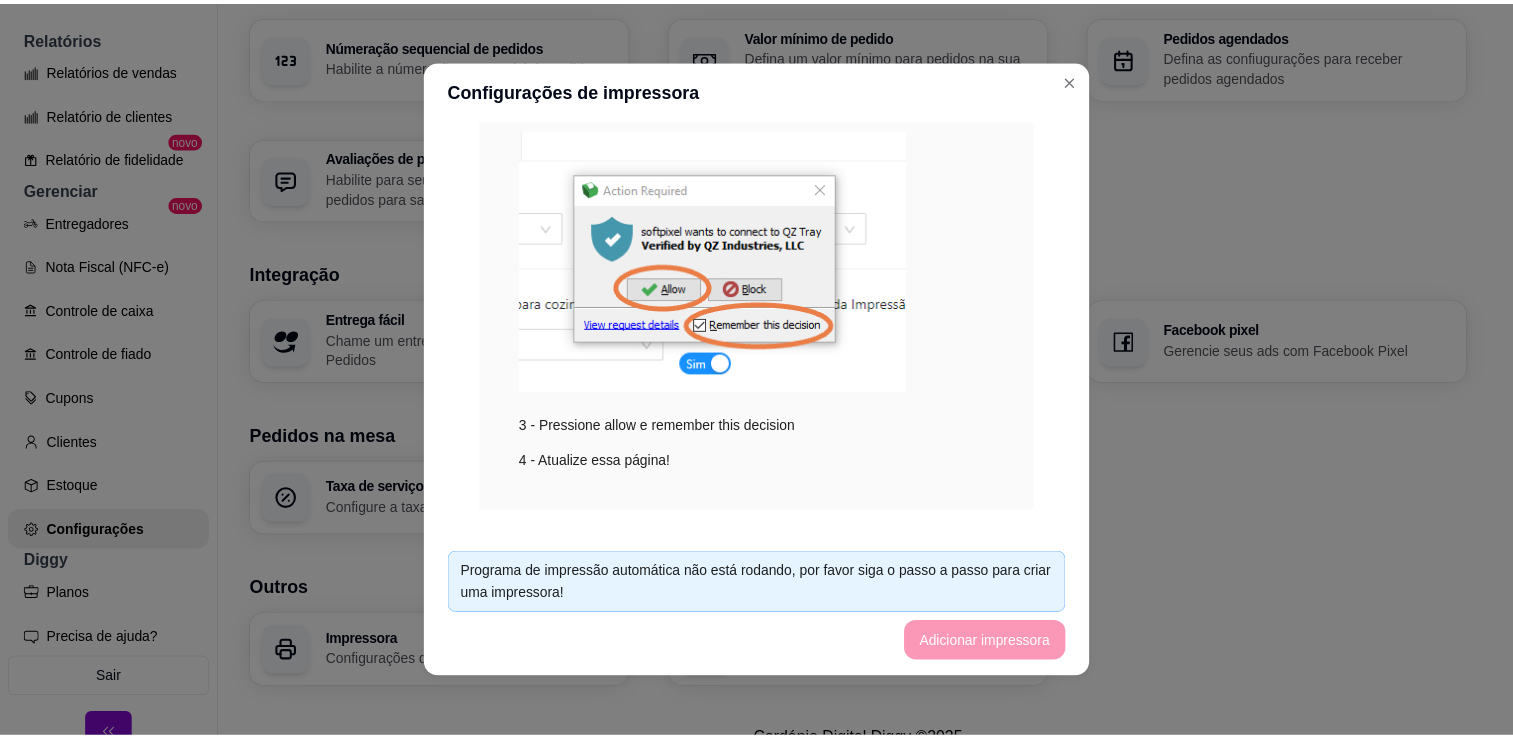 scroll, scrollTop: 364, scrollLeft: 0, axis: vertical 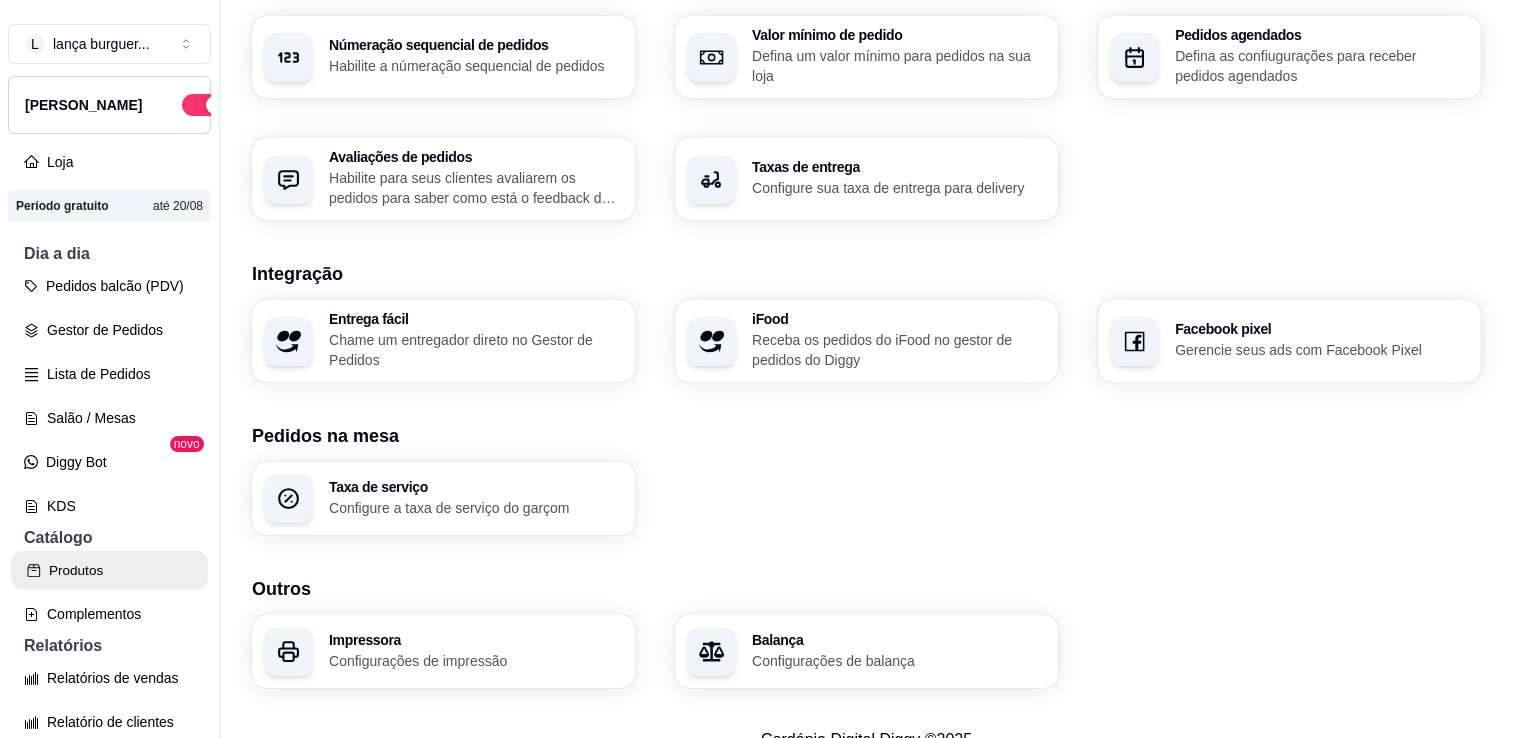 click on "Produtos" at bounding box center (109, 570) 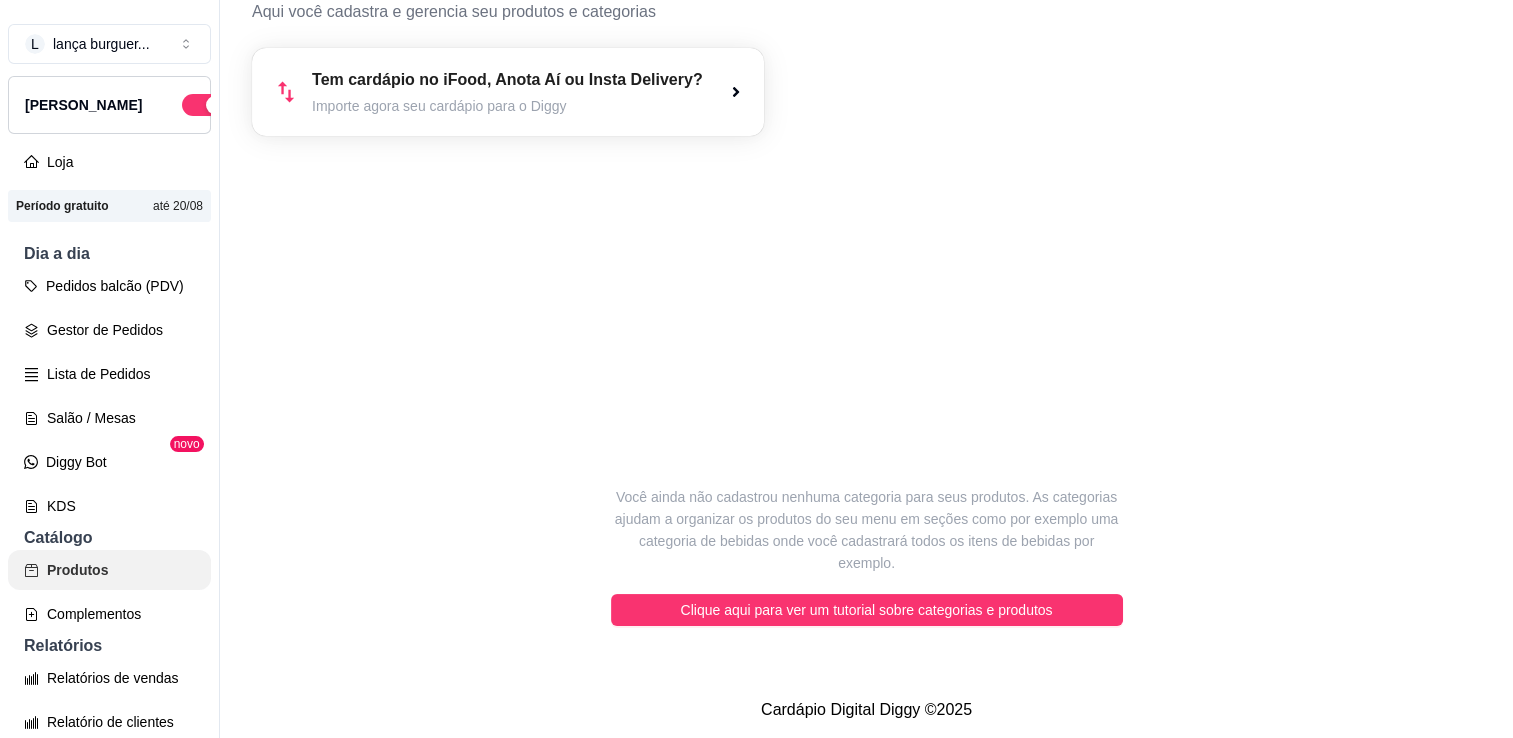 scroll, scrollTop: 0, scrollLeft: 0, axis: both 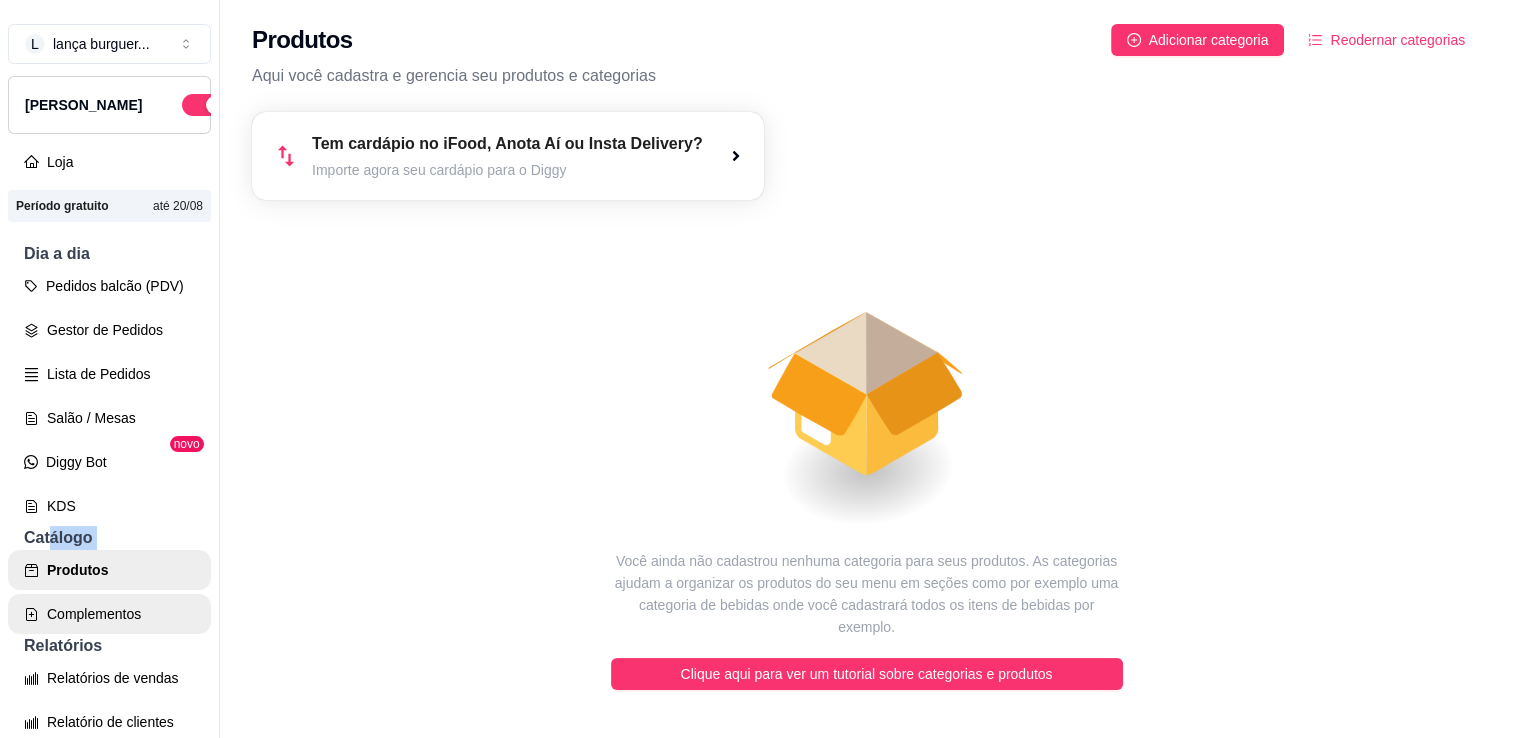 drag, startPoint x: 50, startPoint y: 559, endPoint x: 69, endPoint y: 639, distance: 82.2253 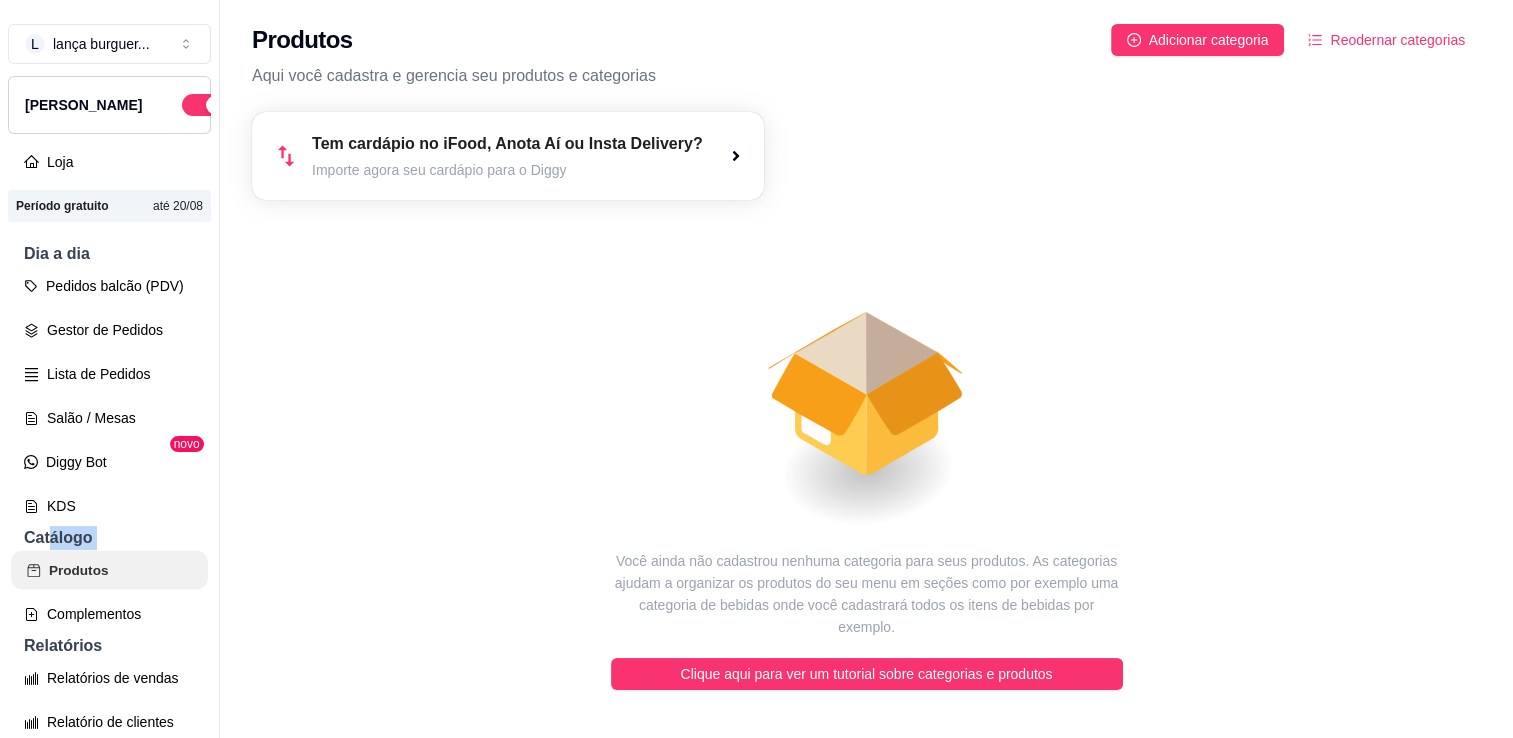 click on "Produtos" at bounding box center (109, 570) 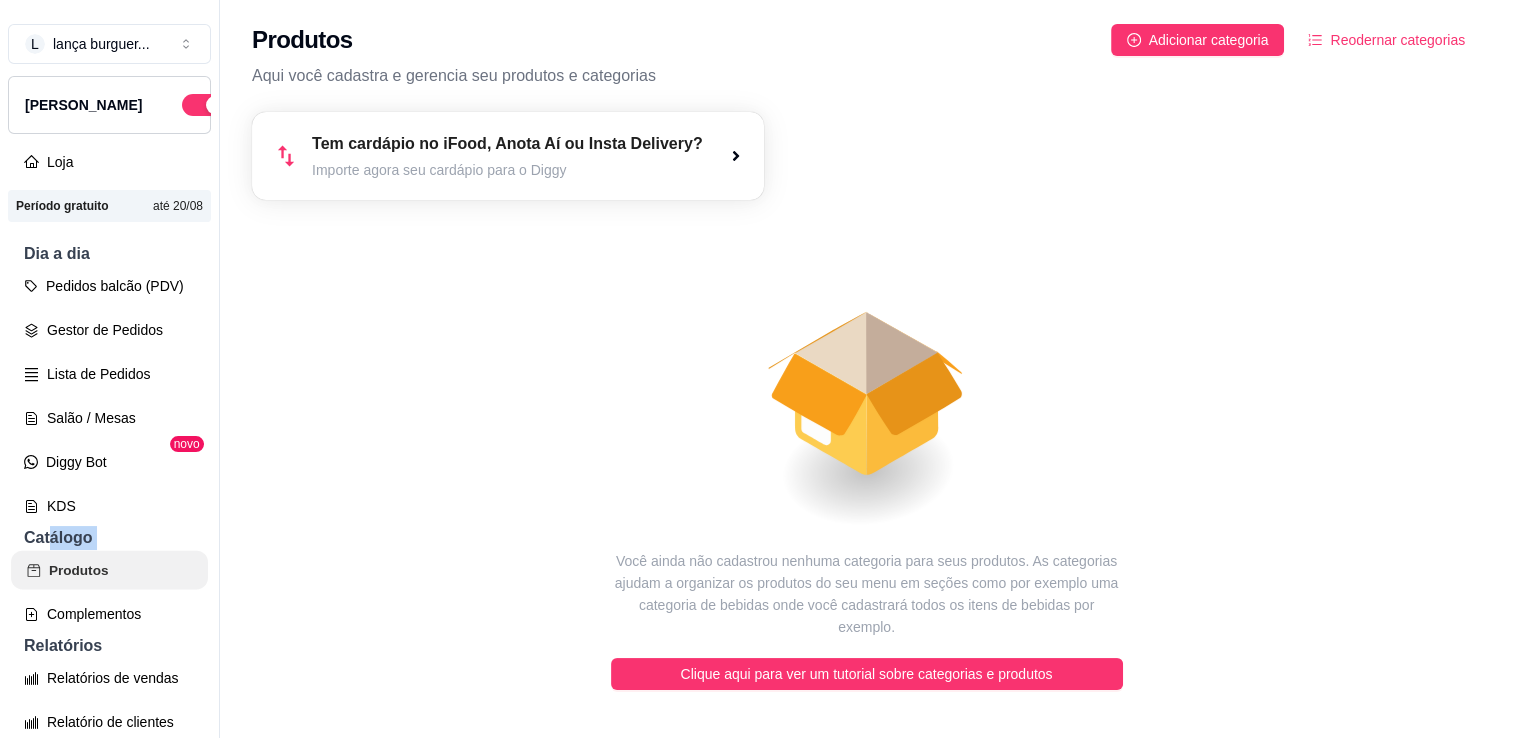 click on "Produtos" at bounding box center (109, 570) 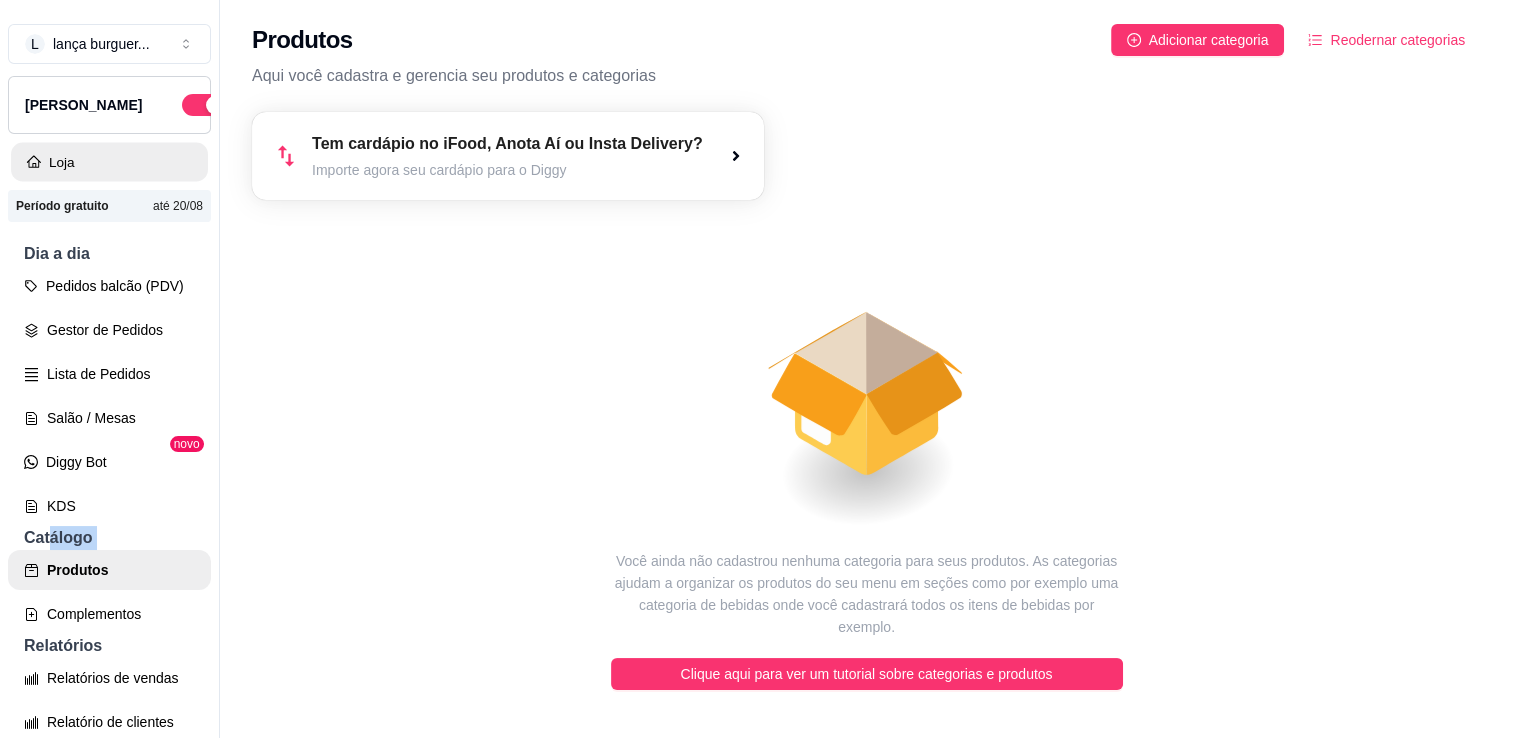 click on "Loja" at bounding box center (109, 162) 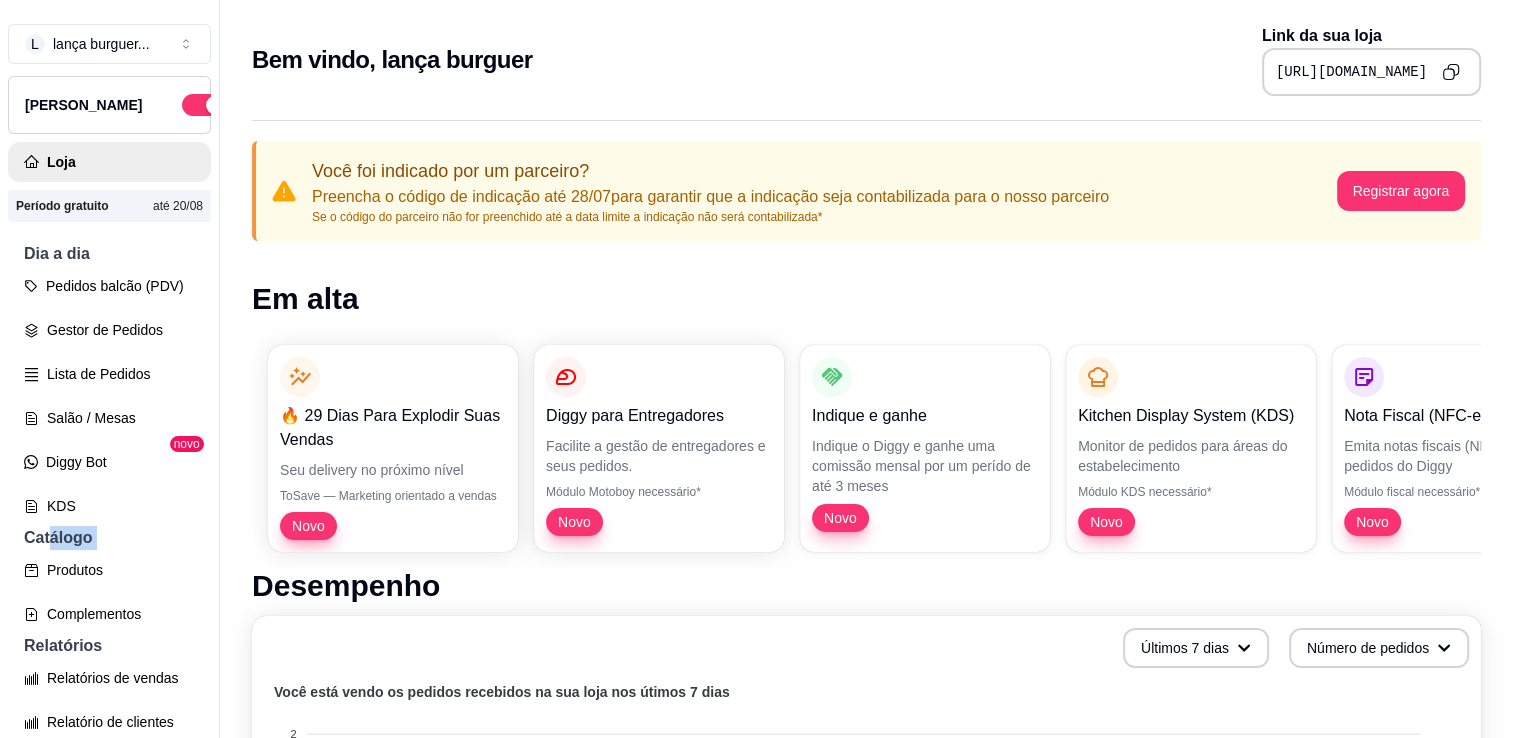scroll, scrollTop: 632, scrollLeft: 0, axis: vertical 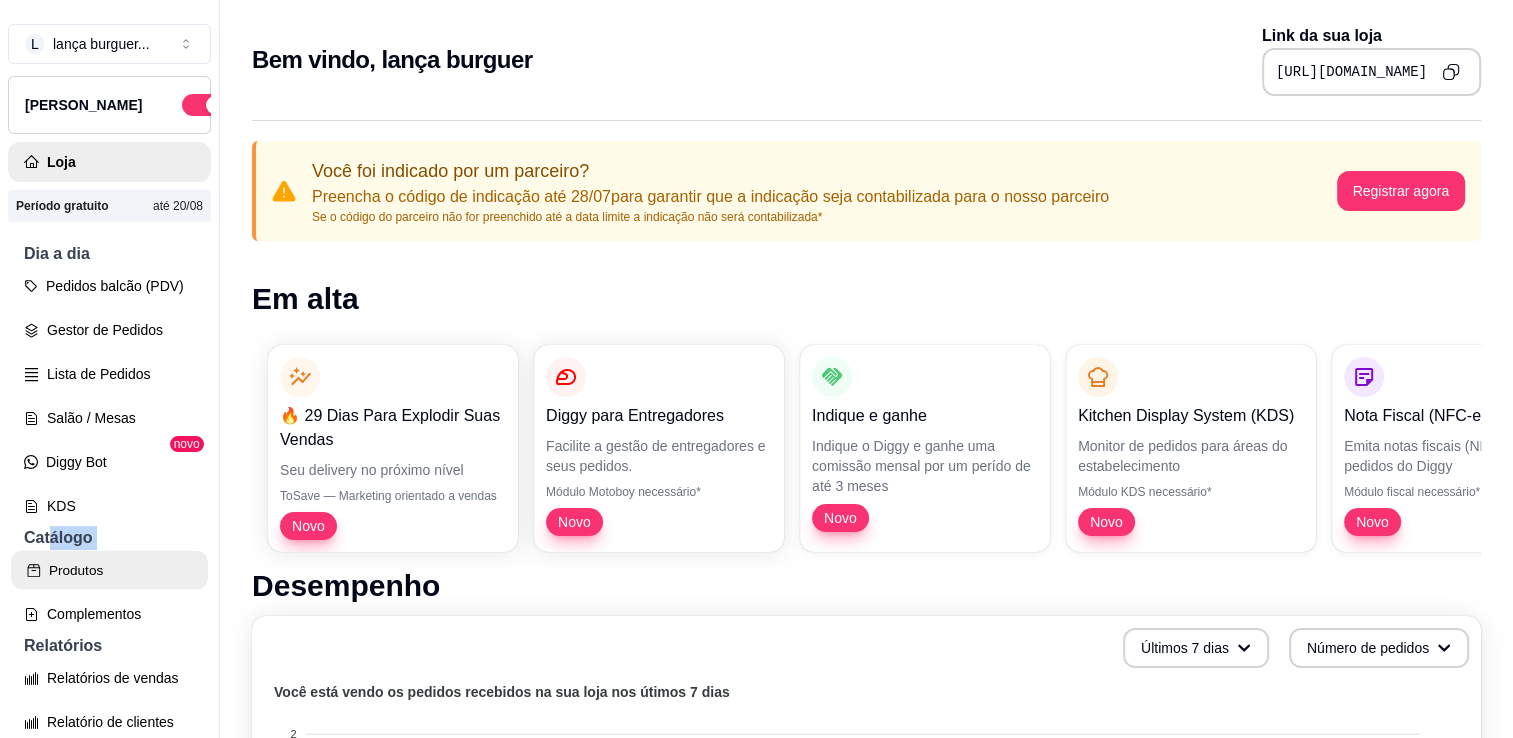 click on "Produtos" at bounding box center (109, 570) 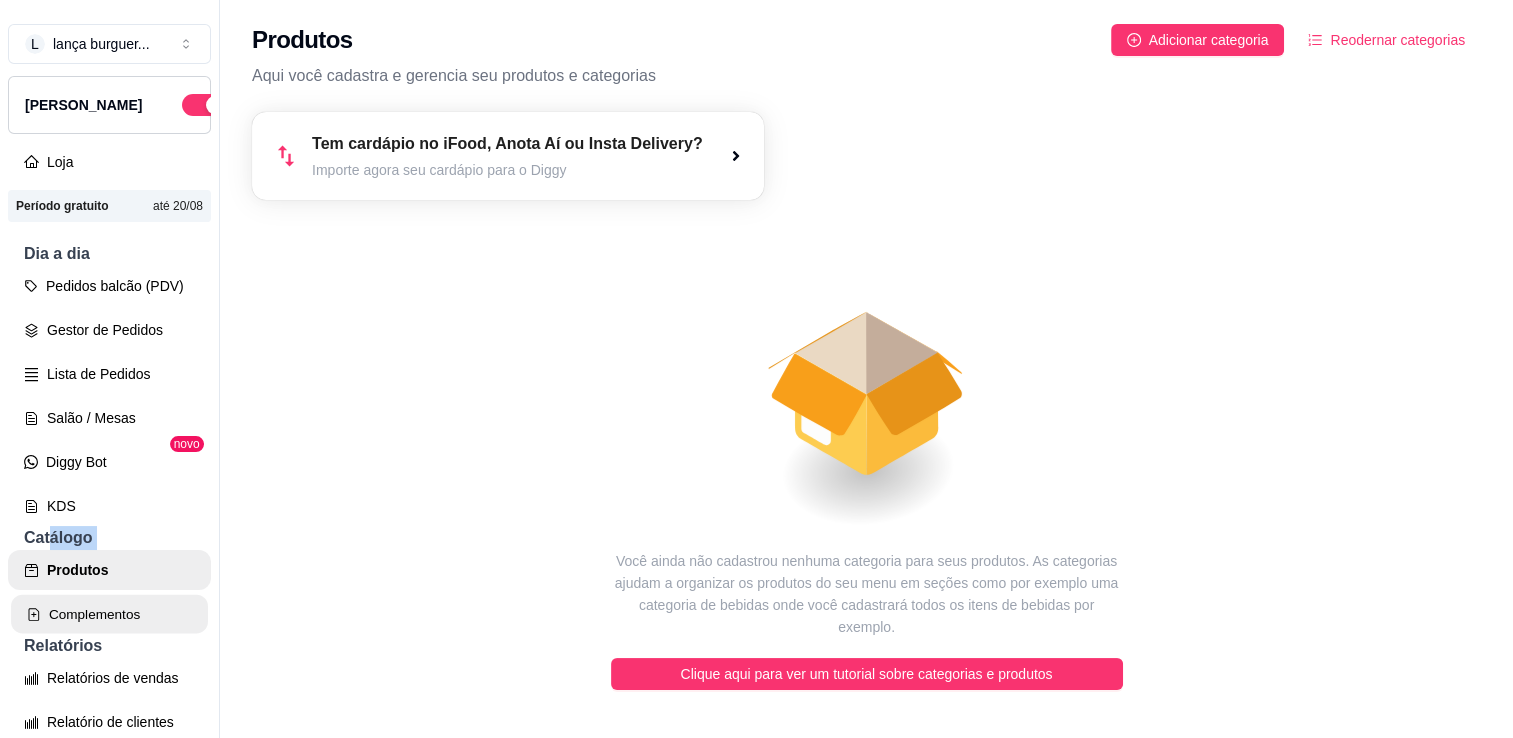 click on "Complementos" at bounding box center (109, 614) 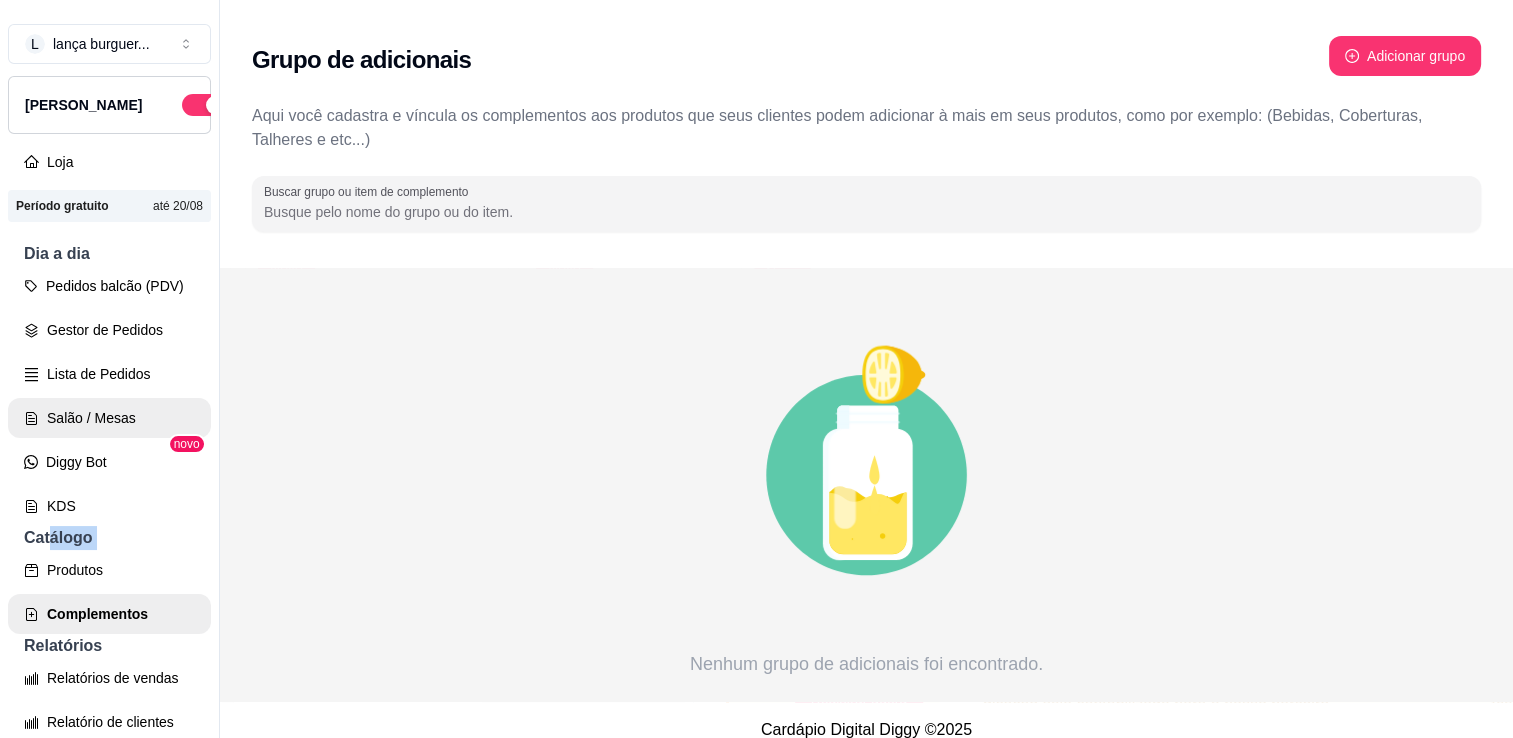 click on "L lança burguer ... Loja Aberta Loja Período gratuito até 20/08   Dia a dia Pedidos balcão (PDV) Gestor de Pedidos Lista de Pedidos Salão / Mesas Diggy Bot novo KDS Catálogo Produtos Complementos Relatórios Relatórios de vendas Relatório de clientes Relatório de fidelidade novo Gerenciar Entregadores novo Nota Fiscal (NFC-e) Controle de caixa Controle de fiado Cupons Clientes Estoque Configurações Diggy Planos Precisa de ajuda? Sair" at bounding box center (109, 385) 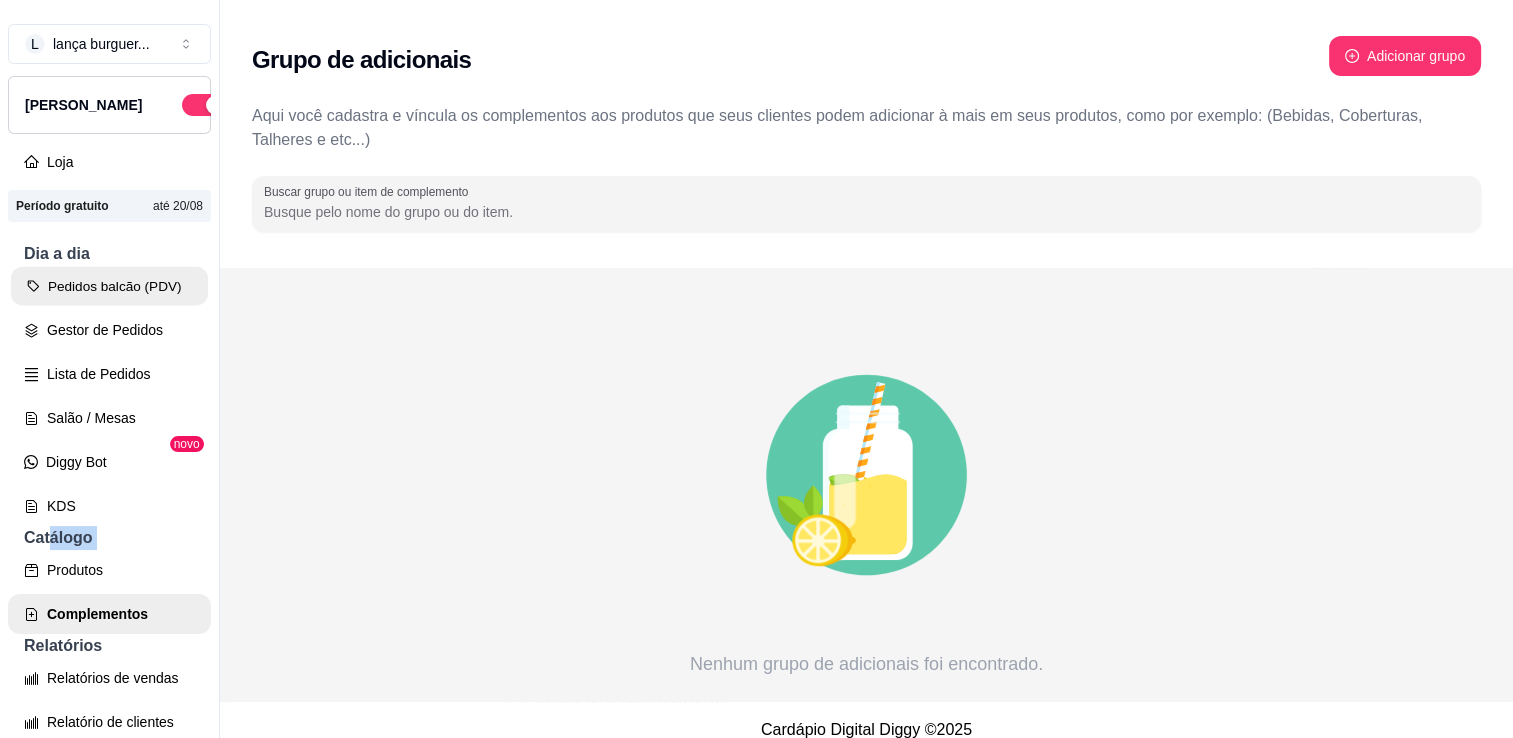 click on "Pedidos balcão (PDV)" at bounding box center (109, 286) 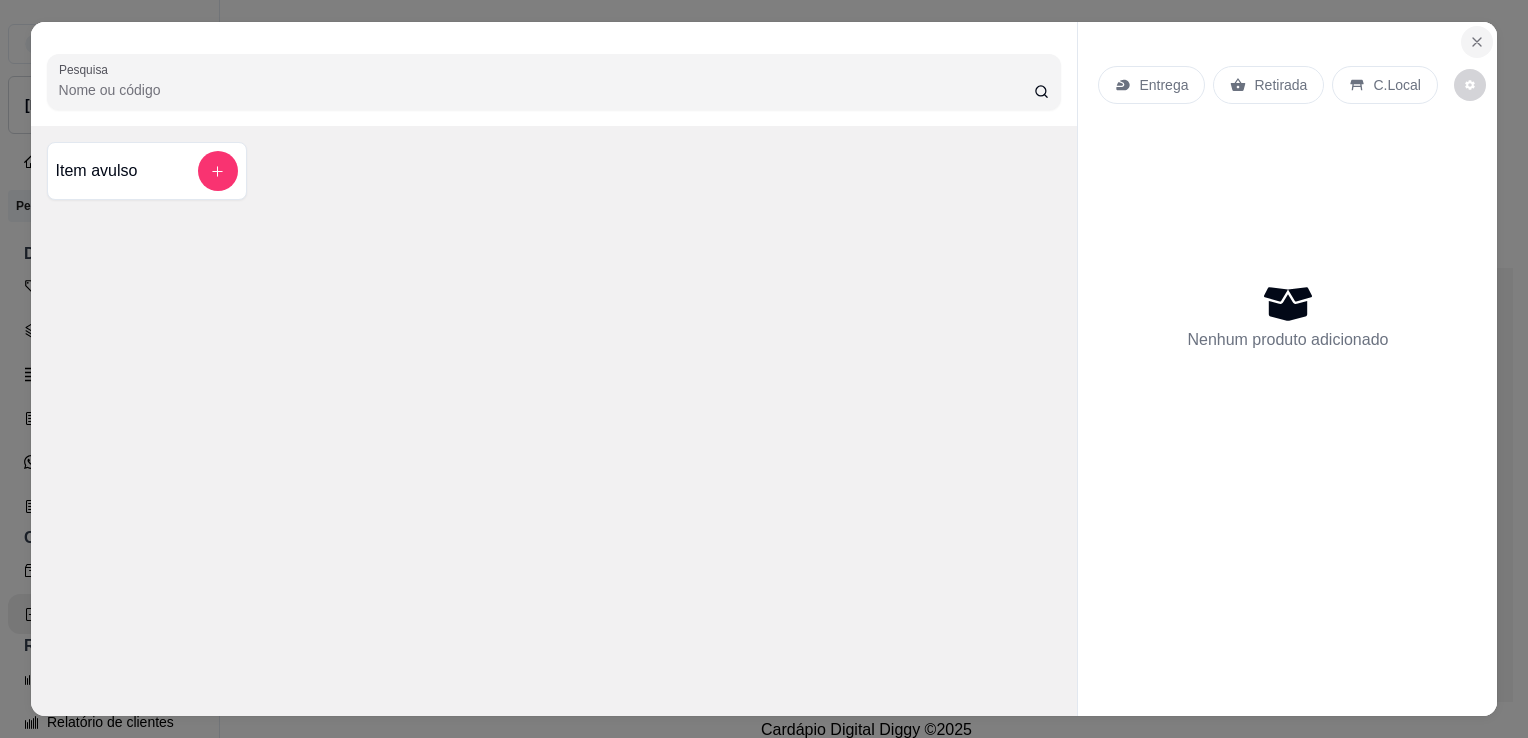 click 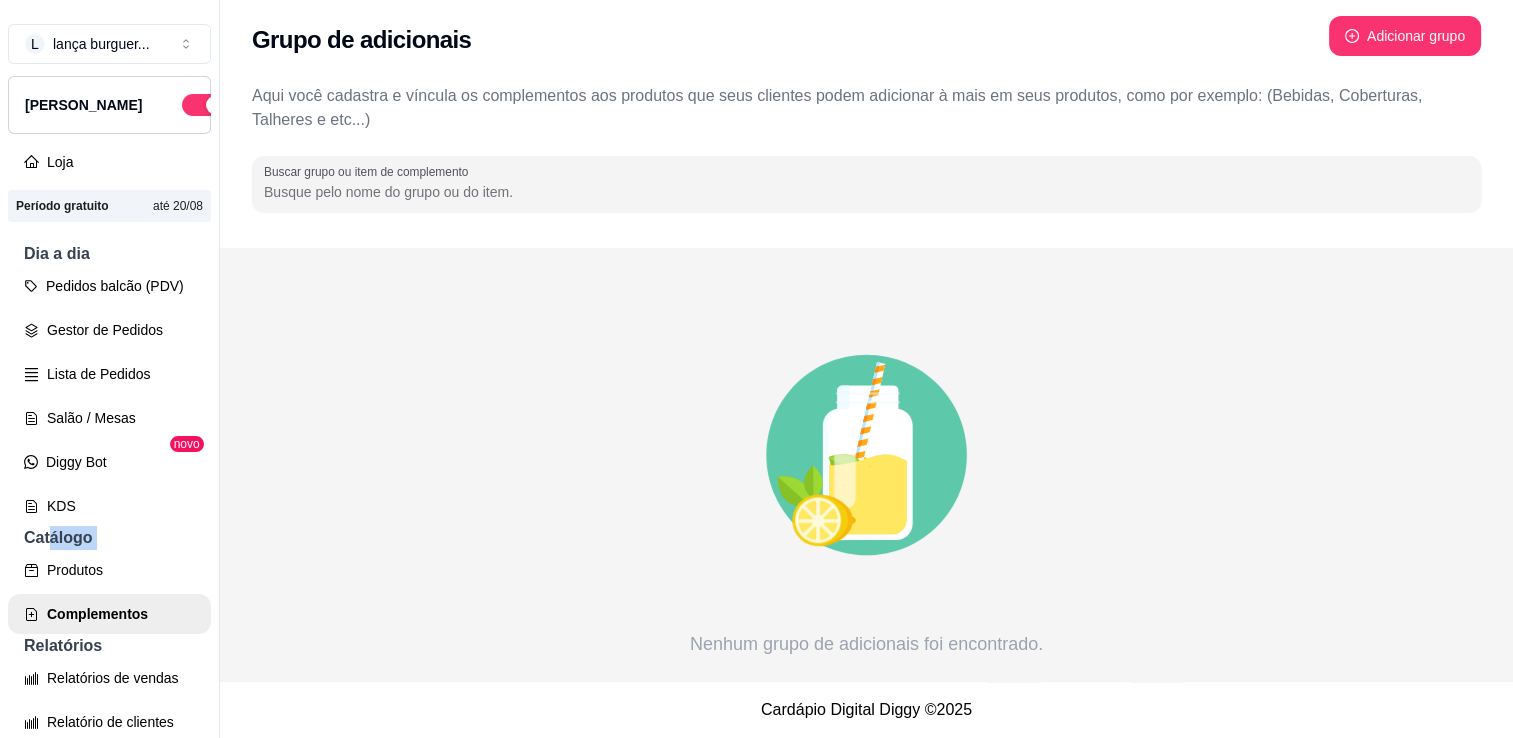 scroll, scrollTop: 35, scrollLeft: 0, axis: vertical 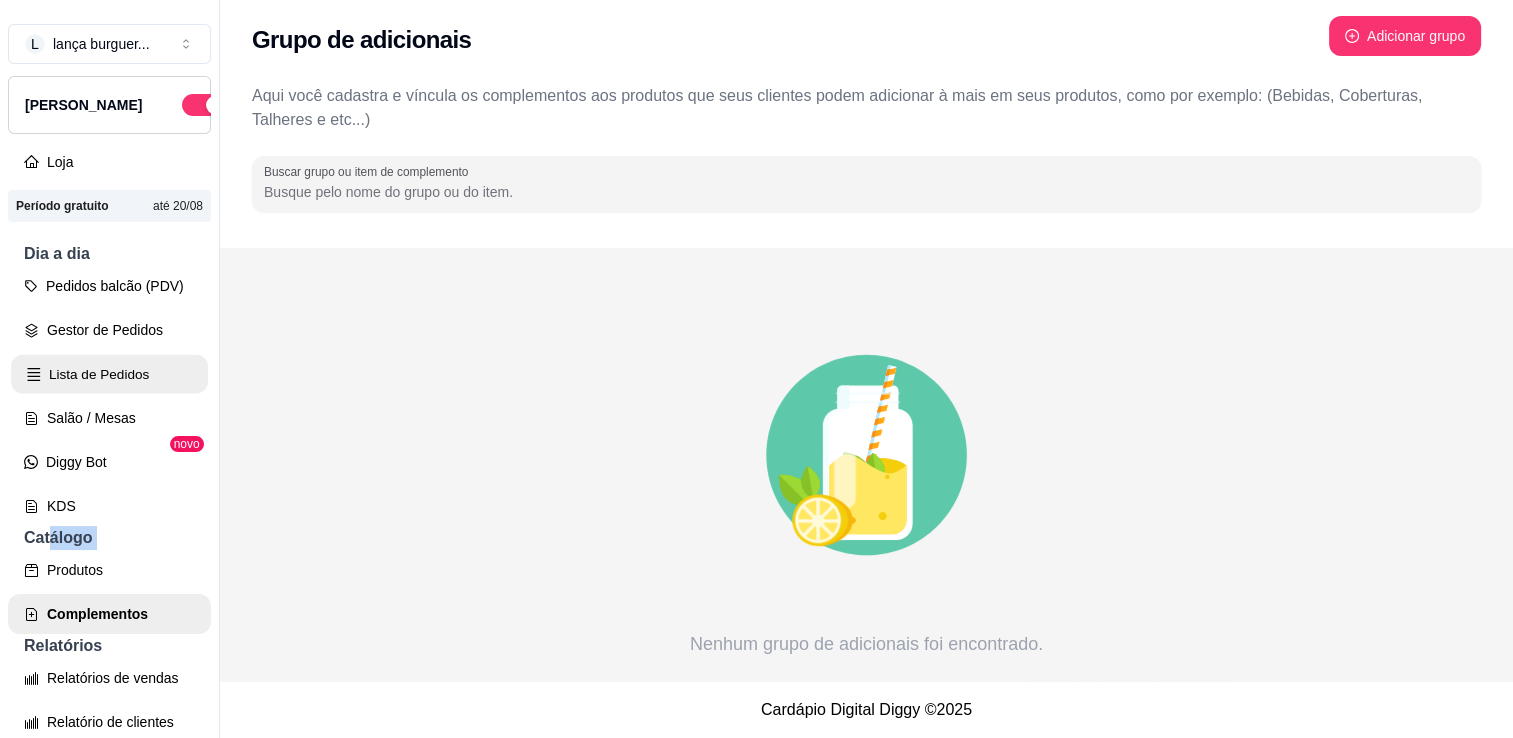 click on "Lista de Pedidos" at bounding box center (109, 374) 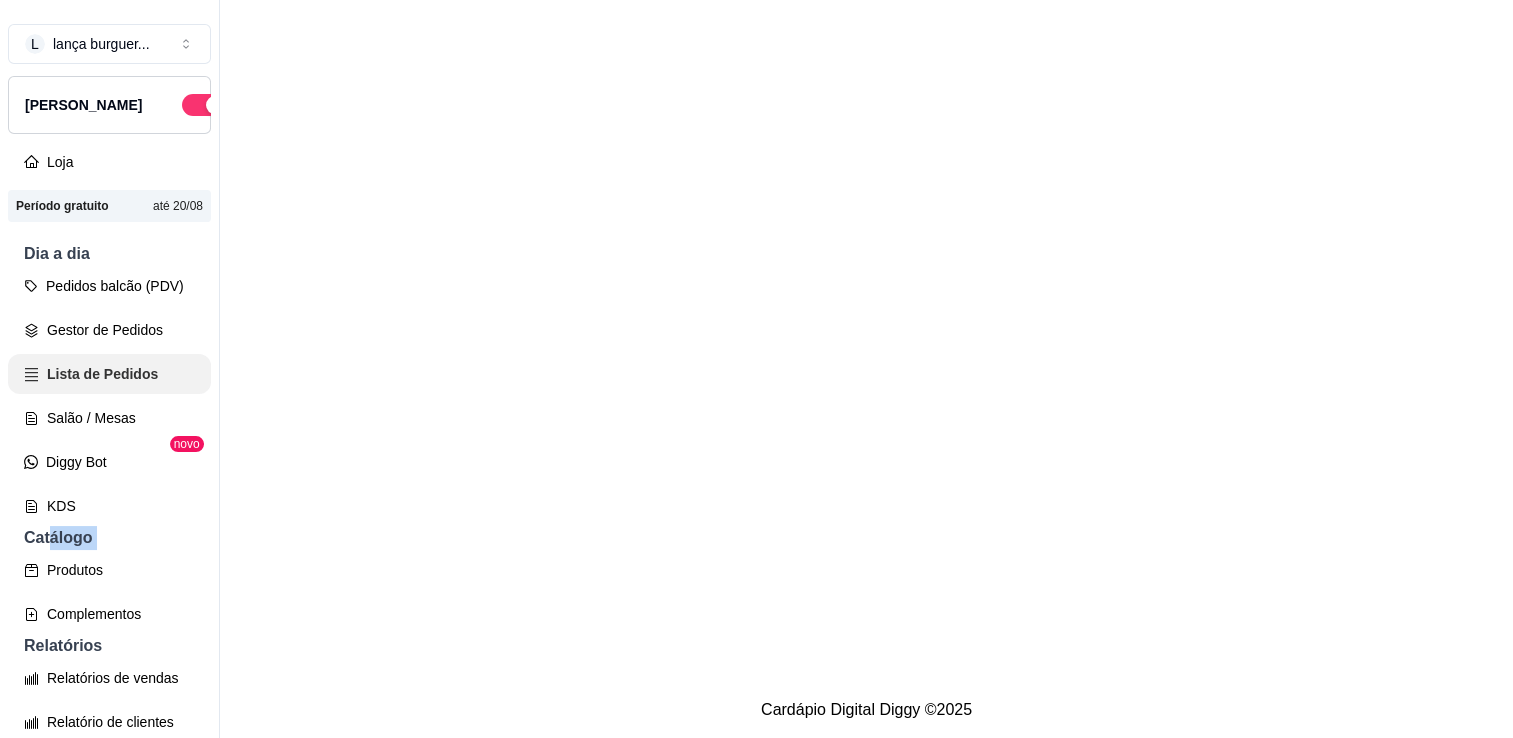 scroll, scrollTop: 0, scrollLeft: 0, axis: both 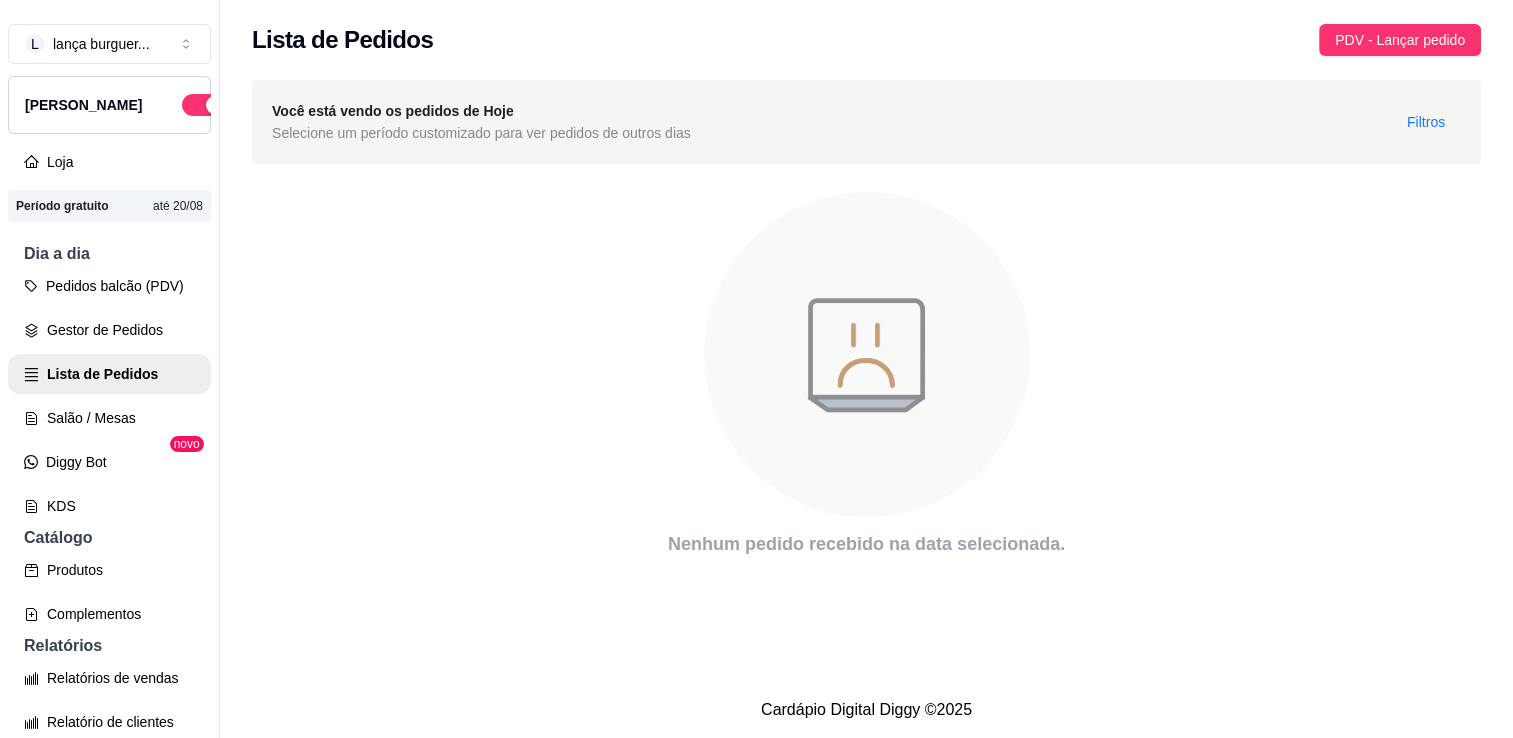 click on "Selecione um período customizado para ver pedidos de outros dias" at bounding box center (481, 133) 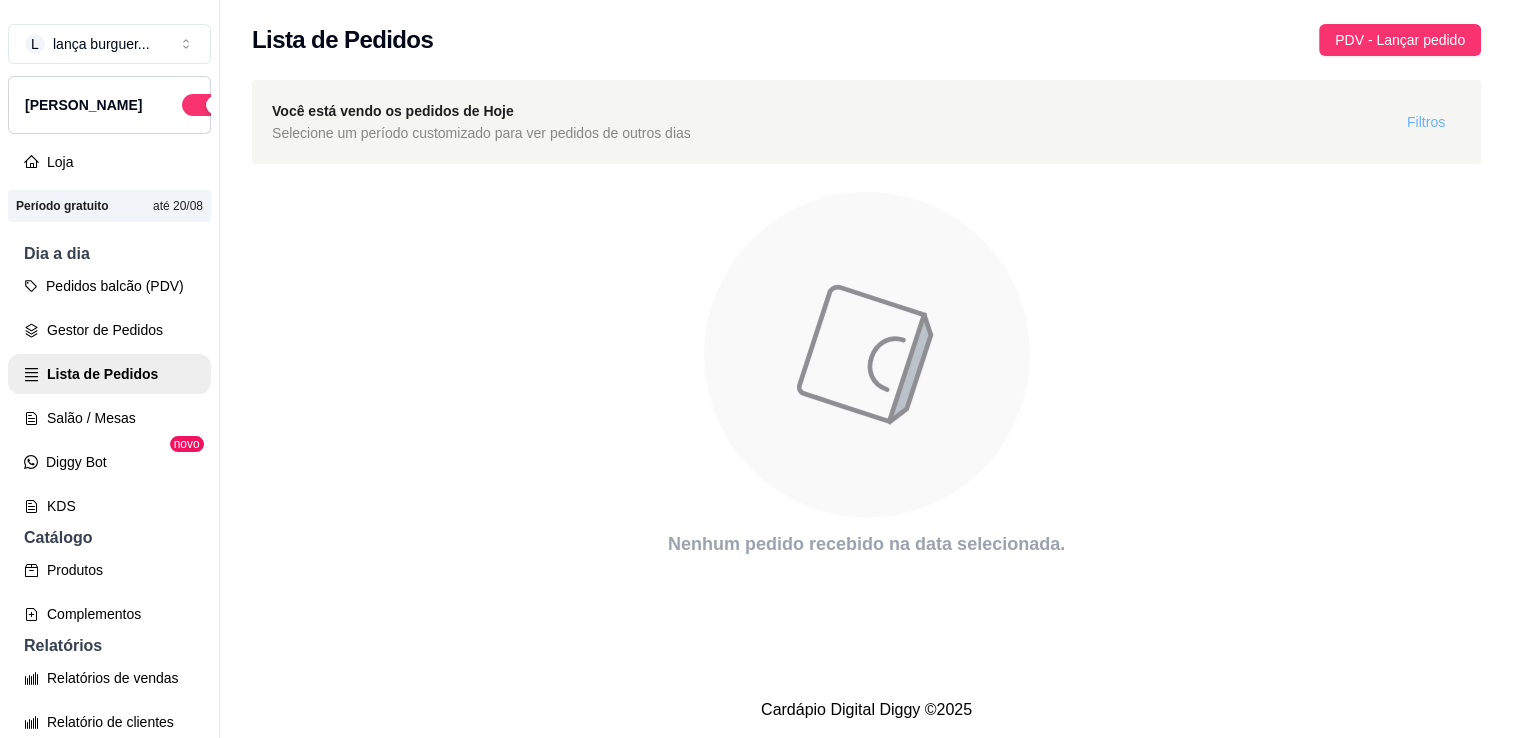 click on "Filtros" at bounding box center [1426, 122] 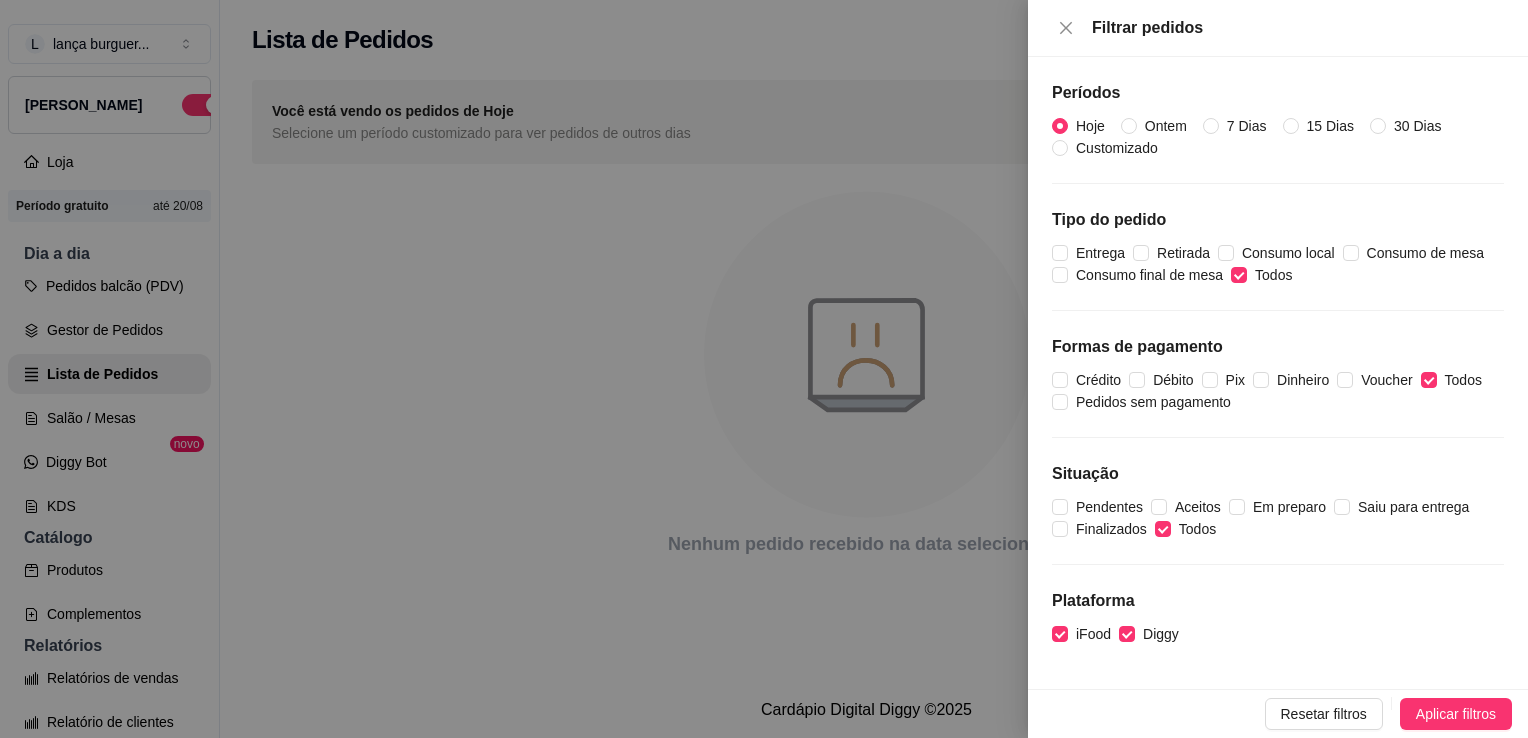 click at bounding box center [764, 369] 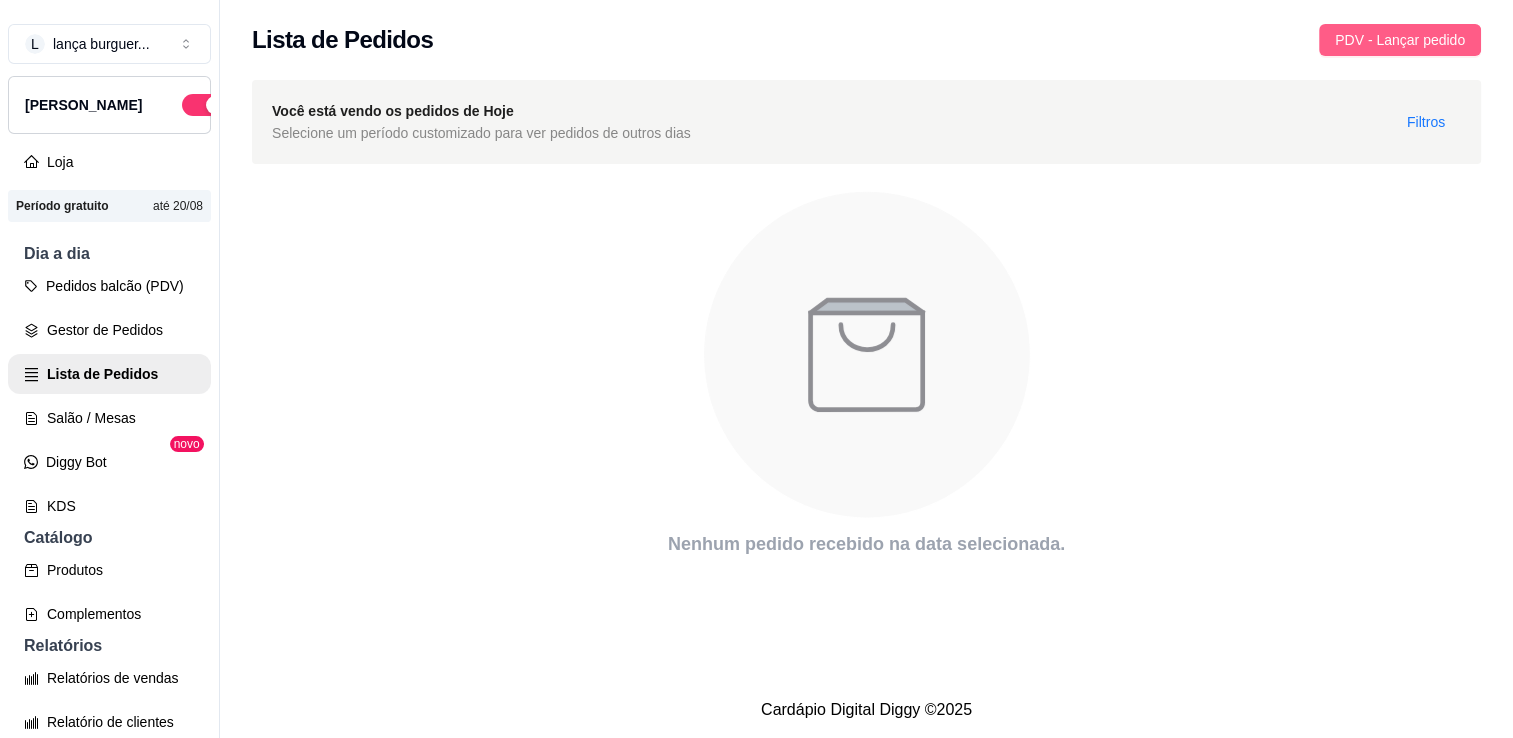 click on "PDV - Lançar pedido" at bounding box center (1400, 40) 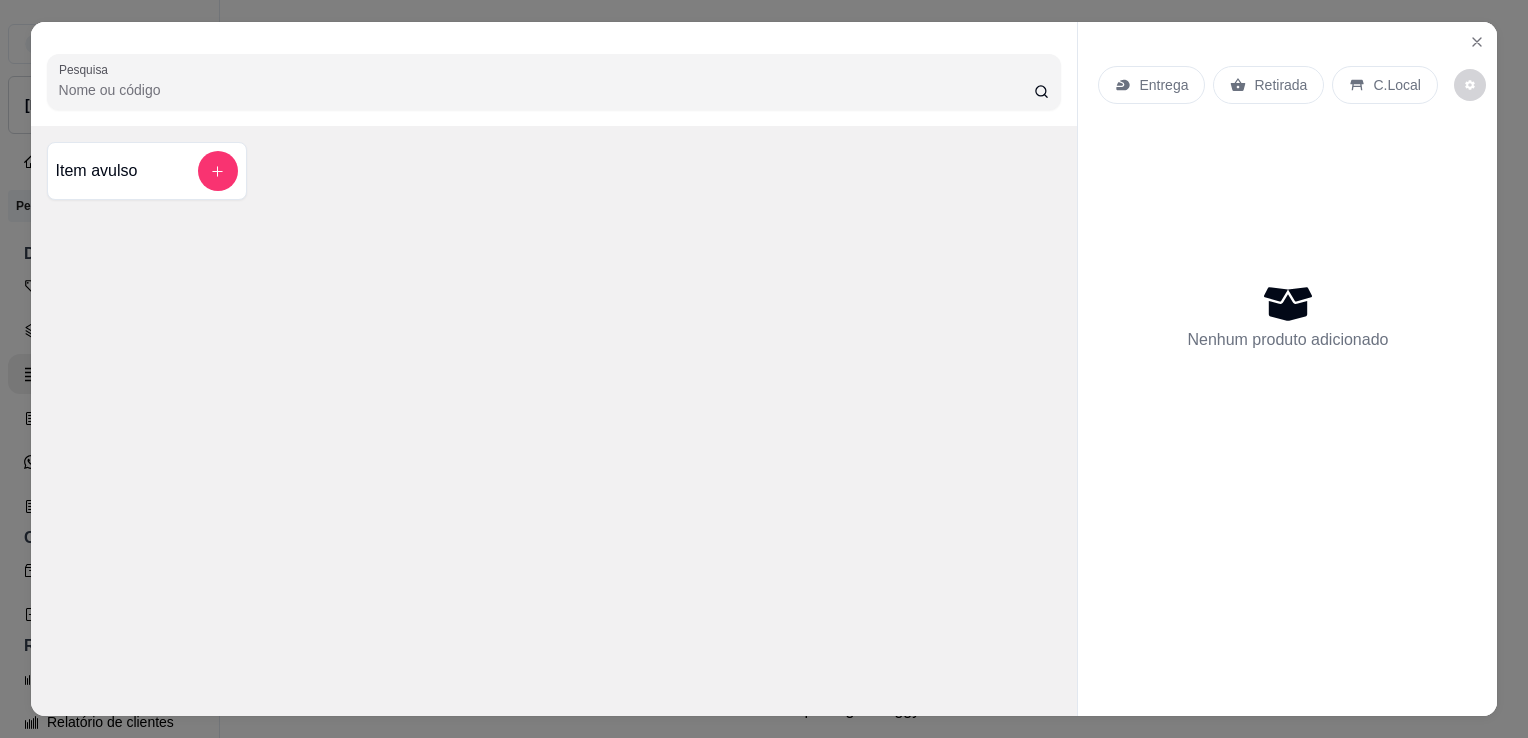 click on "Entrega" at bounding box center [1163, 85] 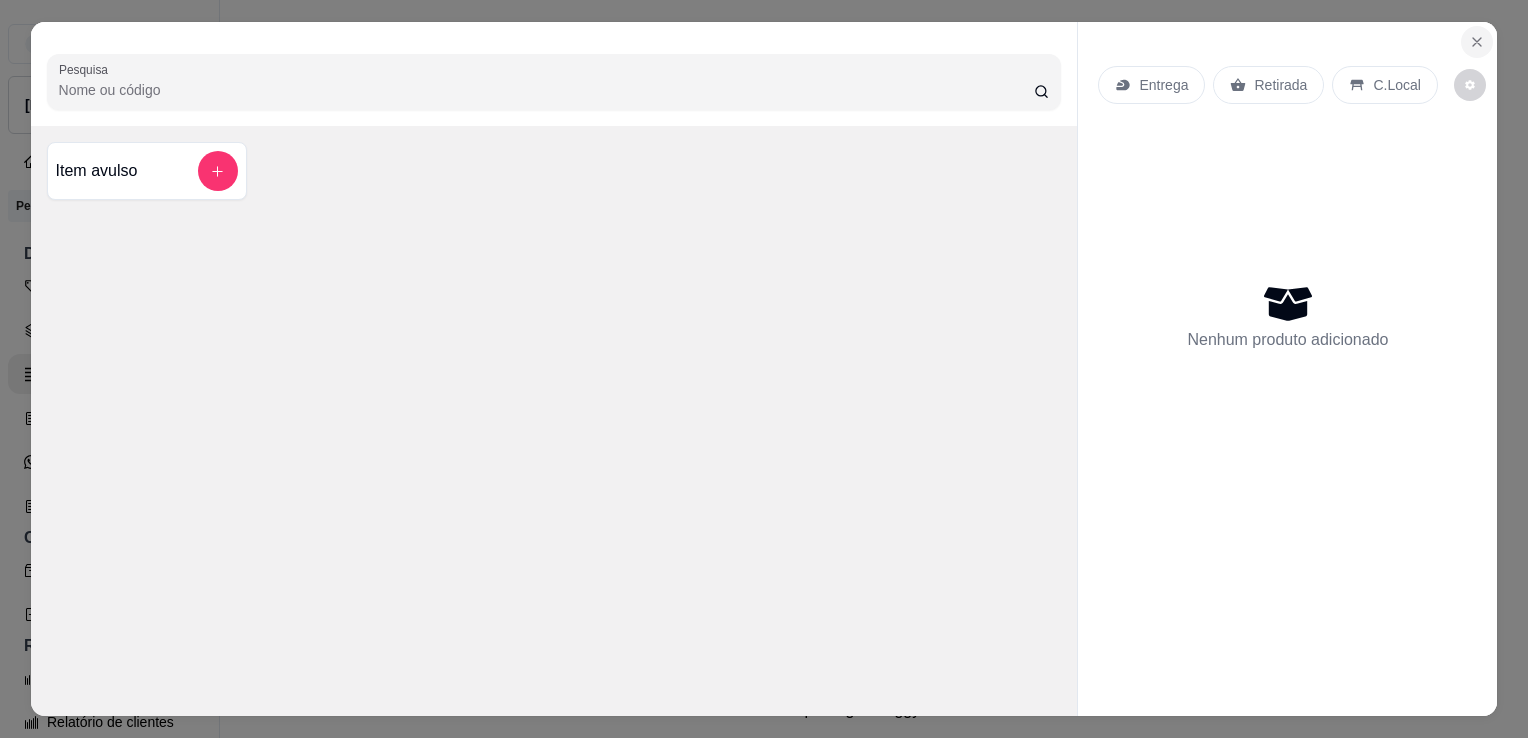 click 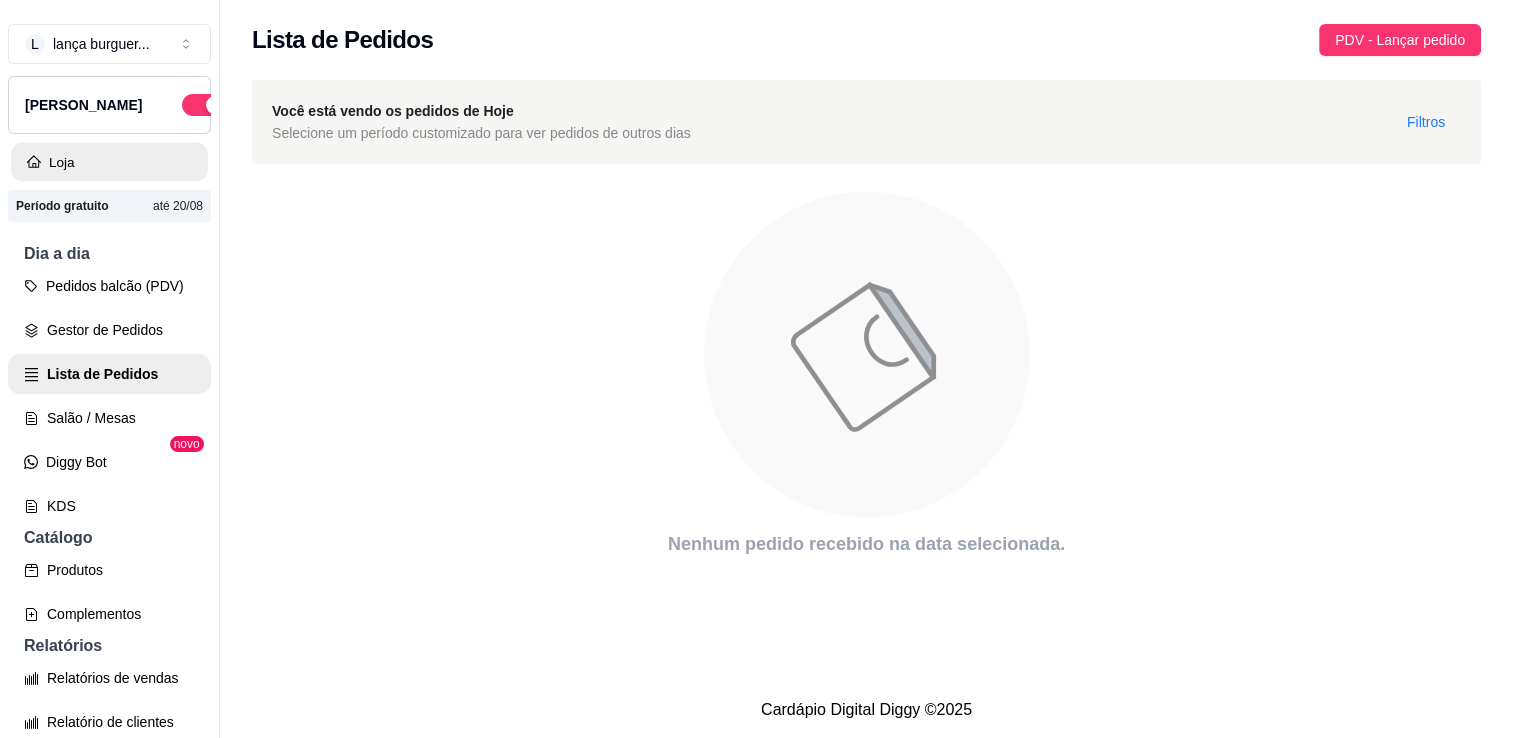 click on "Loja" at bounding box center (109, 162) 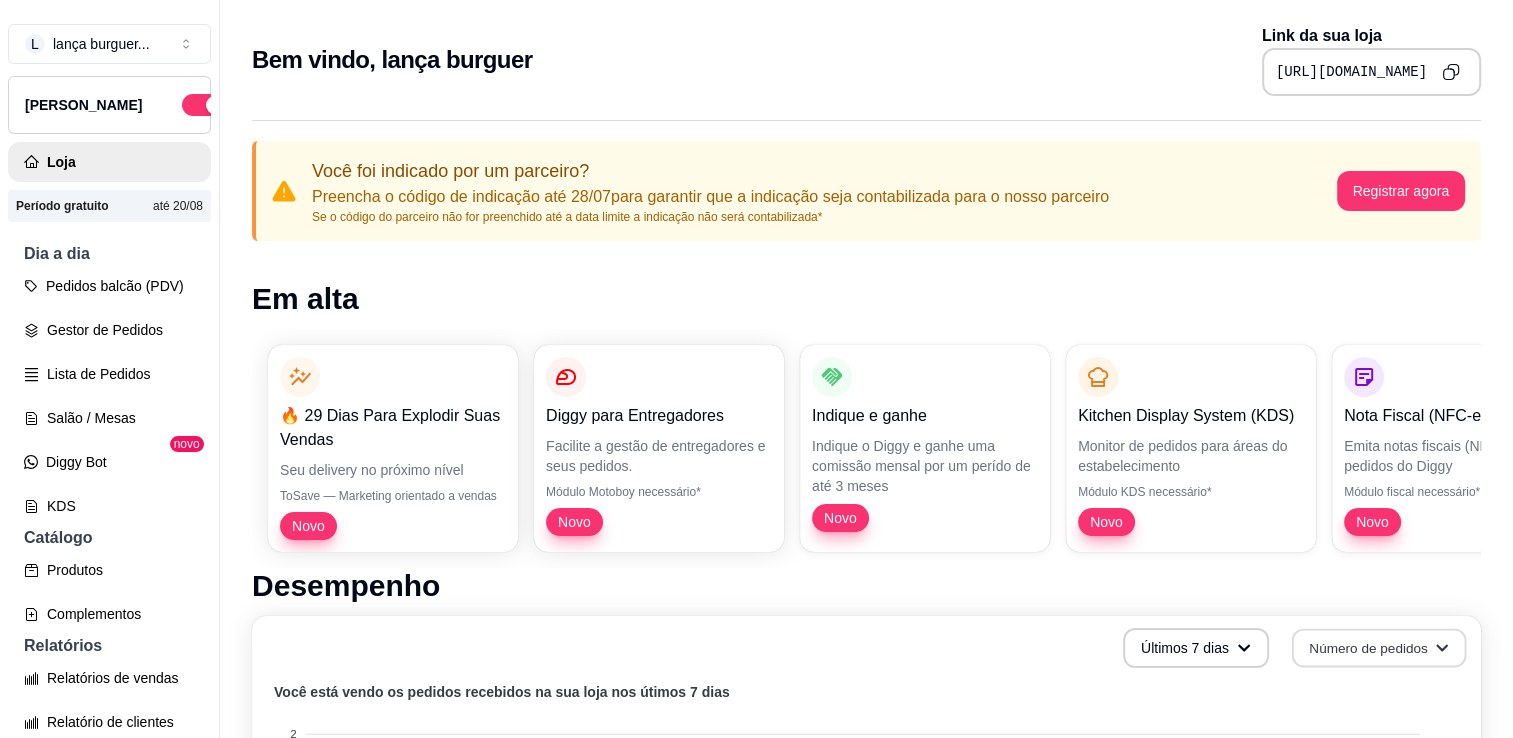 click on "Número de pedidos" at bounding box center (1379, 648) 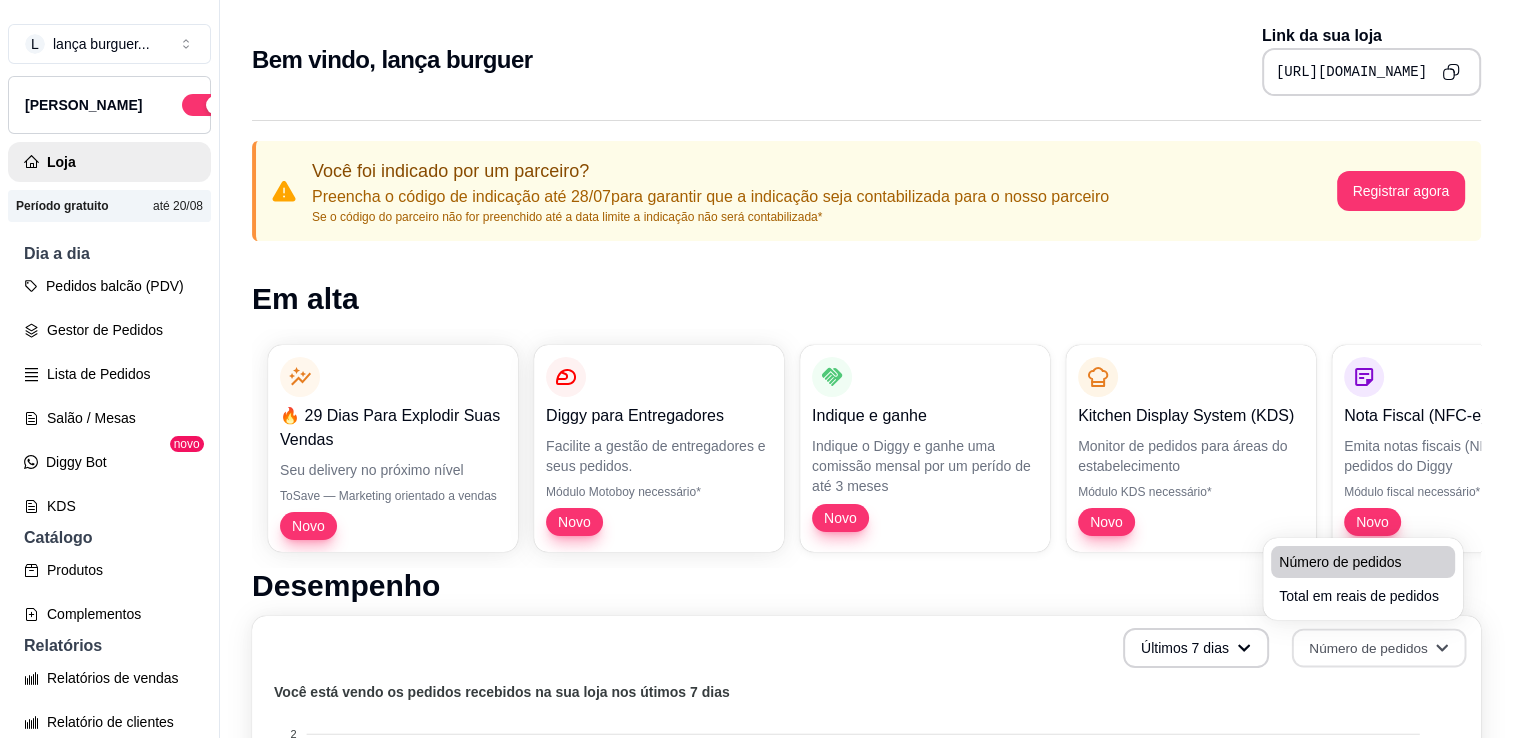 click on "Número de pedidos" at bounding box center (1363, 562) 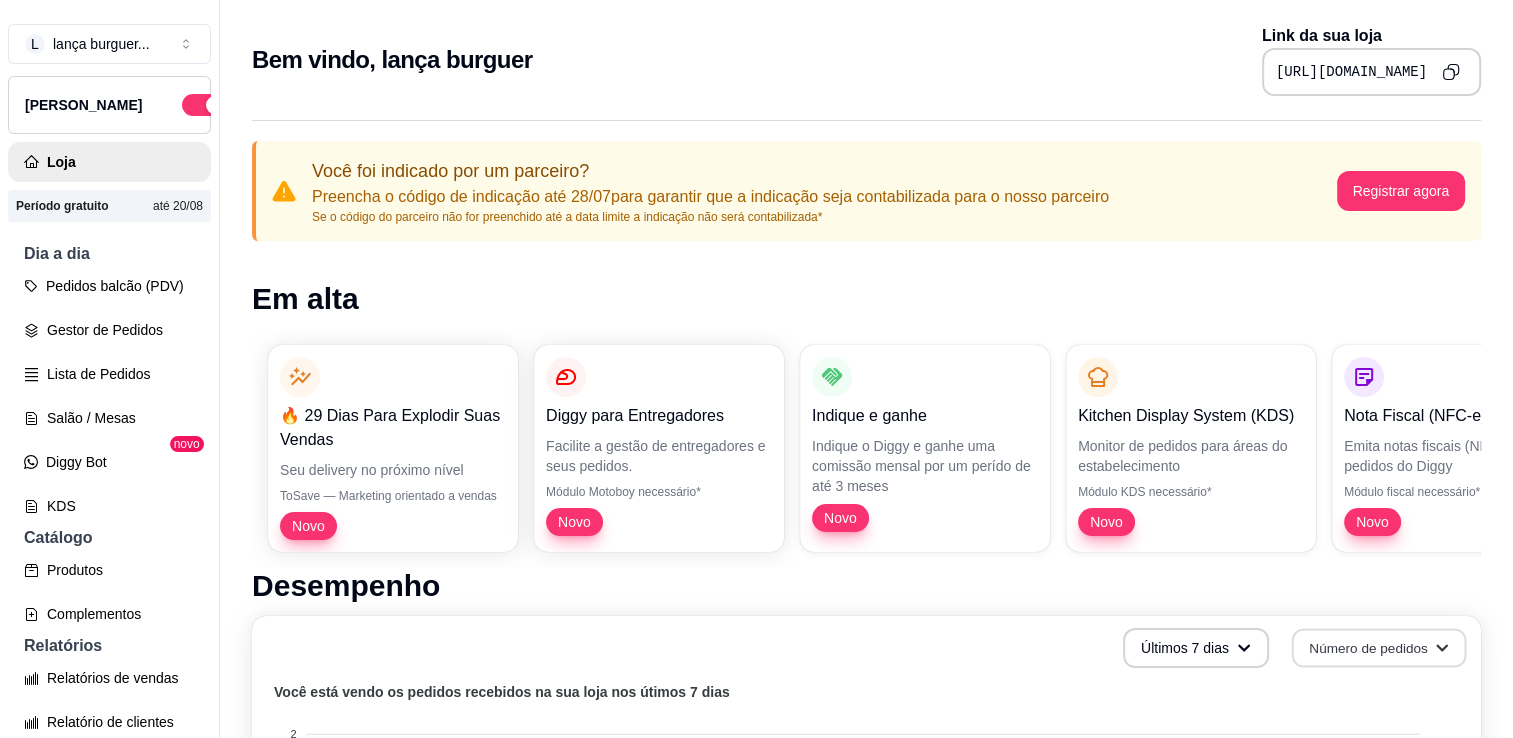 click on "Número de pedidos" at bounding box center [1379, 648] 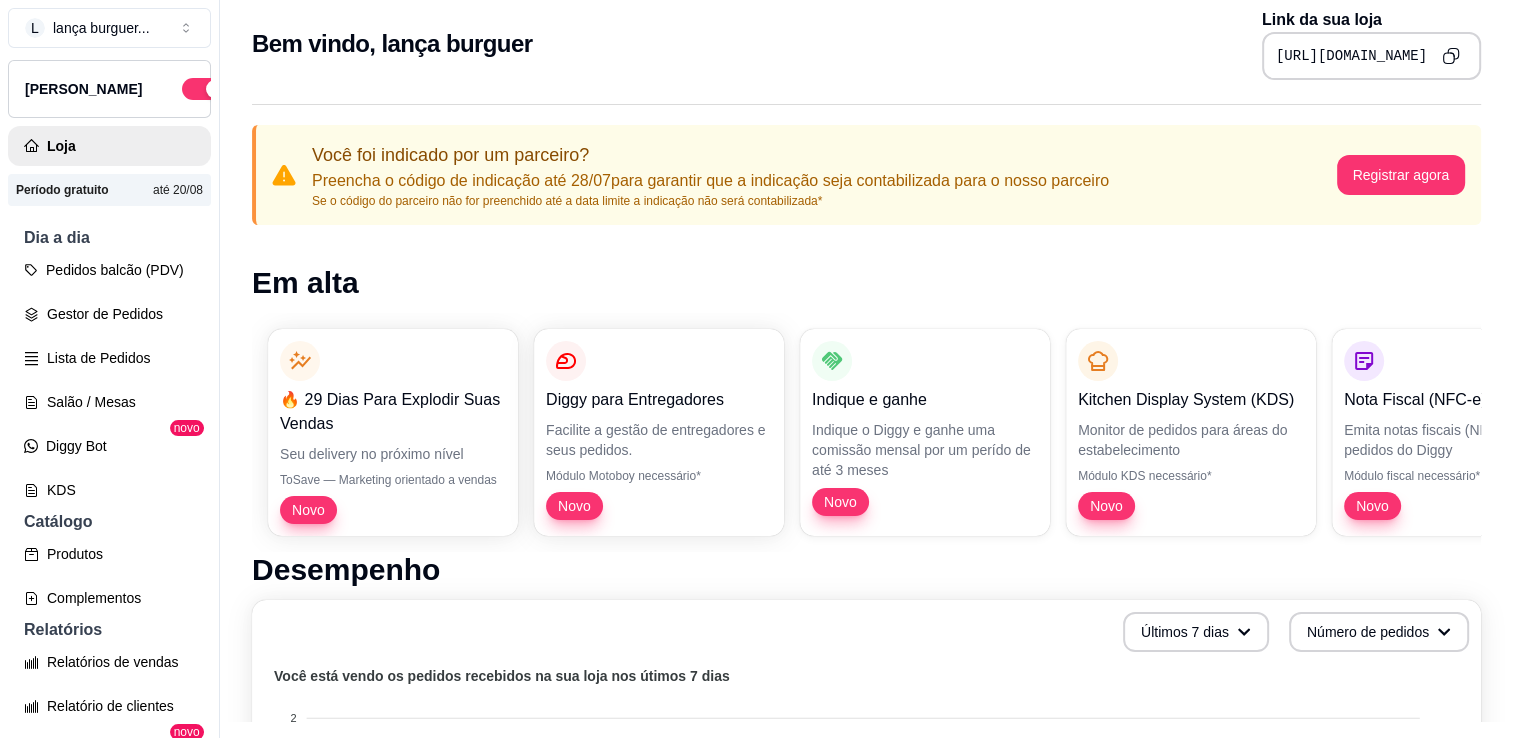 scroll, scrollTop: 32, scrollLeft: 0, axis: vertical 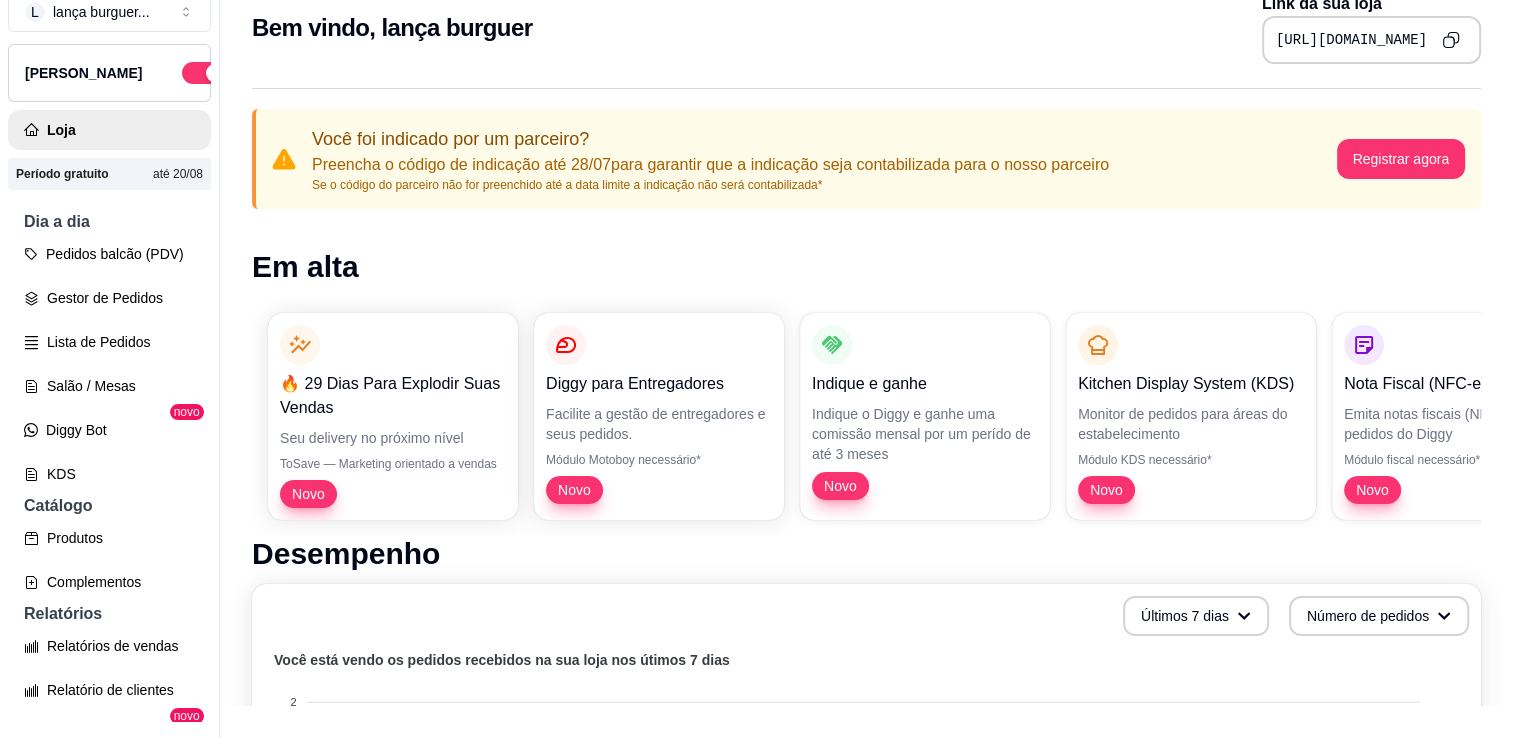 click on "Preencha o código de indicação até   28/07  para garantir que a indicação seja contabilizada para o nosso parceiro" at bounding box center (710, 165) 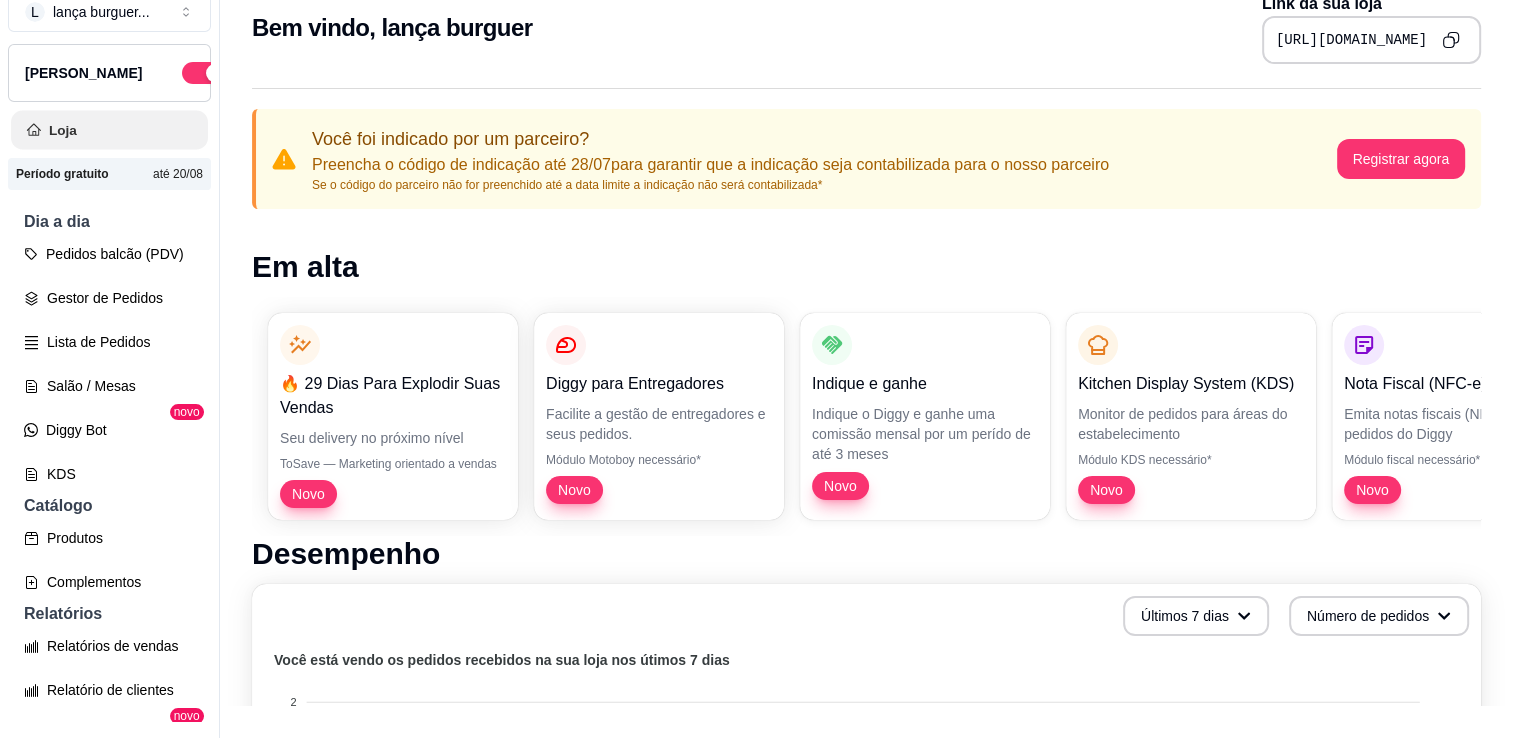 click 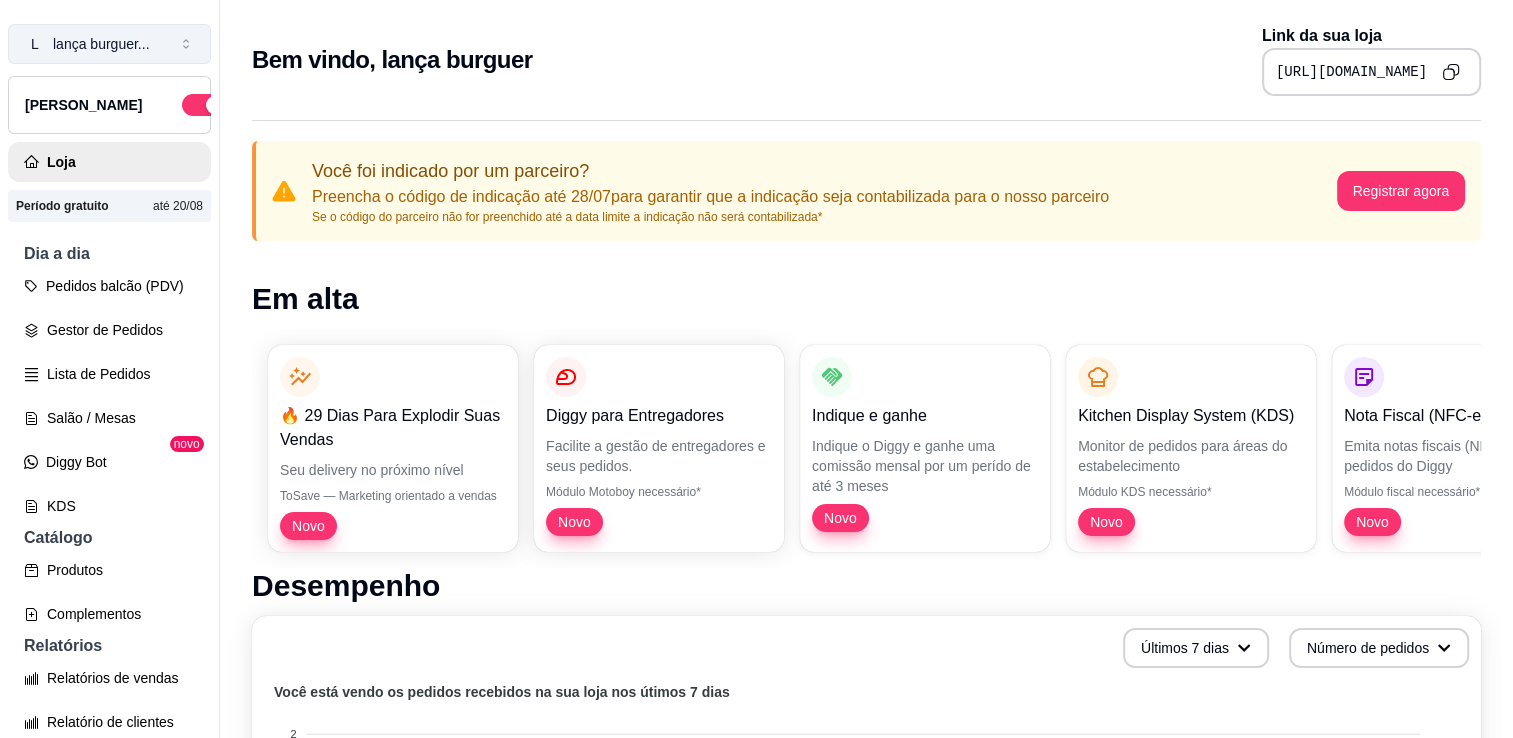 click on "L lança burguer ..." at bounding box center (109, 44) 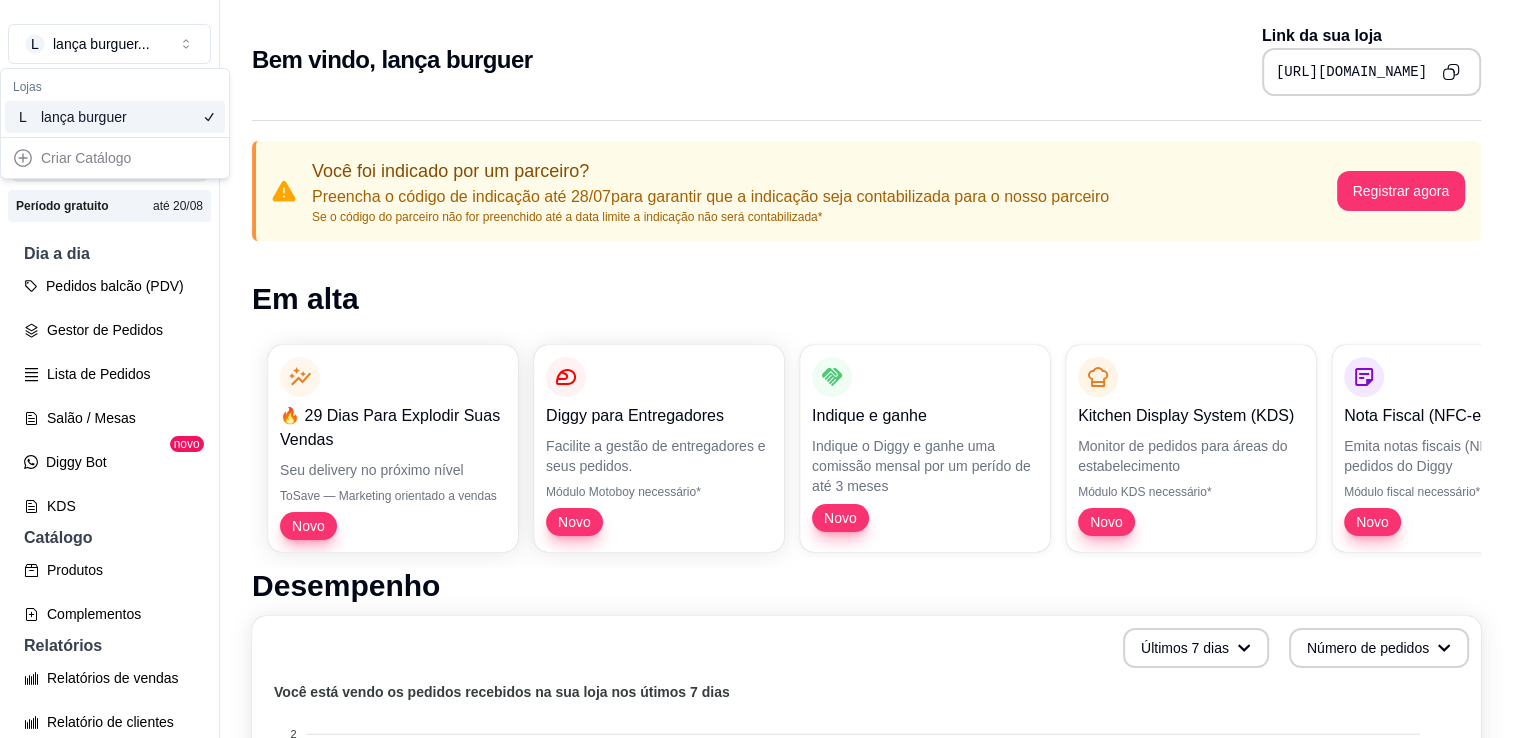 click on "lança burguer" at bounding box center [86, 117] 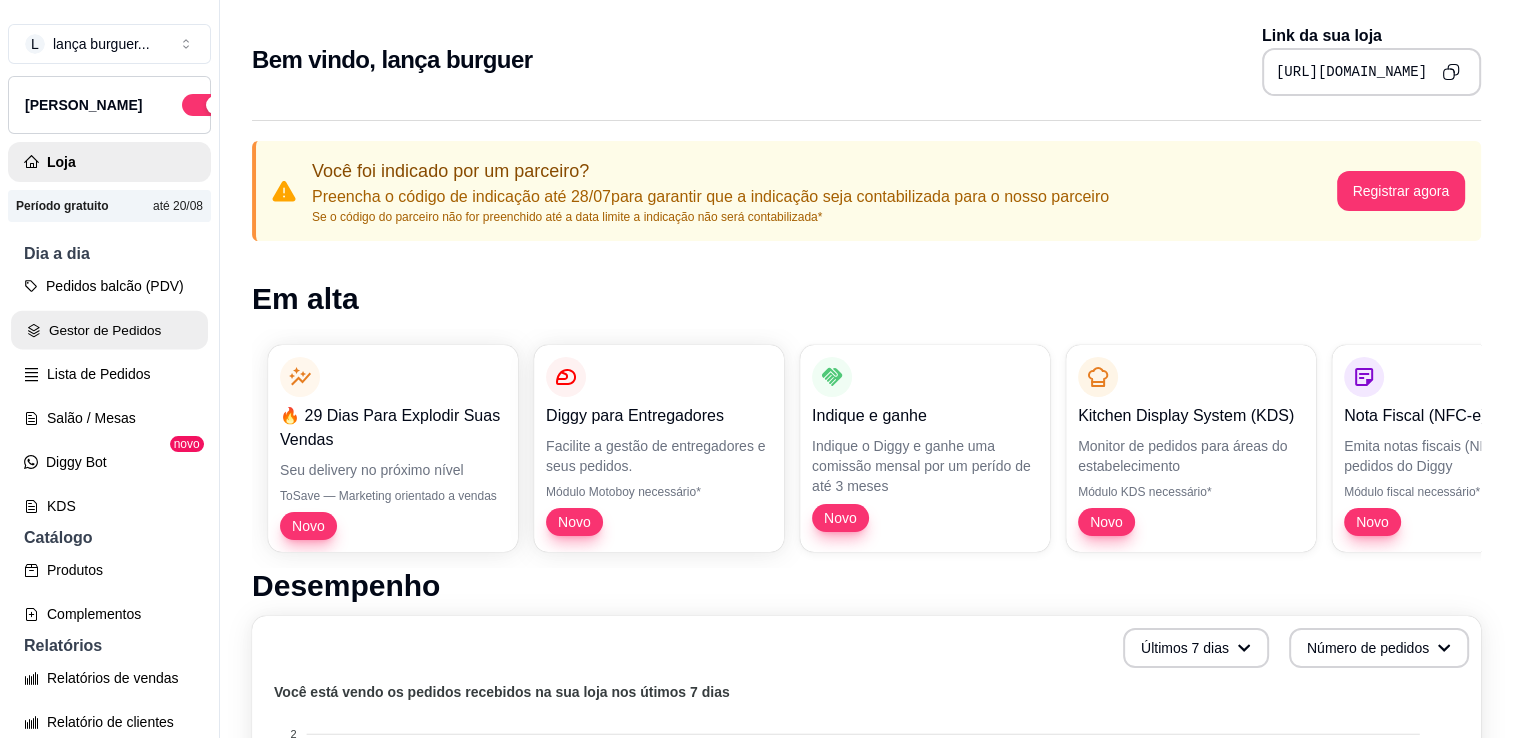 click on "Gestor de Pedidos" at bounding box center (109, 330) 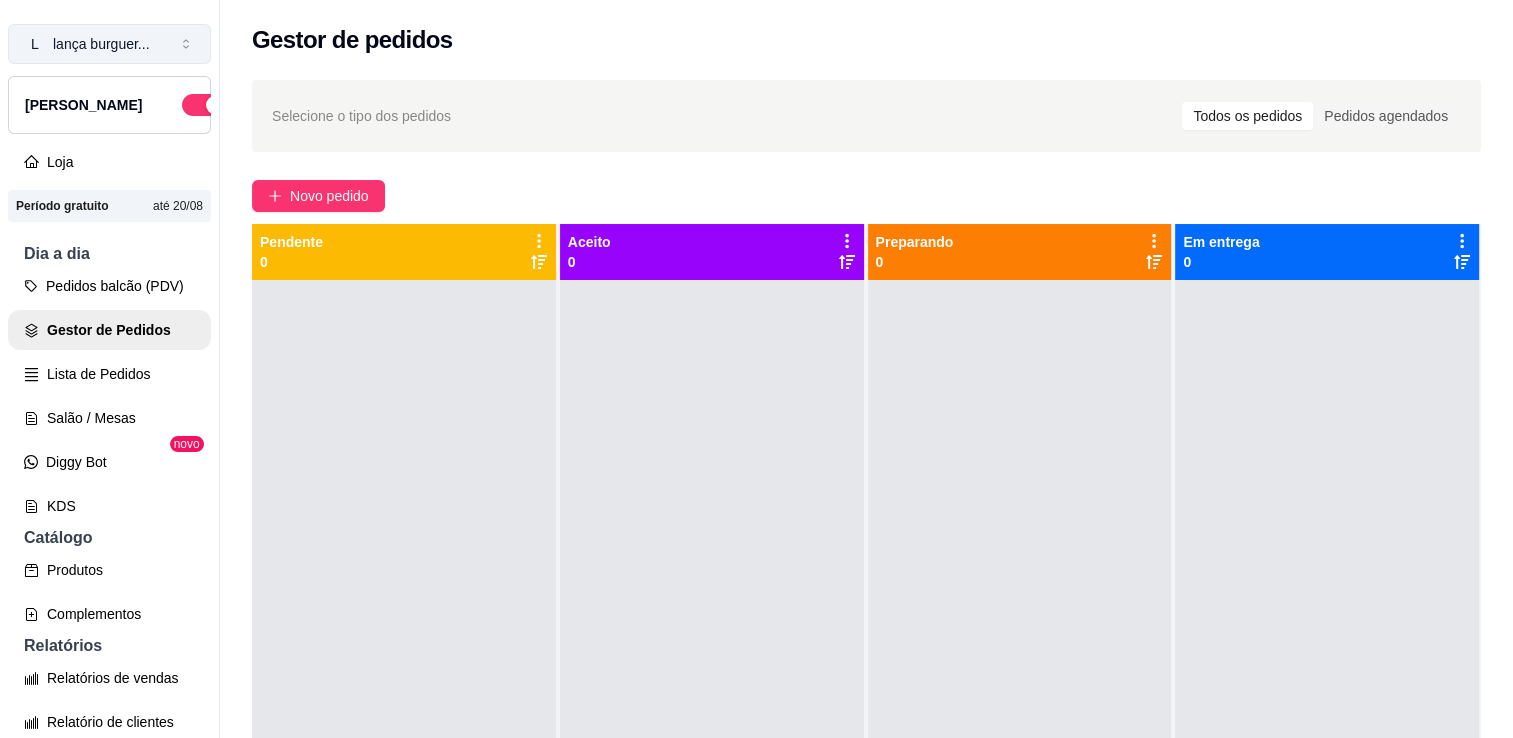 click on "lança burguer ..." at bounding box center [101, 44] 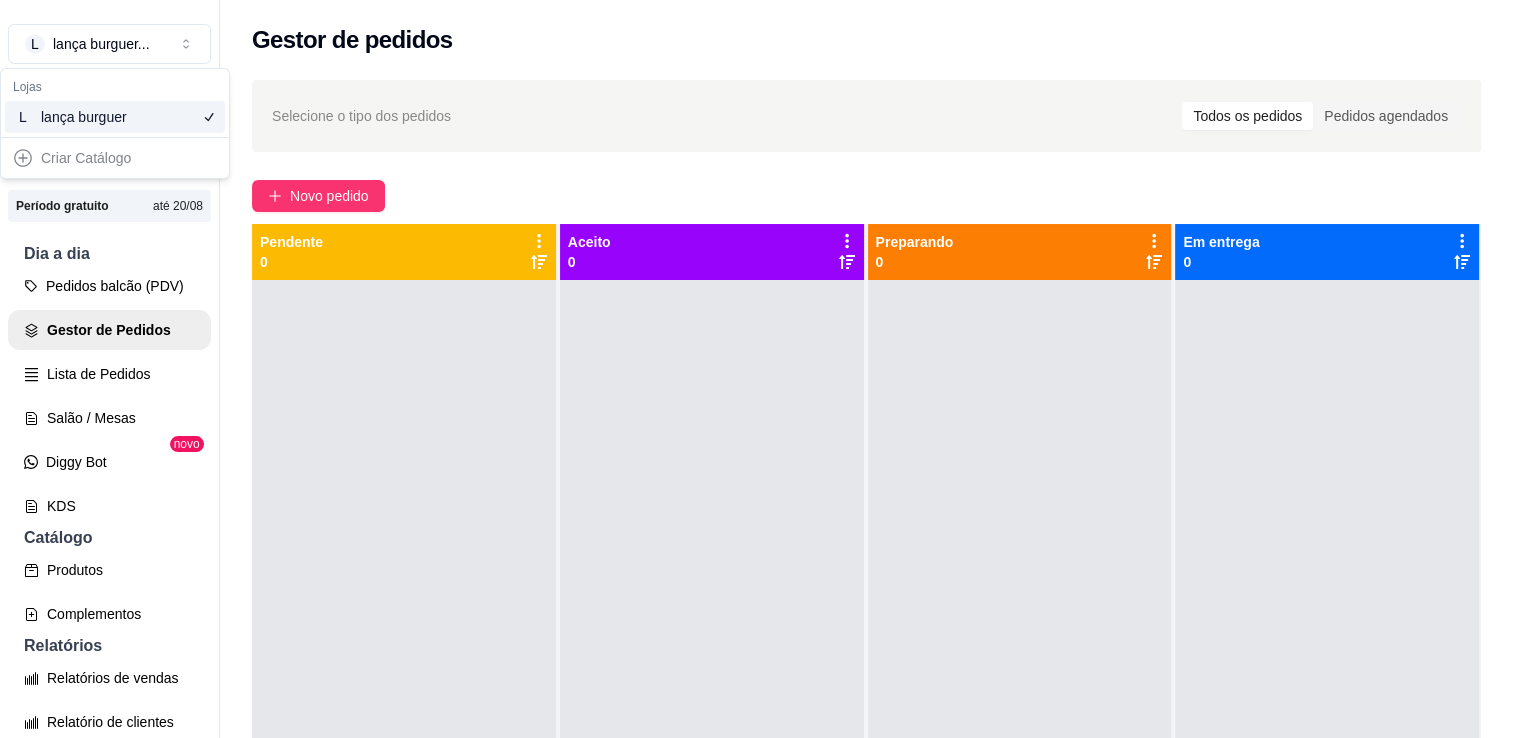 scroll, scrollTop: 631, scrollLeft: 0, axis: vertical 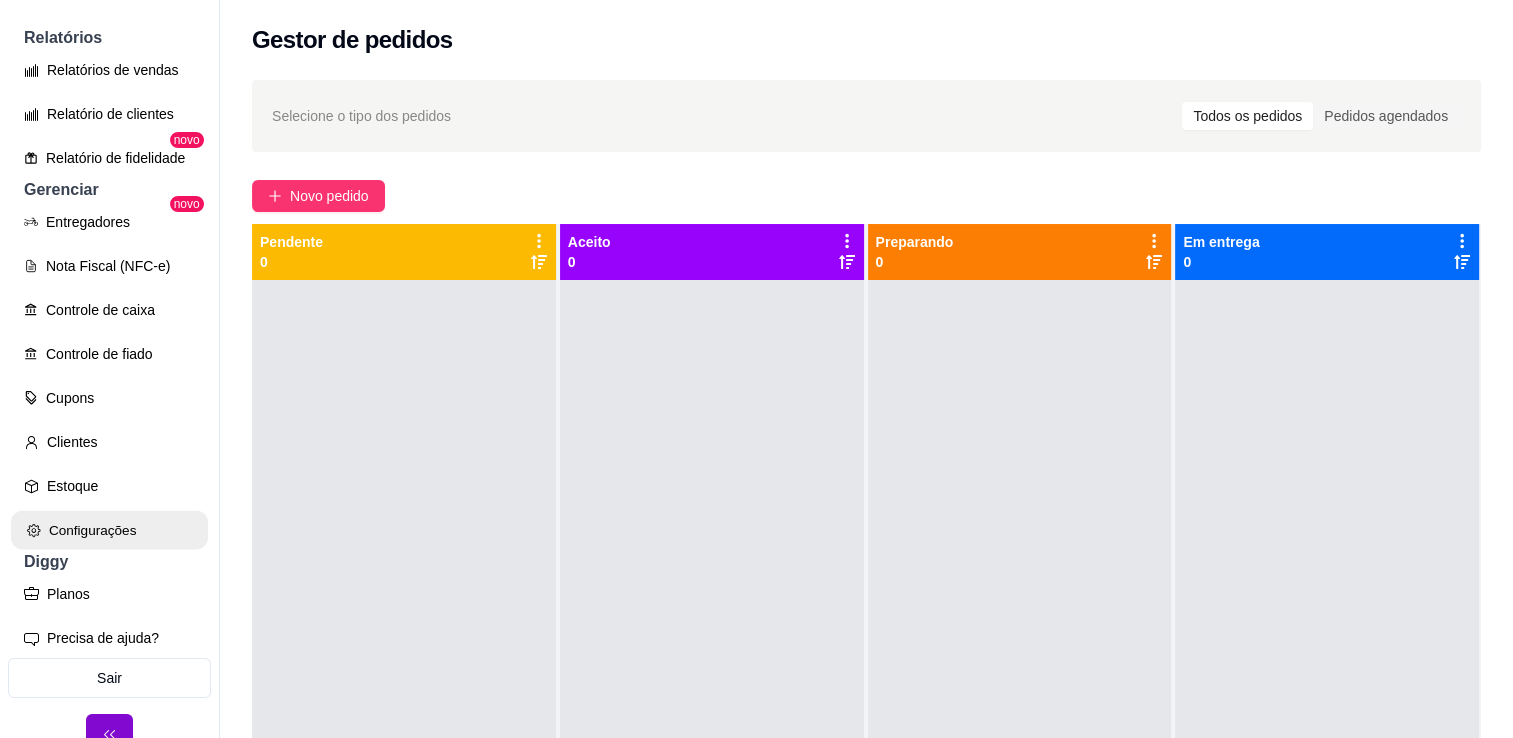 click on "Configurações" at bounding box center [109, 530] 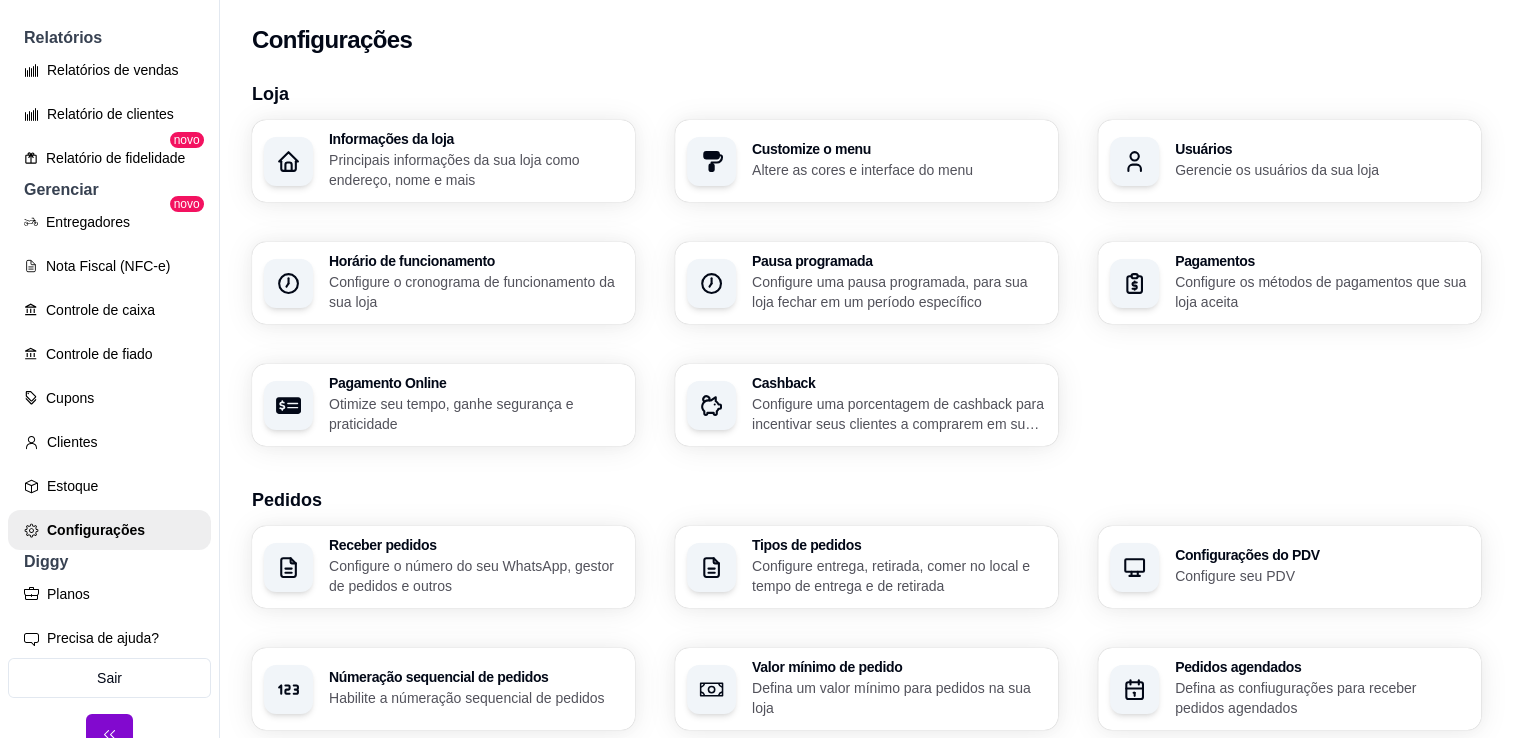 scroll, scrollTop: 0, scrollLeft: 0, axis: both 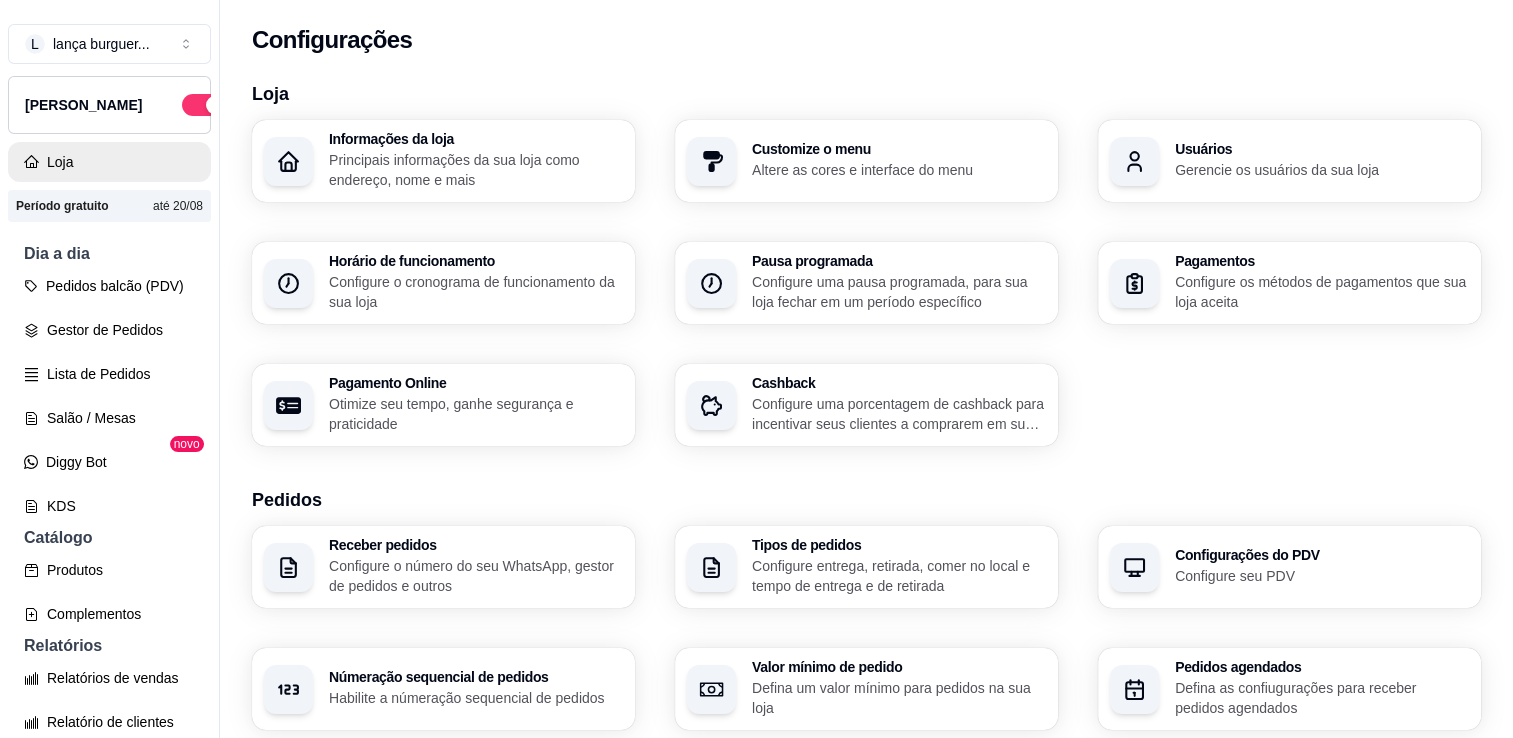 click on "Loja" at bounding box center [109, 162] 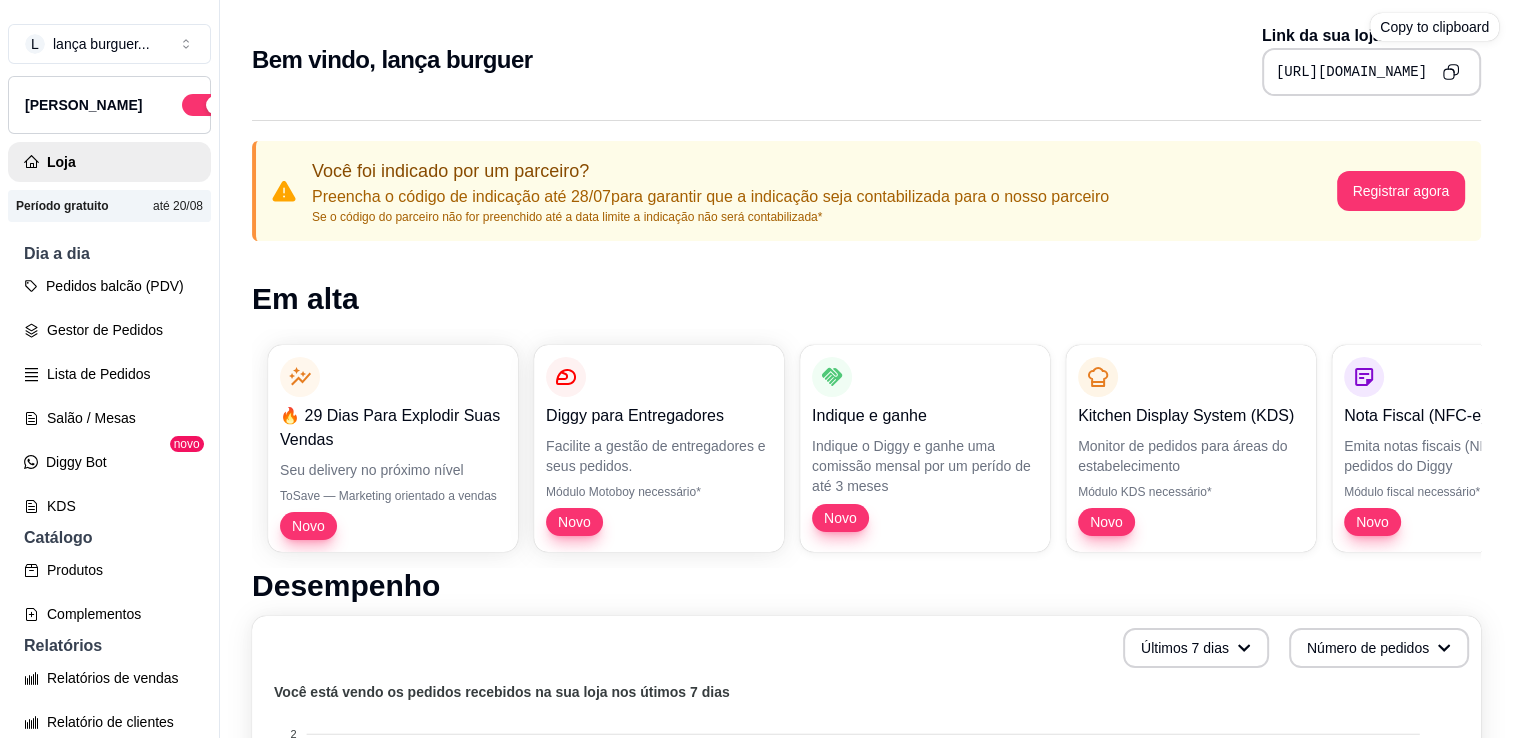 click 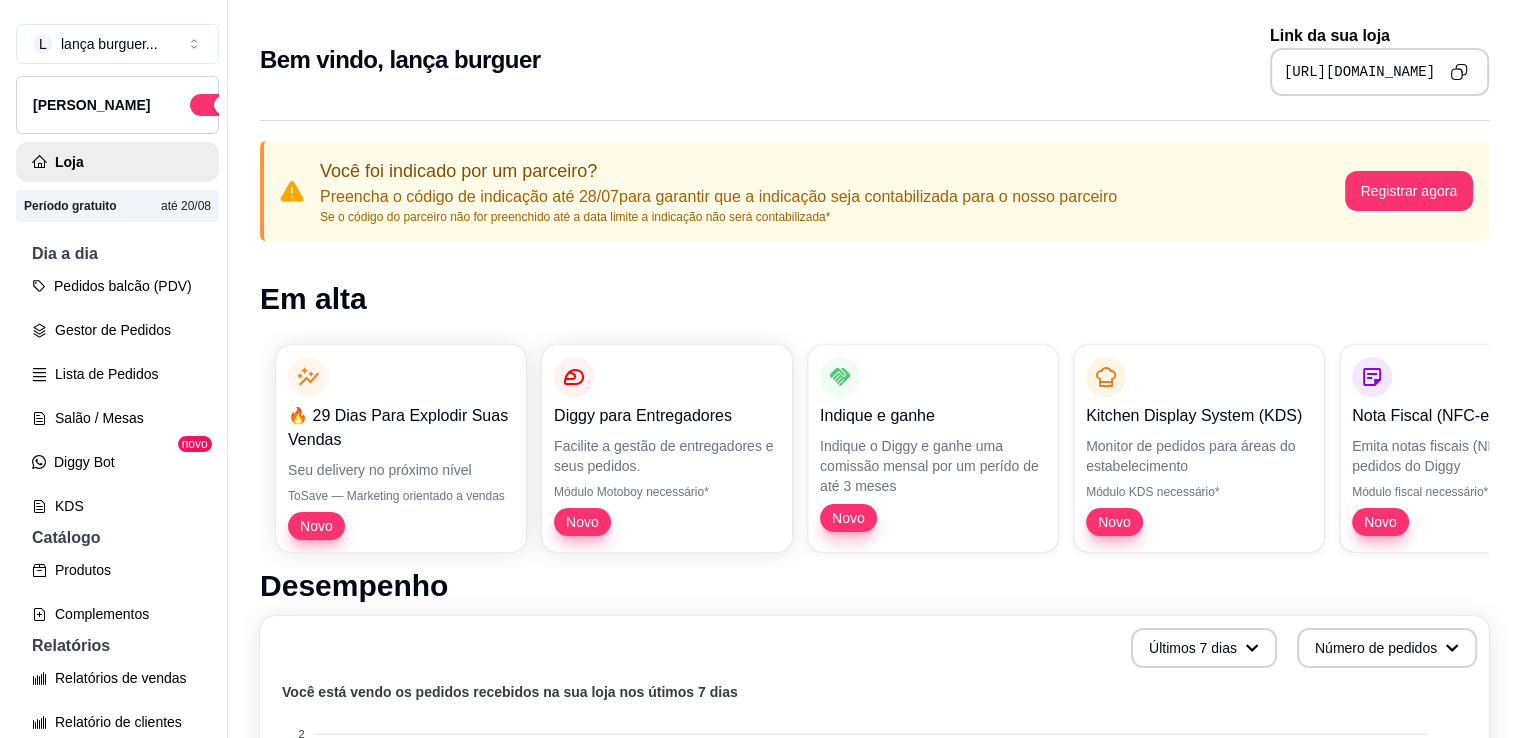 scroll, scrollTop: 631, scrollLeft: 0, axis: vertical 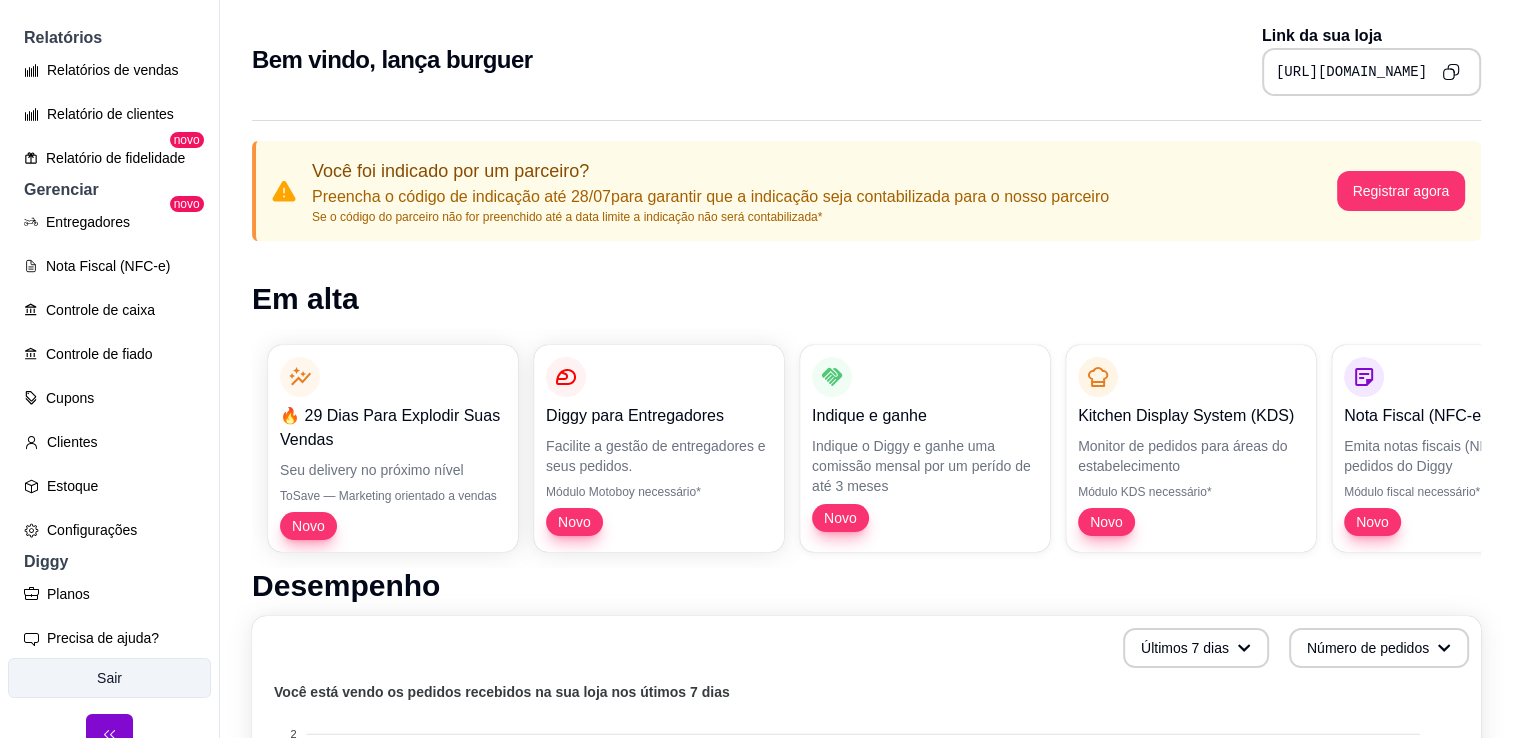 click on "Sair" at bounding box center (109, 678) 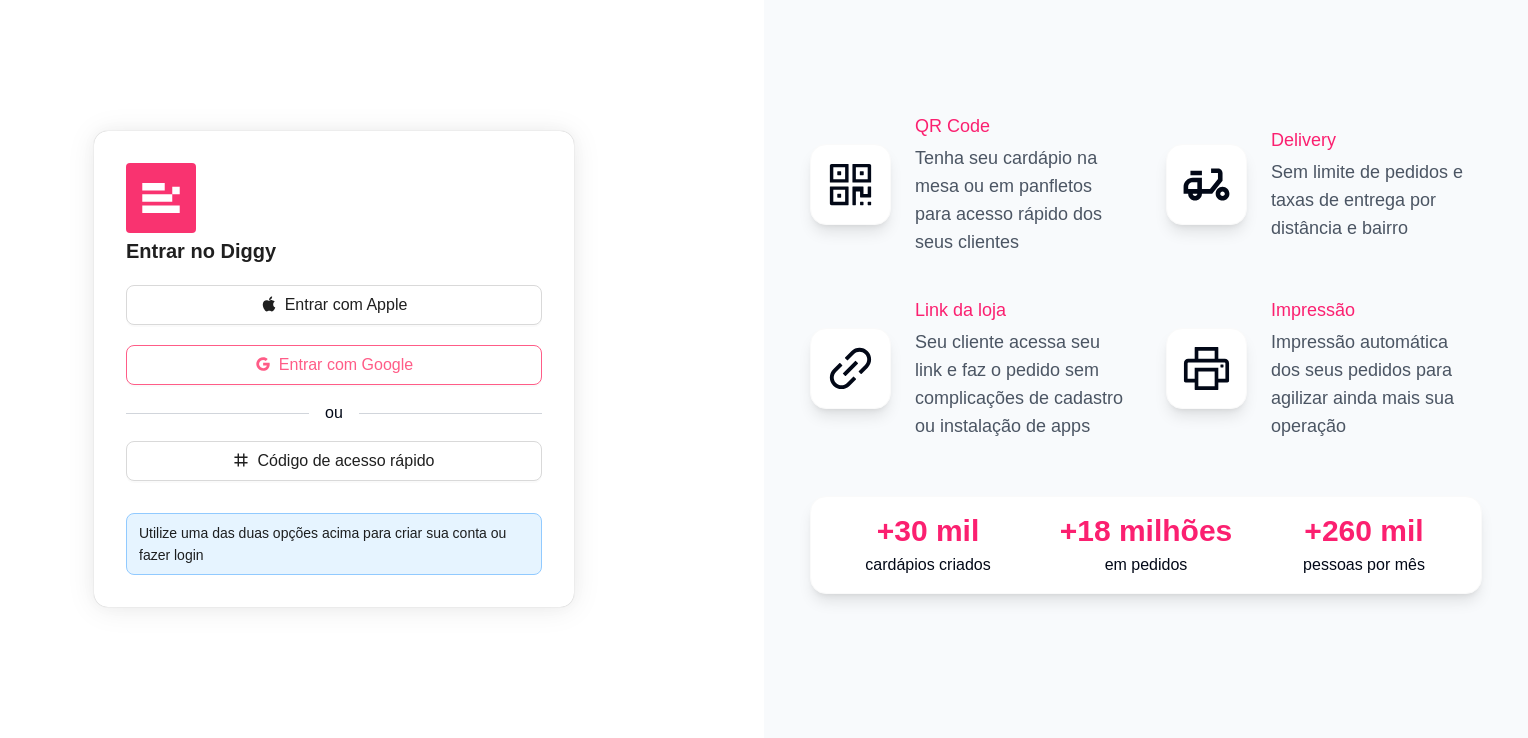 click on "Entrar com Google" at bounding box center (346, 365) 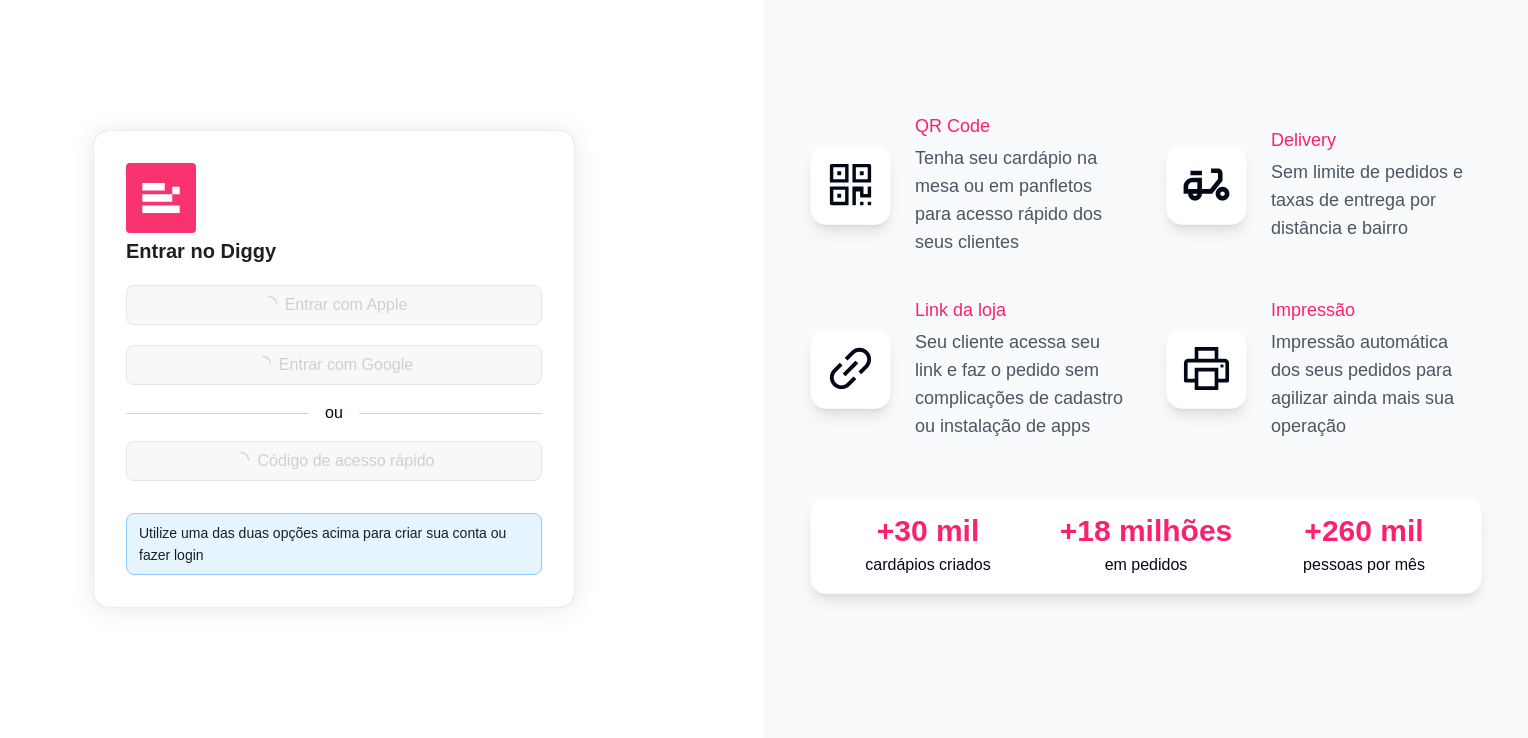 click on "ou" at bounding box center (334, 413) 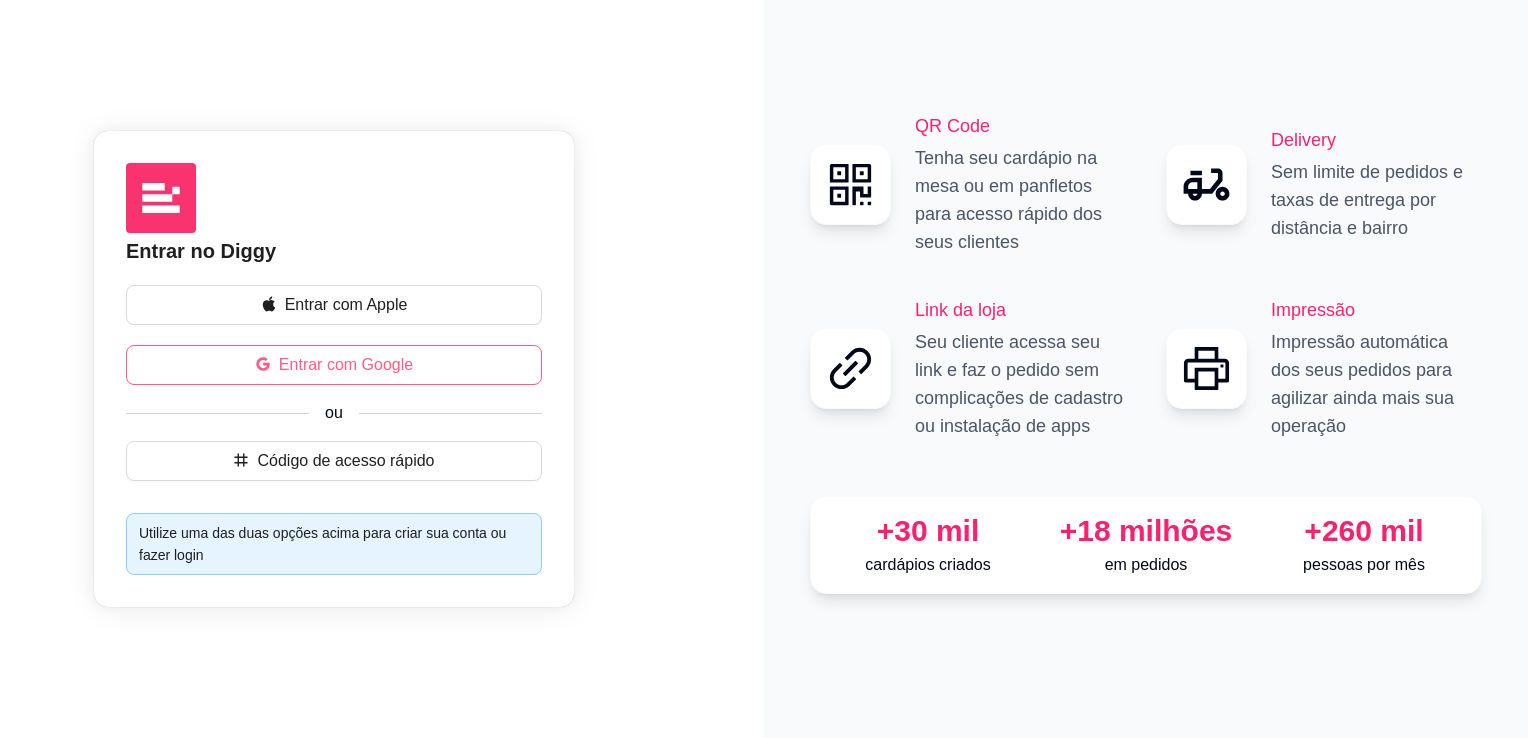 click on "Entrar com Google" at bounding box center (346, 365) 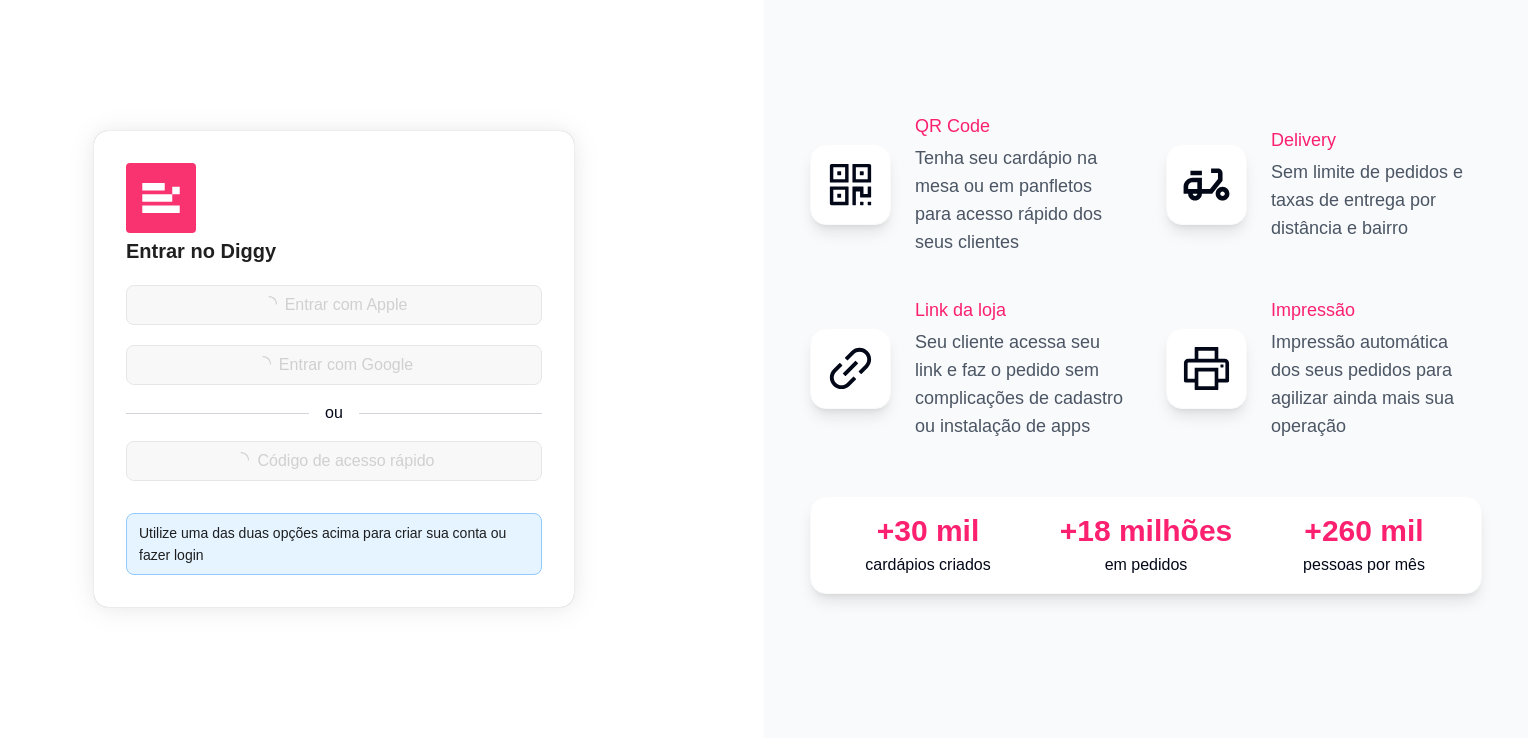 click on "Entrar no Diggy Entrar com Apple Entrar com Google ou Código de acesso rápido Utilize uma das duas opções acima para criar sua conta ou fazer login" at bounding box center (382, 369) 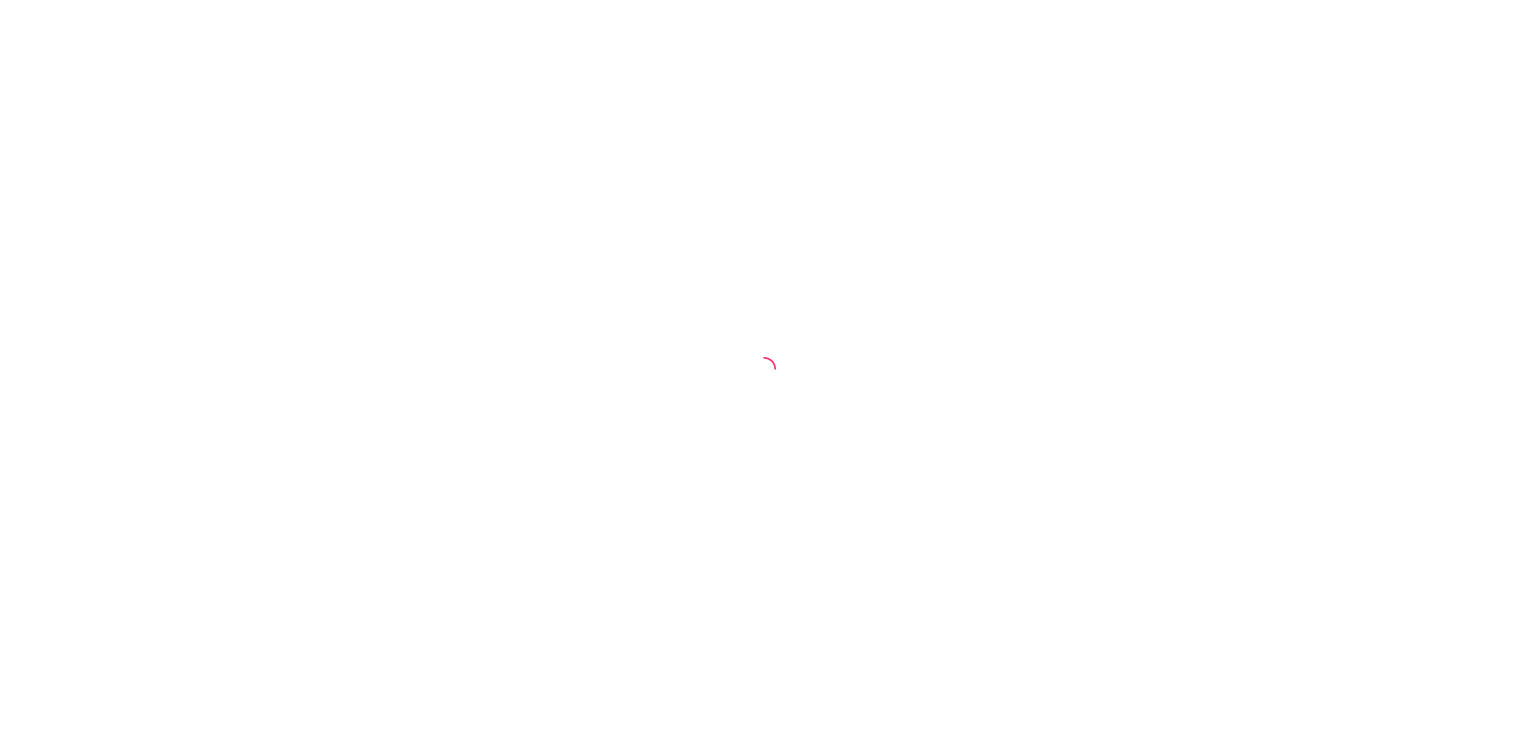 scroll, scrollTop: 0, scrollLeft: 0, axis: both 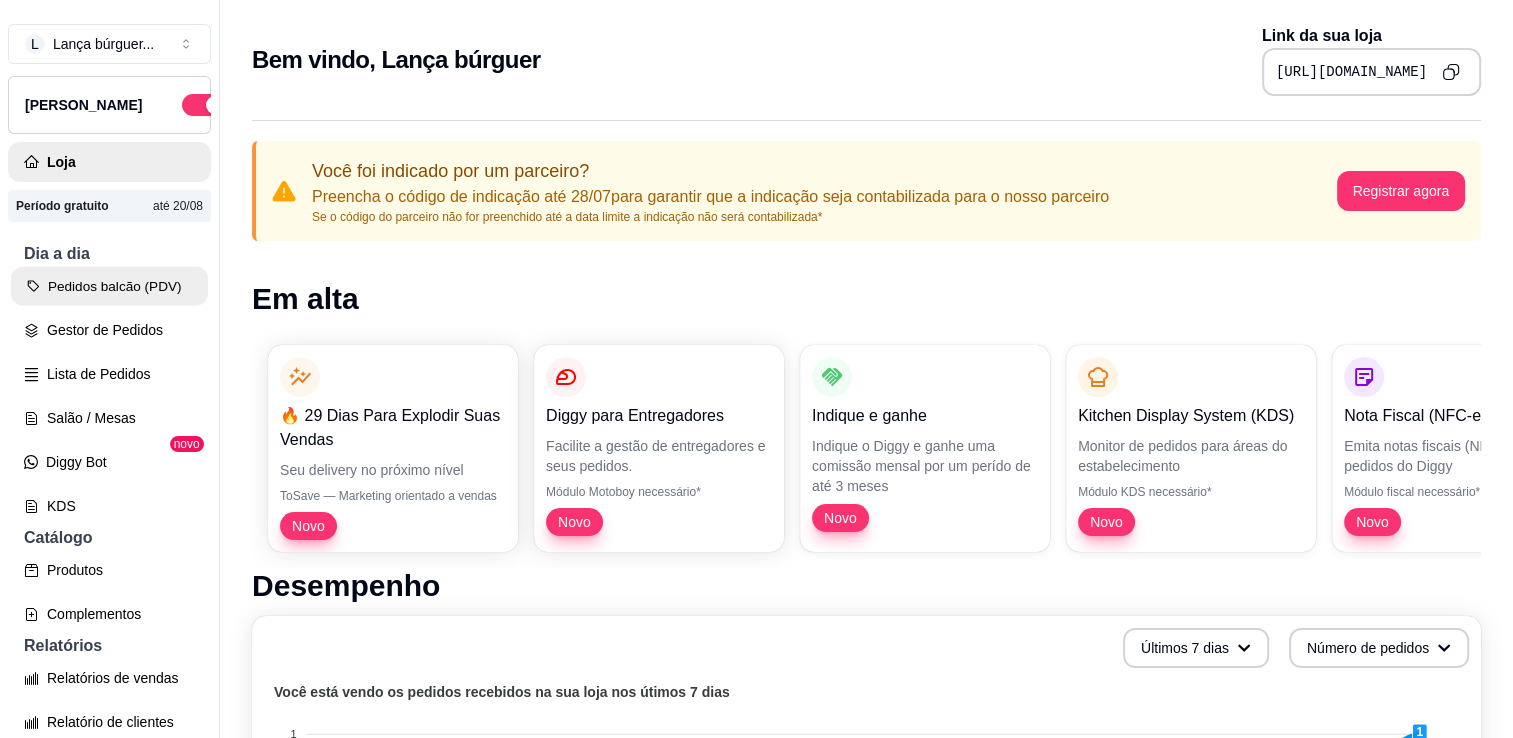 click on "Pedidos balcão (PDV)" at bounding box center [109, 286] 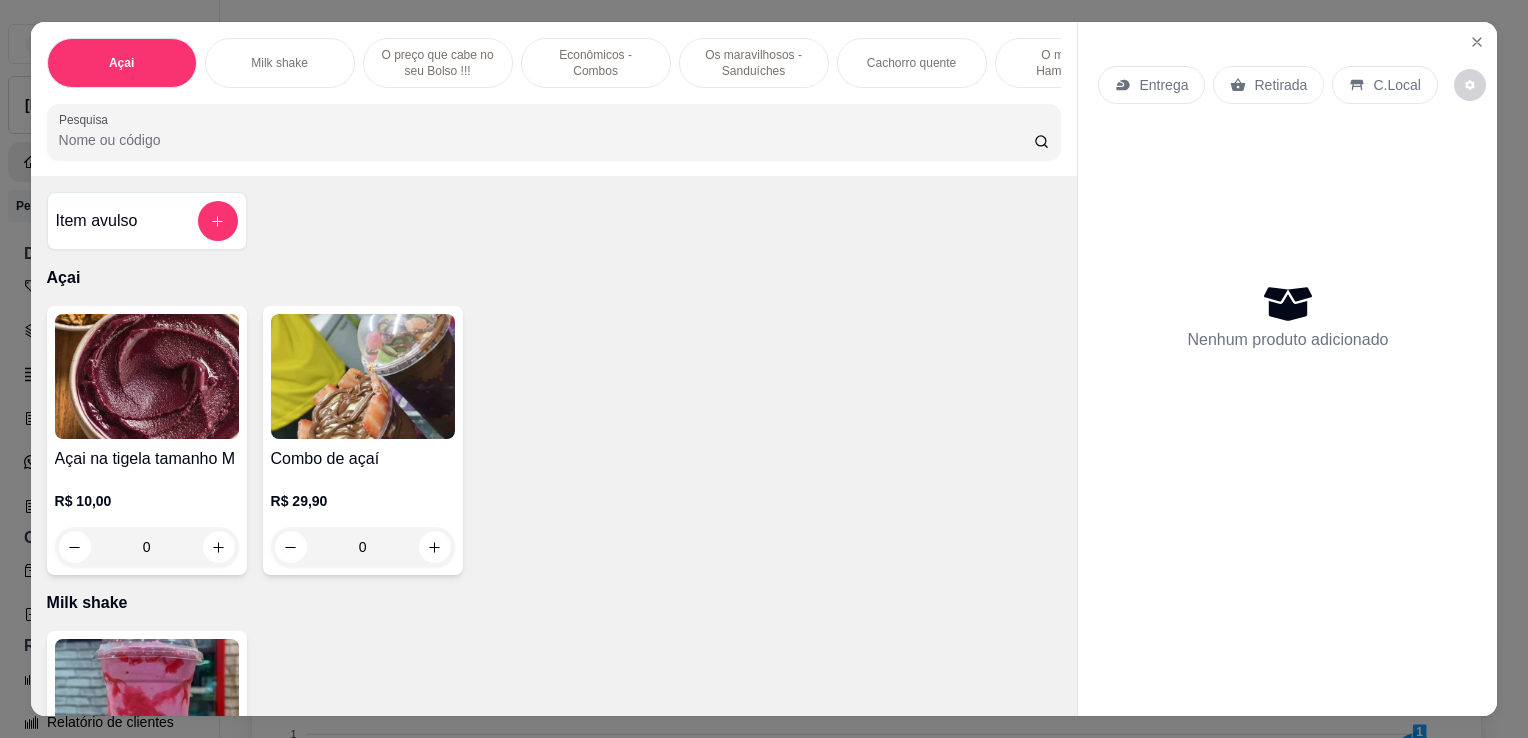 click on "Açai Milk shake O preço que cabe no seu Bolso !!! Econômicos - Combos Os maravilhosos - Sanduíches Cachorro quente O melhor - Hambúrguer tradicional Hambúrgueres especiais ( Frango ) Hambúrgueres especiais ( Mega especiais) Hambúrgueres especiais ( Bacon ) Hambúrgueres especiais (Mega especiais) Deliciosos - Hambúrgueres Porções Bebidas Pastel Beirute Pizza Yakisoba Massa Pesquisa Item avulso Açai Açai na tigela tamanho M   R$ 10,00 0 Combo de açaí   R$ 29,90 0 Milk shake Milk shake de morango   R$ 15,00 0 O preço que cabe no seu Bolso !!! X-tudinho   R$ 9,00 0 Econômicos - Combos Combo lança   R$ 34,00 0 Lança dos namorados   R$ 38,99 0 Combos família feliz   R$ 58,00 0 Os maravilhosos - Sanduíches Lança duplo   R$ 19,00 0 Lança Original   R$ 12,00 0 Lança triplo   R$ 23,00 0 Cachorro quente Cachorro de 30cm   R$ 14,00 0 O melhor - Hambúrguer tradicional X-calabresa   R$ 14,00 0 X-tudo   R$ 17,00 0 X-frango/calabresa   R$ 18,00 0 X-calabacon   R$ 20,00 0 X-egg dog   0" at bounding box center [764, 369] 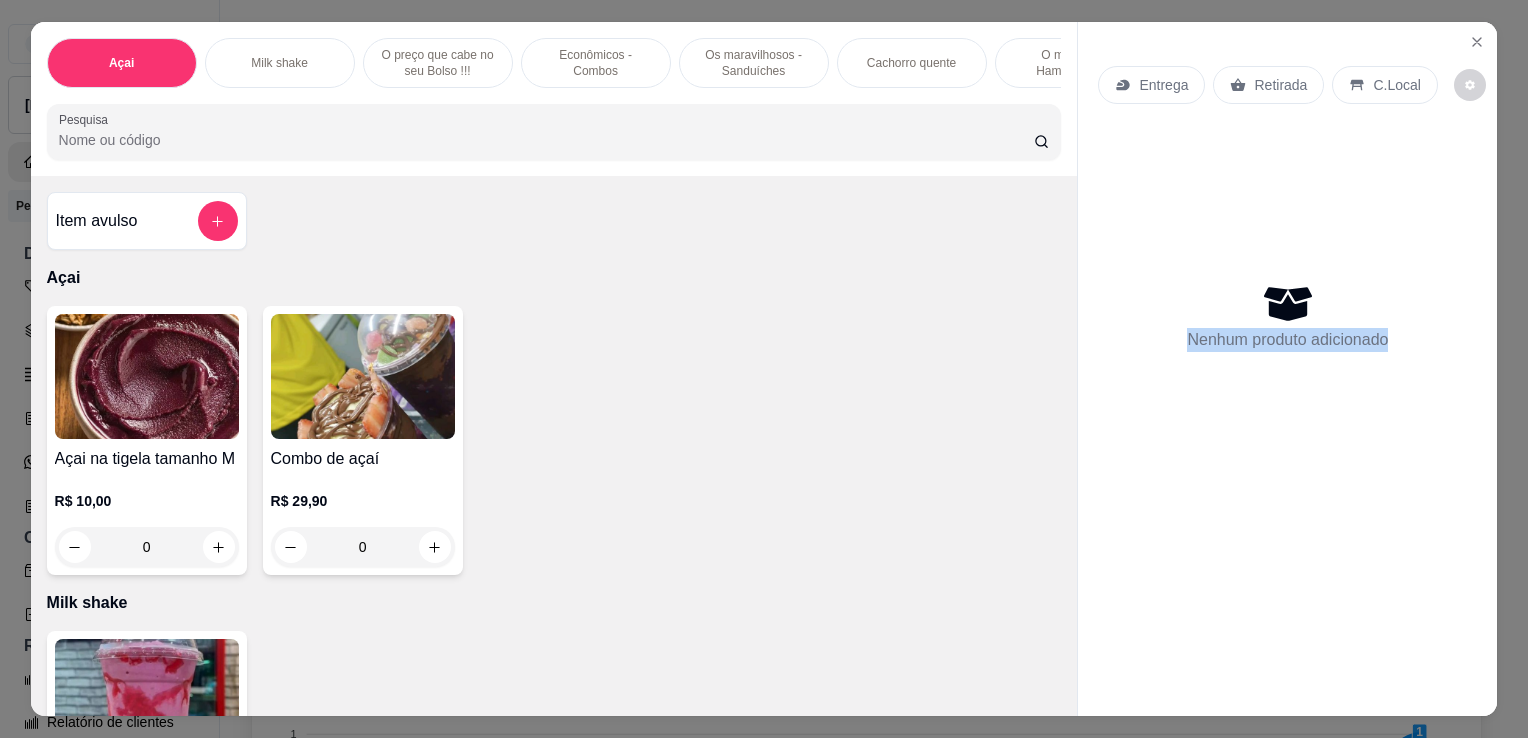scroll, scrollTop: 0, scrollLeft: 0, axis: both 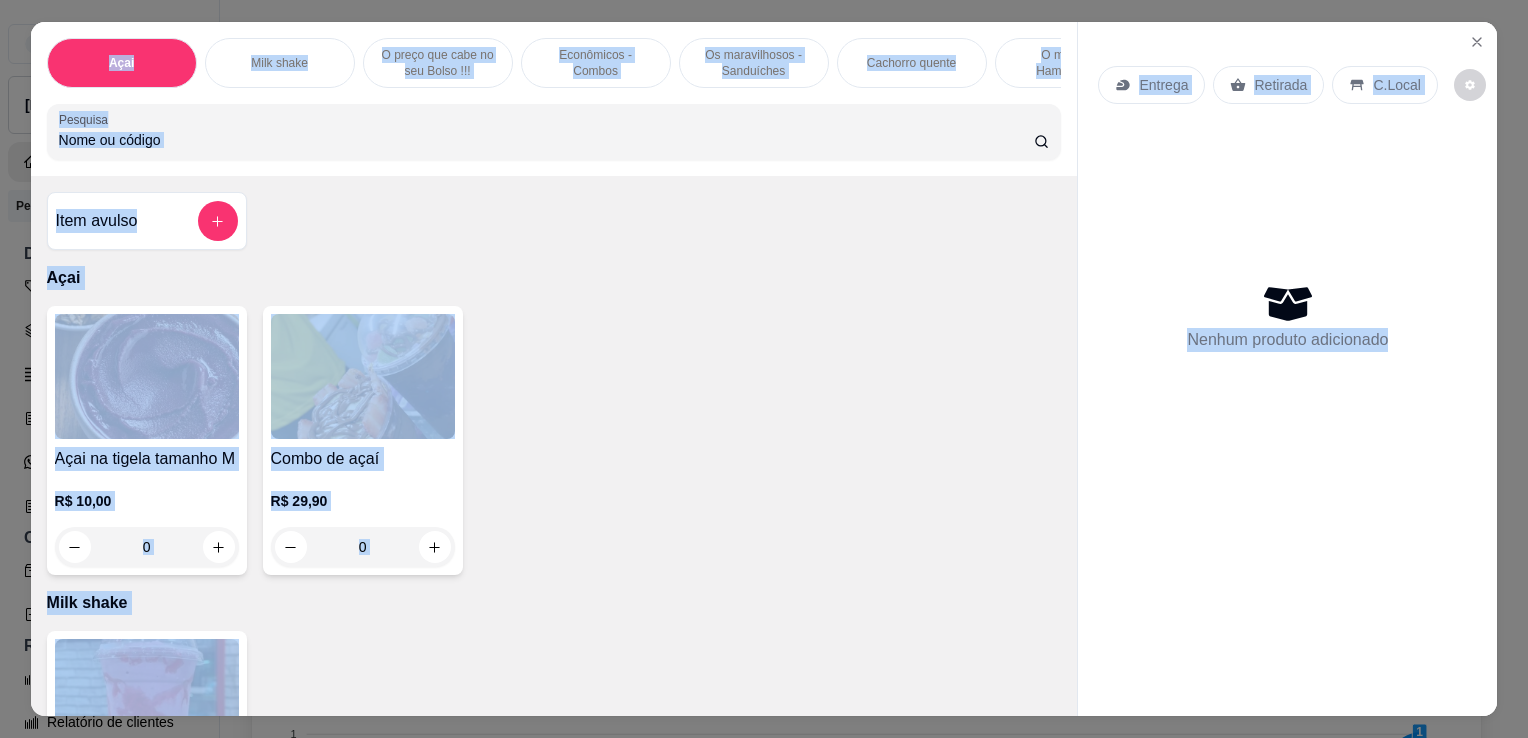 drag, startPoint x: 1505, startPoint y: 411, endPoint x: 1530, endPoint y: 630, distance: 220.42232 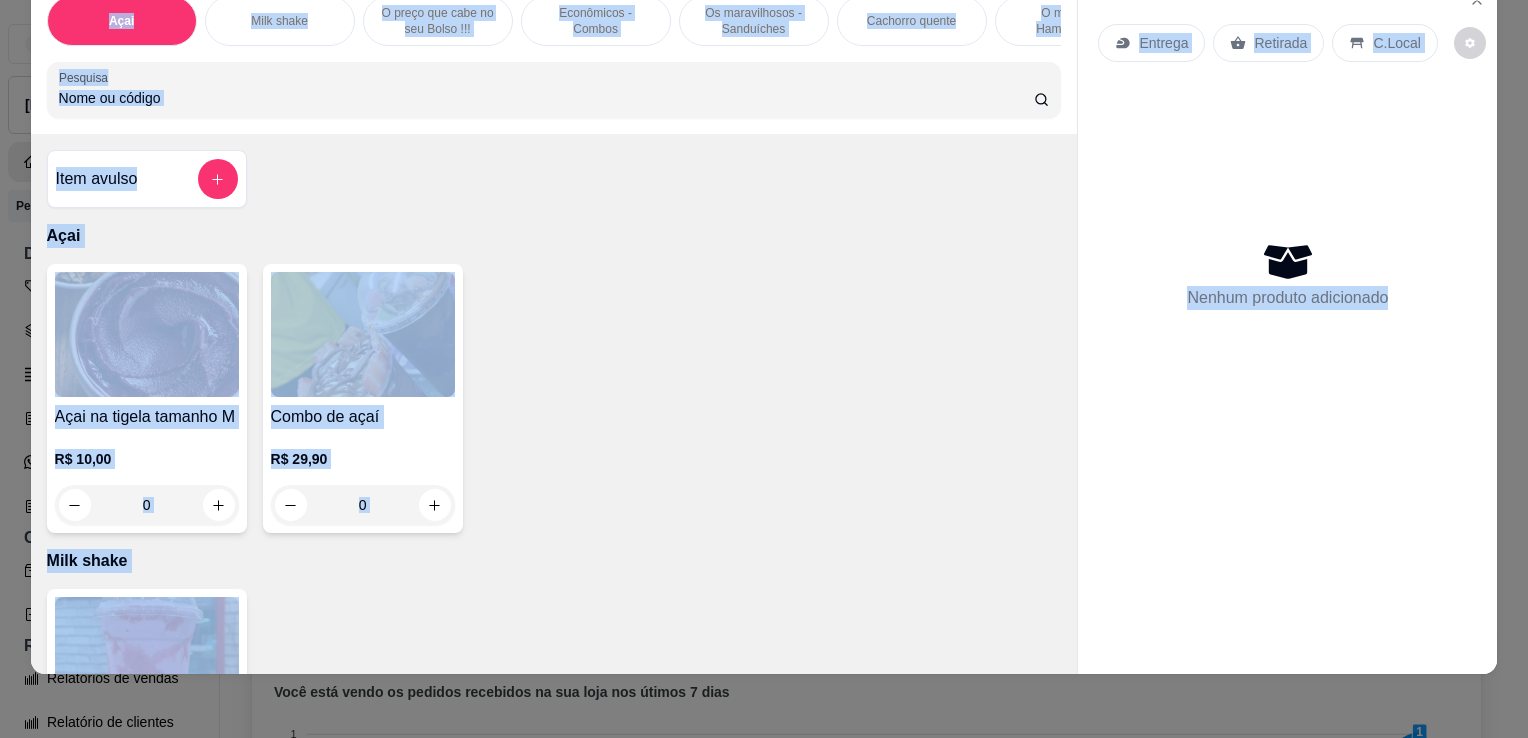 click at bounding box center [1287, 658] 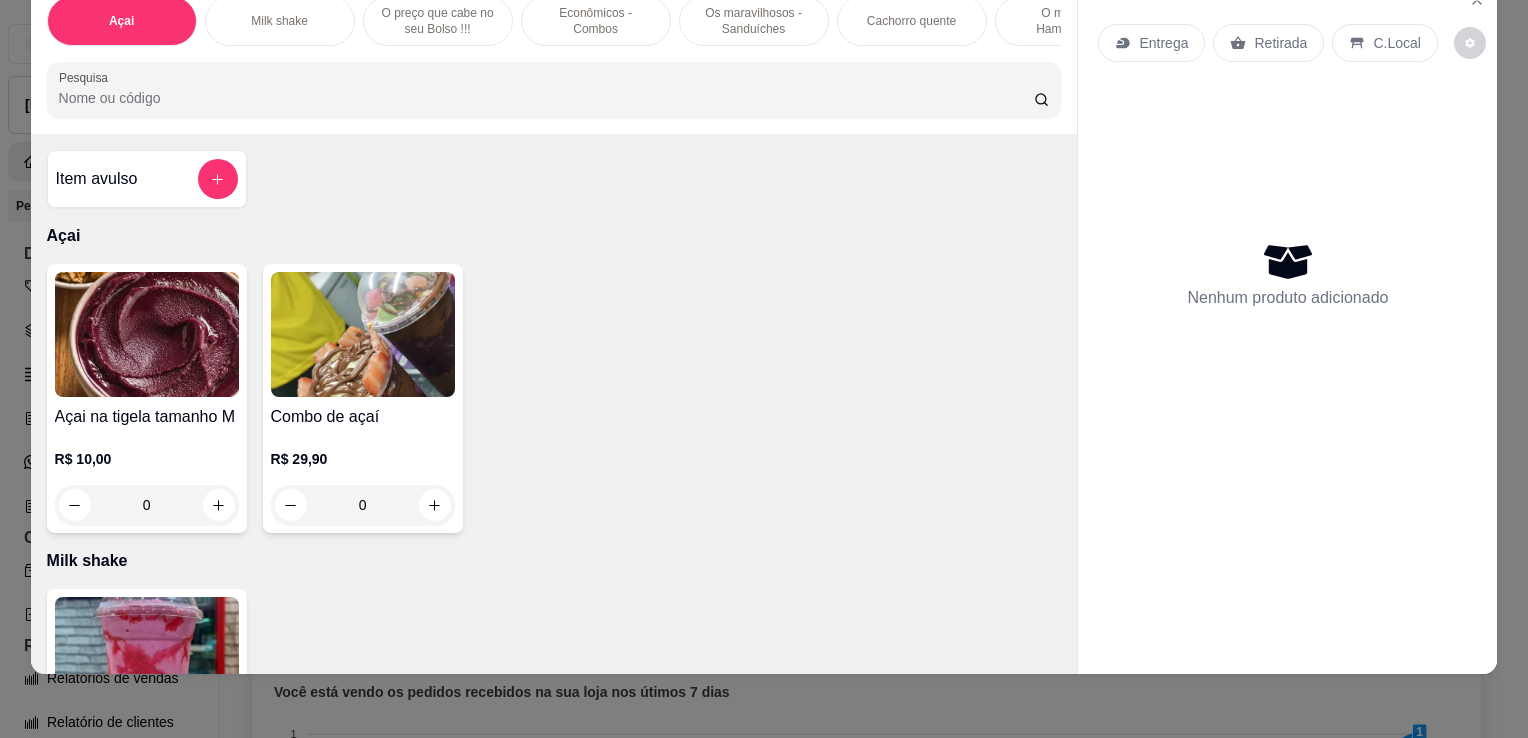 click 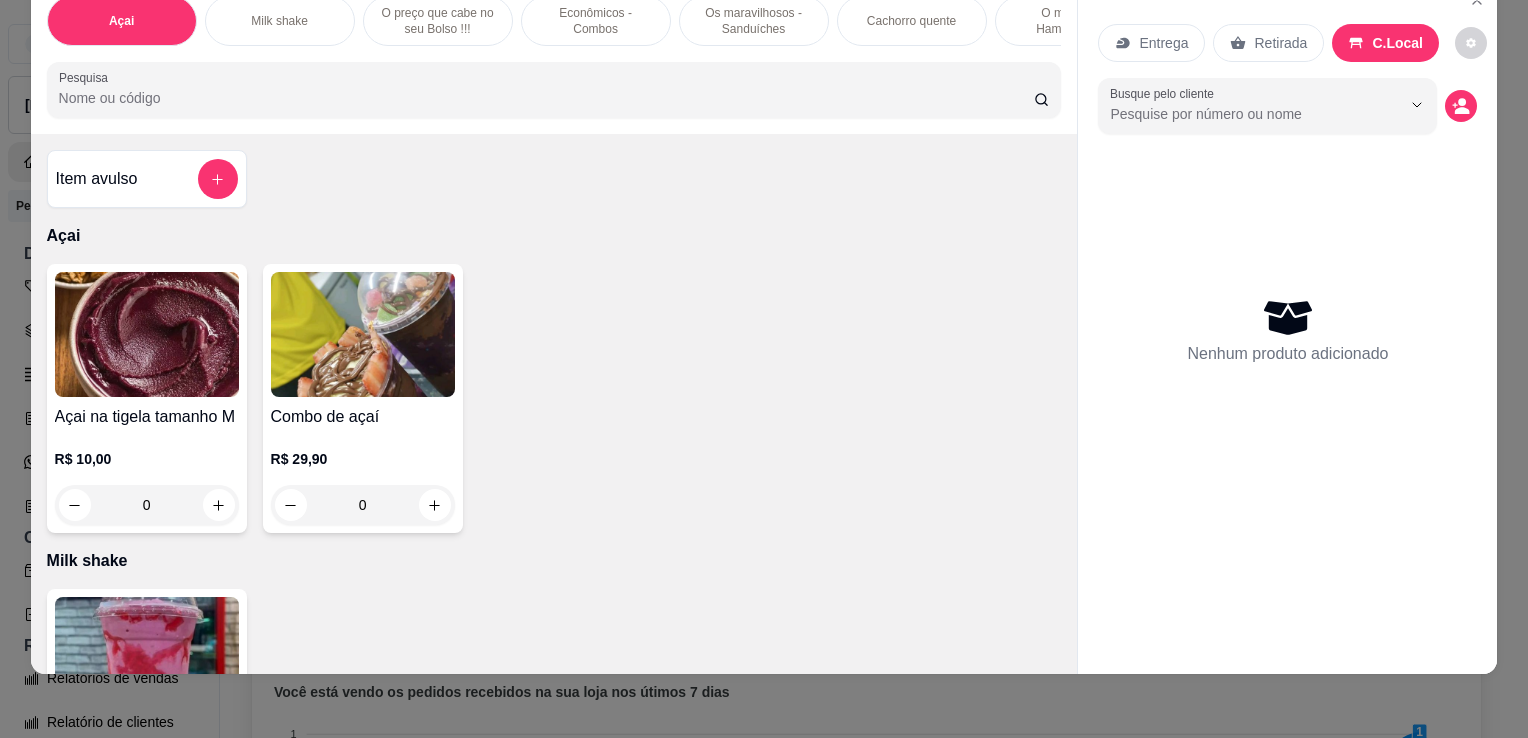 click on "C.Local" at bounding box center [1385, 43] 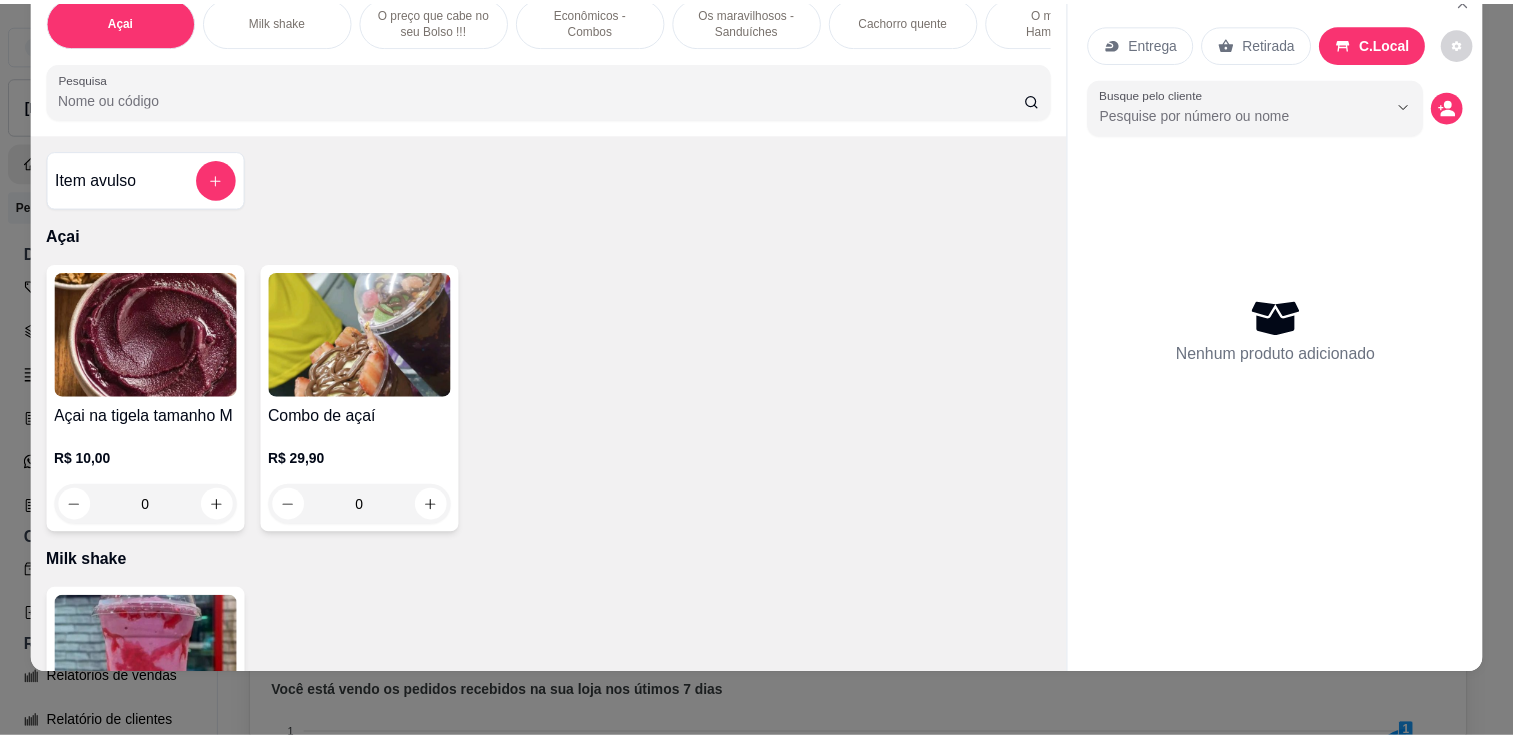 scroll, scrollTop: 0, scrollLeft: 0, axis: both 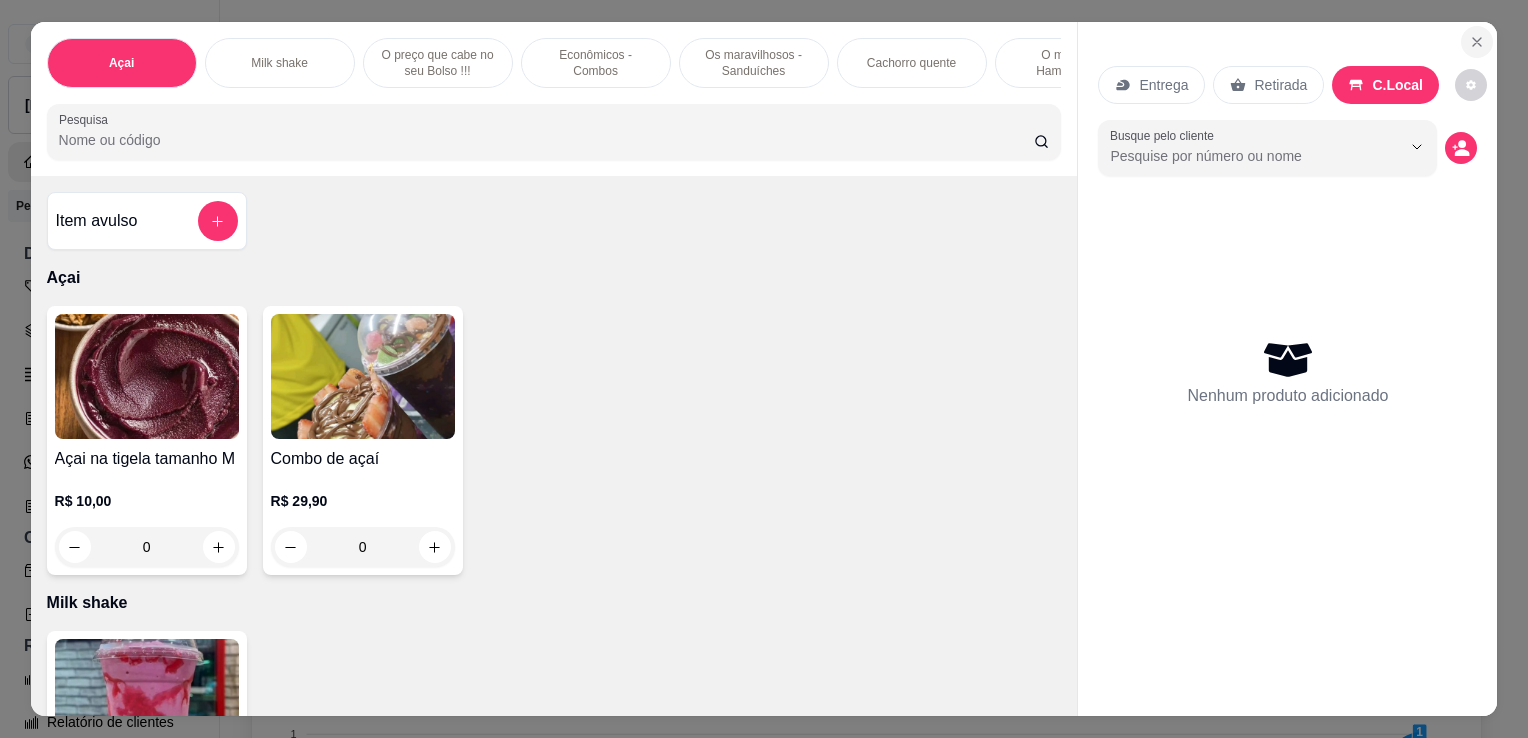 click at bounding box center [1477, 42] 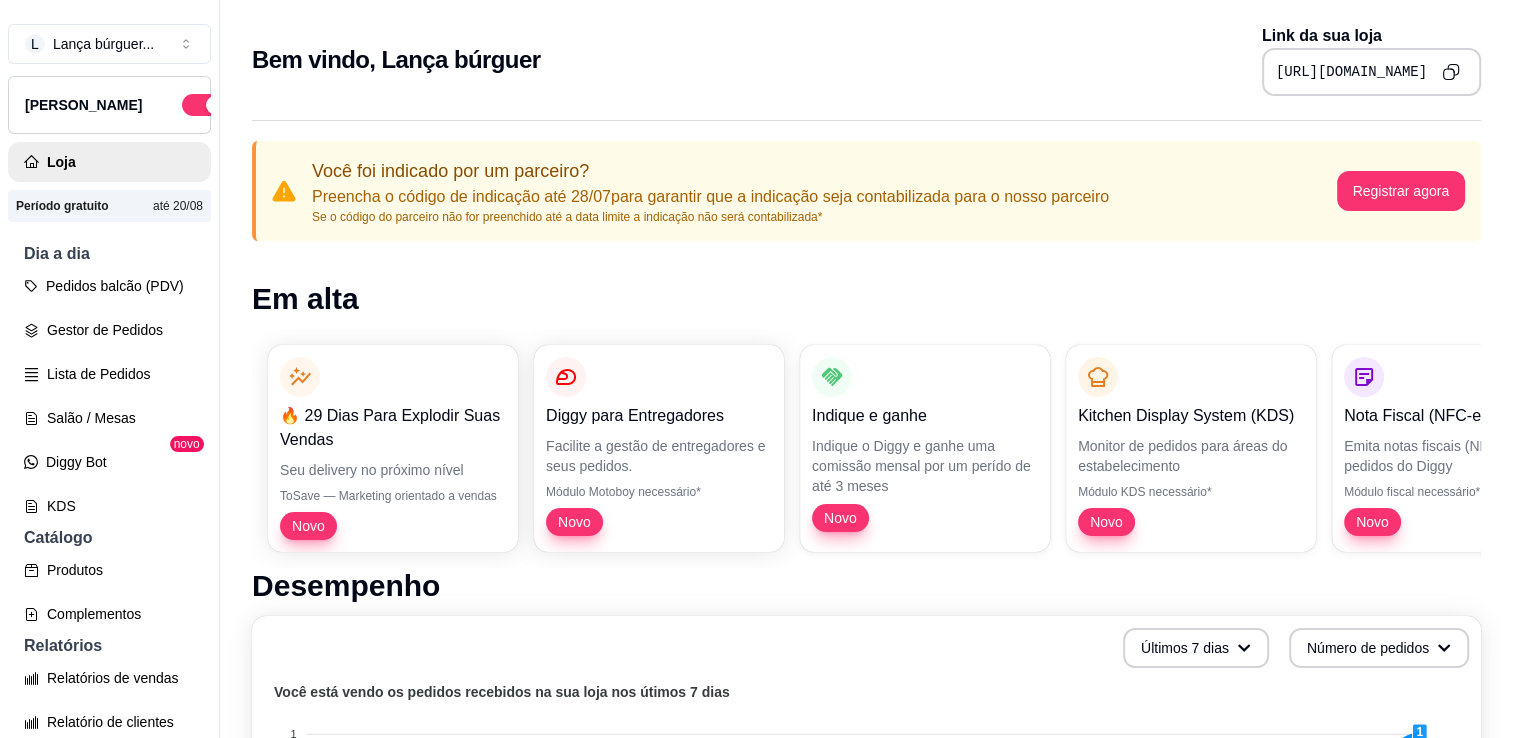 scroll, scrollTop: 631, scrollLeft: 0, axis: vertical 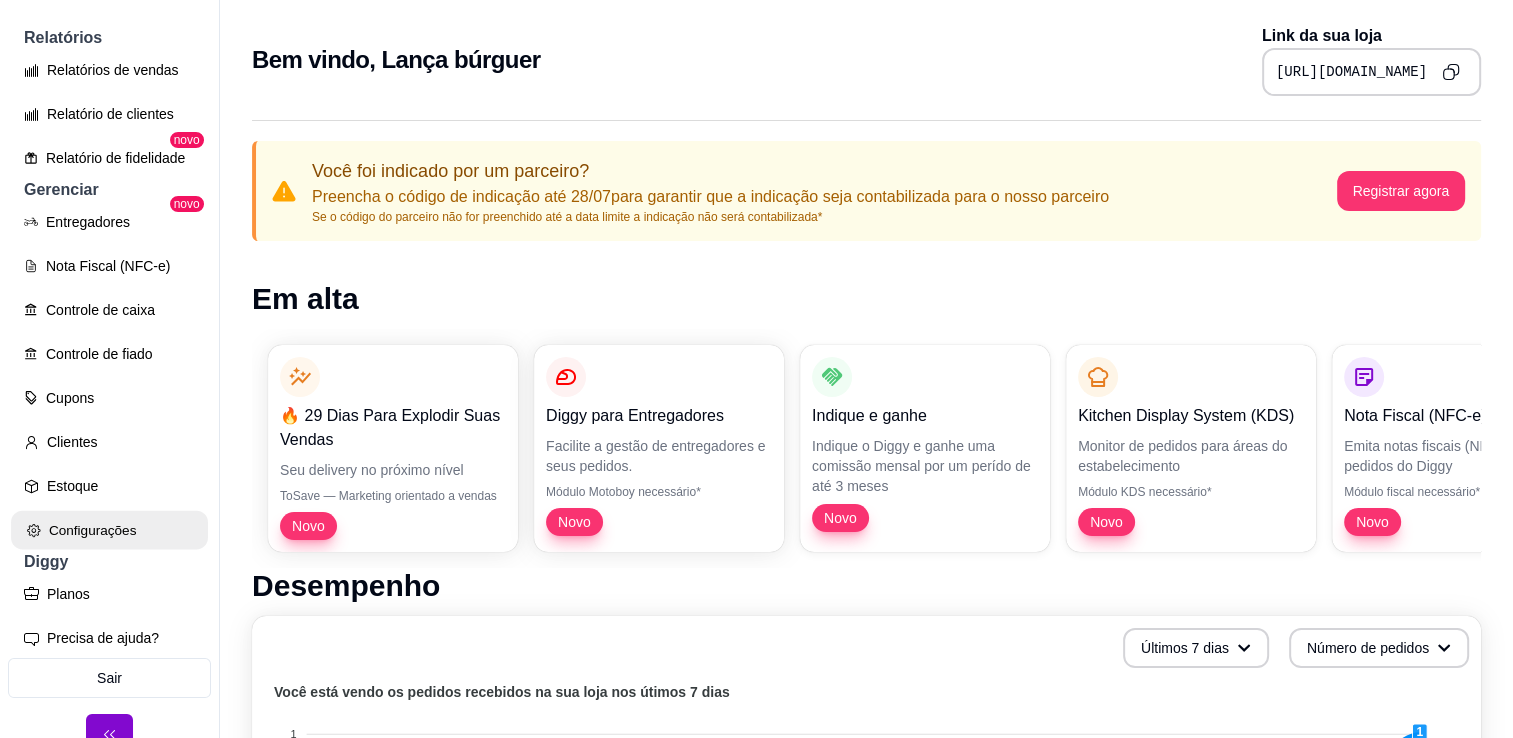 click on "Configurações" at bounding box center [109, 530] 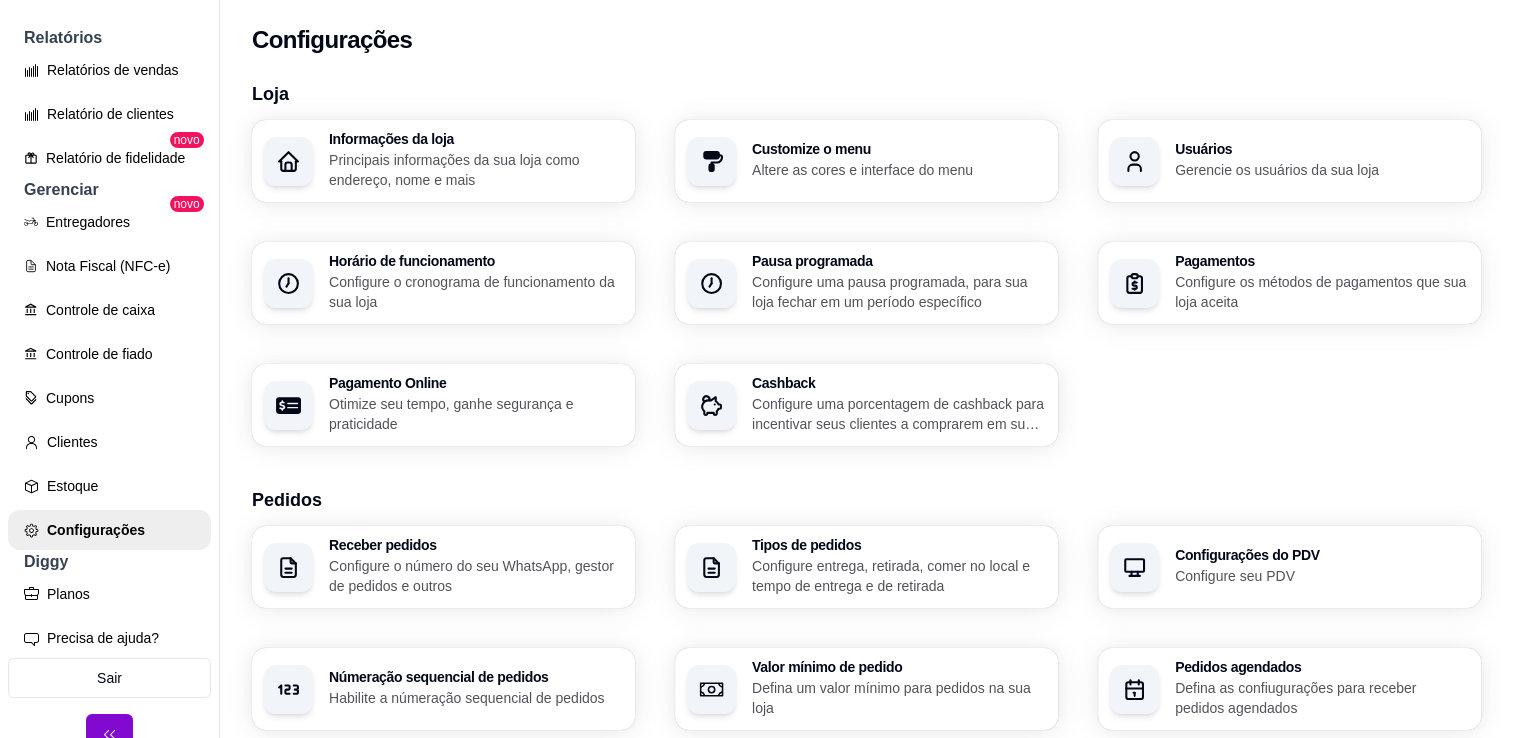 scroll, scrollTop: 32, scrollLeft: 0, axis: vertical 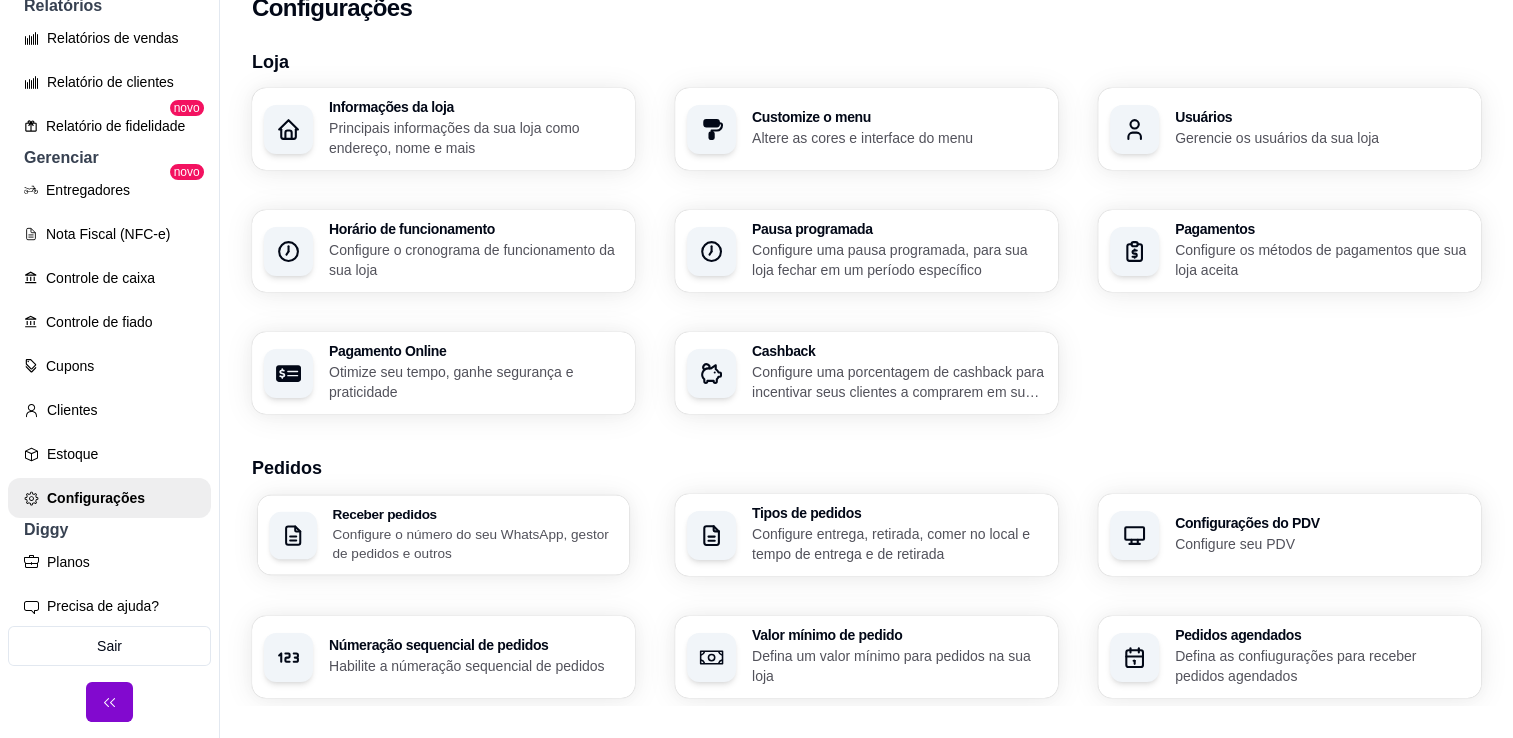 click on "Configure o número do seu WhatsApp, gestor de pedidos e outros" at bounding box center [474, 543] 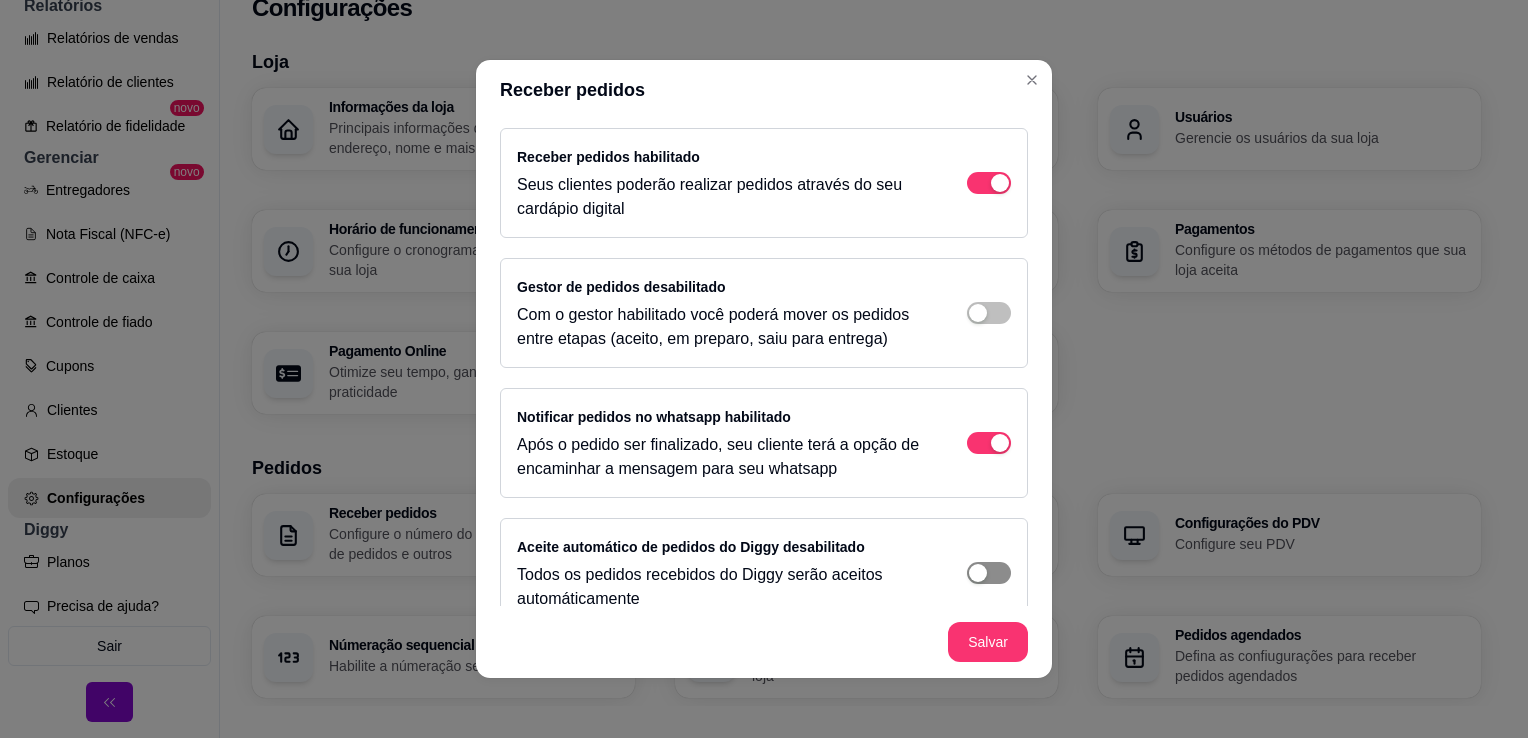click at bounding box center (989, 183) 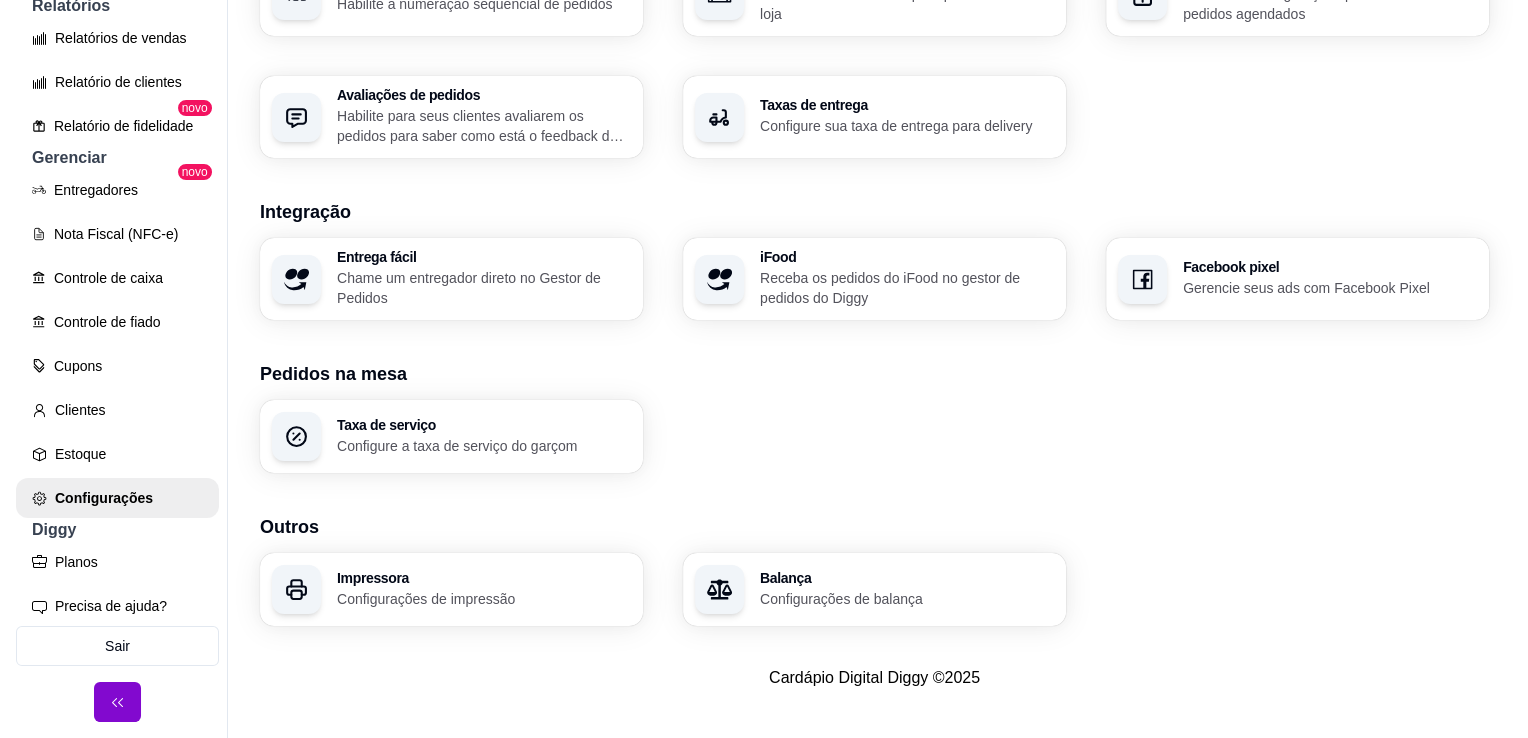 scroll, scrollTop: 676, scrollLeft: 0, axis: vertical 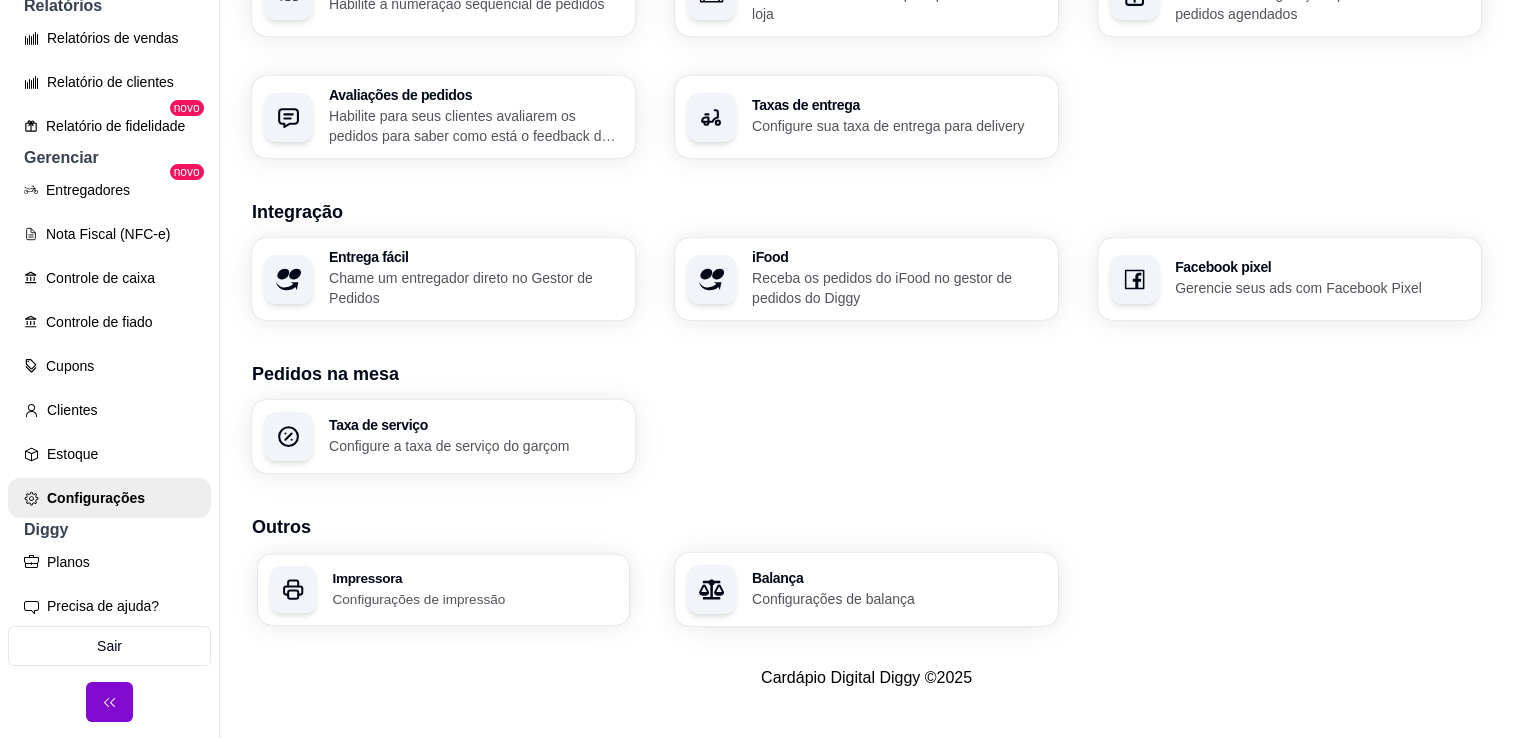 click on "Impressora" at bounding box center (474, 578) 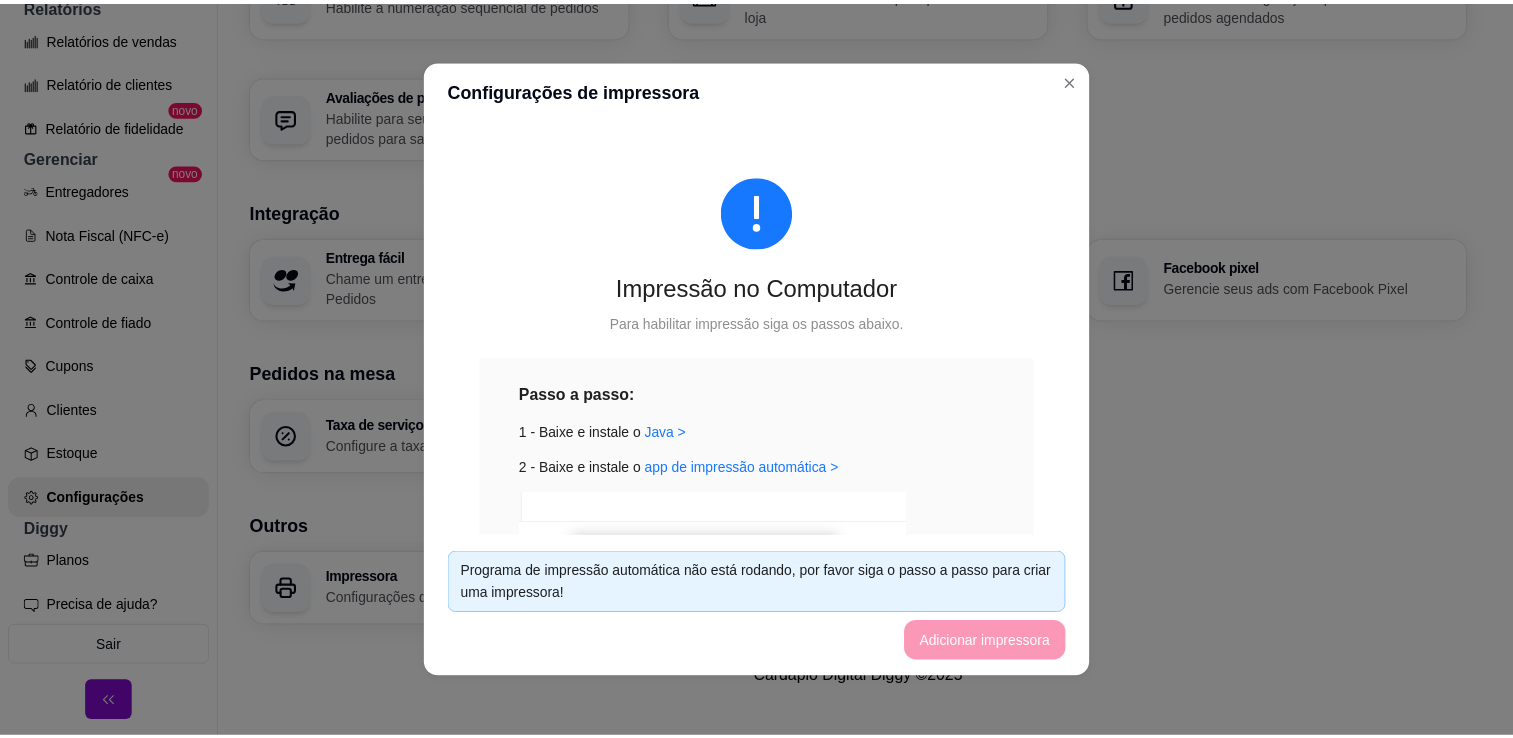 scroll, scrollTop: 364, scrollLeft: 0, axis: vertical 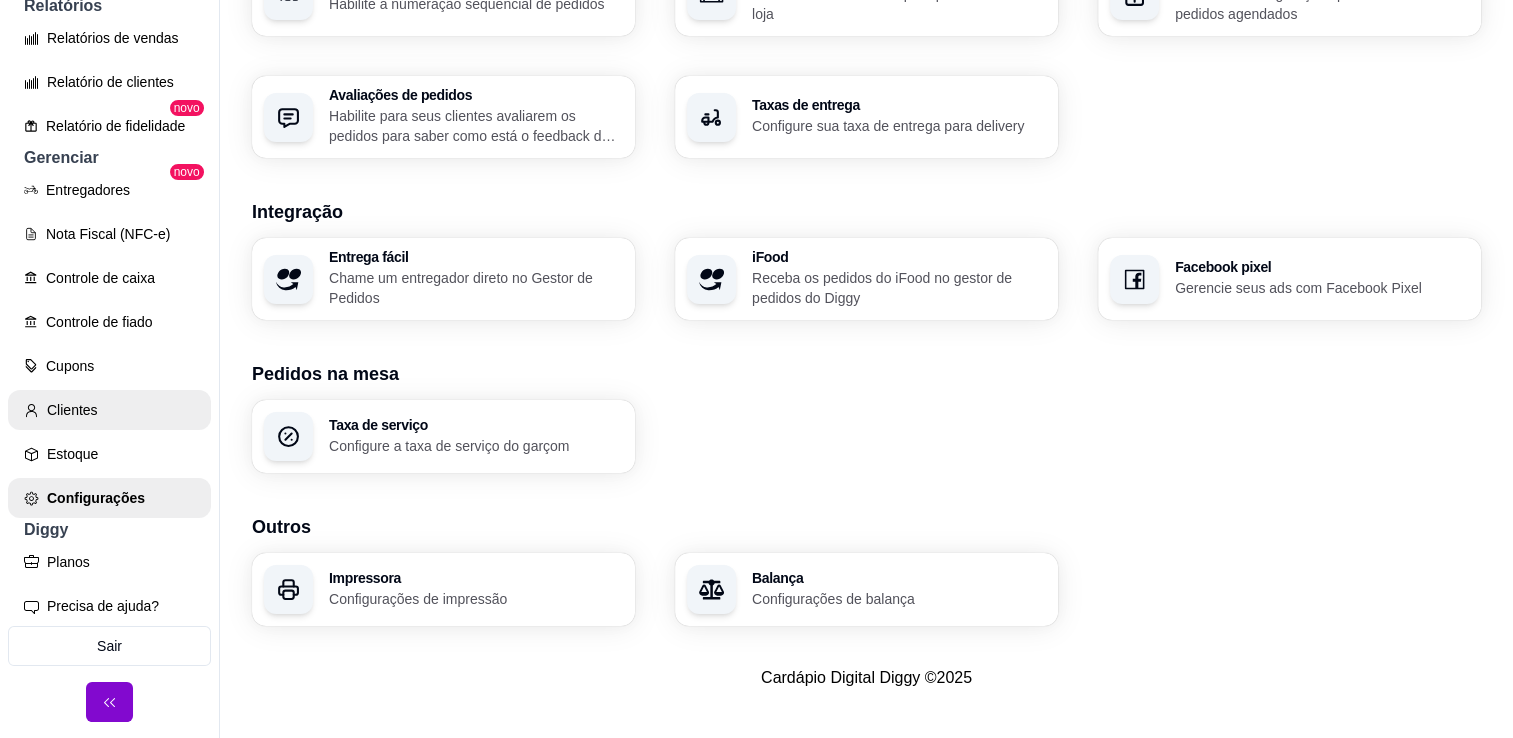click on "Clientes" at bounding box center [109, 410] 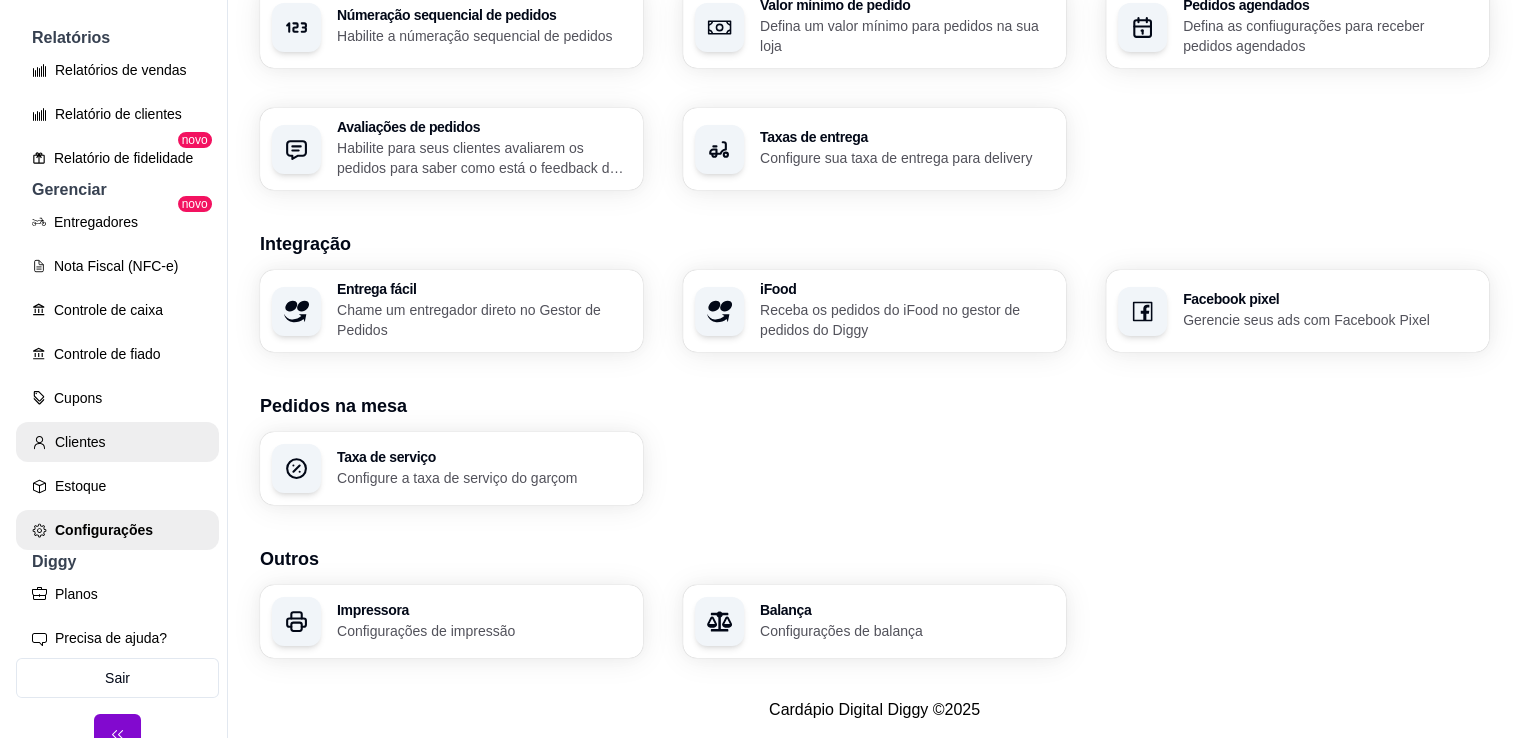 scroll, scrollTop: 0, scrollLeft: 0, axis: both 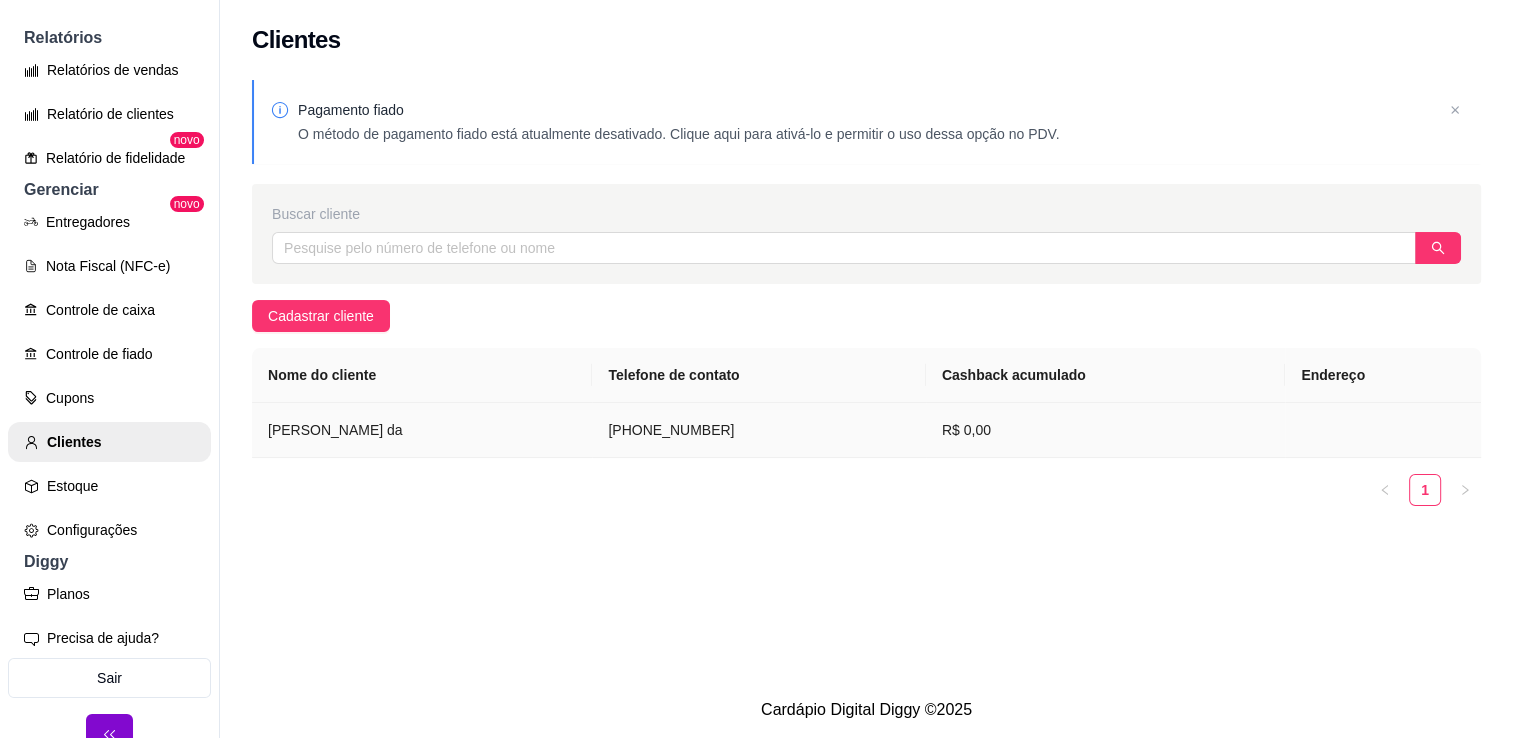 click on "Kleybson souza da" at bounding box center [422, 430] 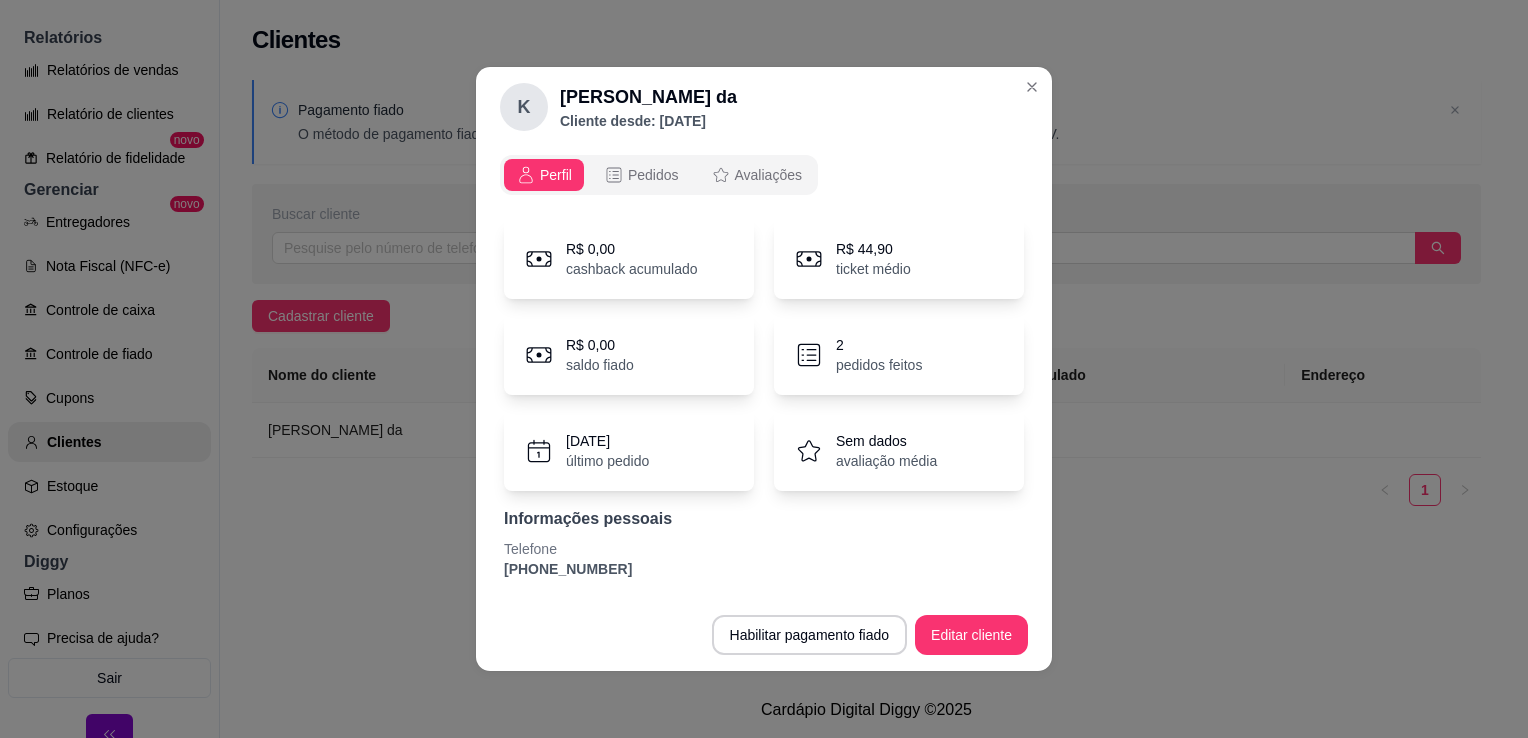 click on "Perfil Pedidos Avaliações R$ 0,00 cashback acumulado R$ 44,90 ticket médio R$ 0,00 saldo fiado 2 pedidos feitos 21/07/2025 último pedido Sem dados avaliação média Informações pessoais Telefone (81) 9 8757-3918" at bounding box center (764, 373) 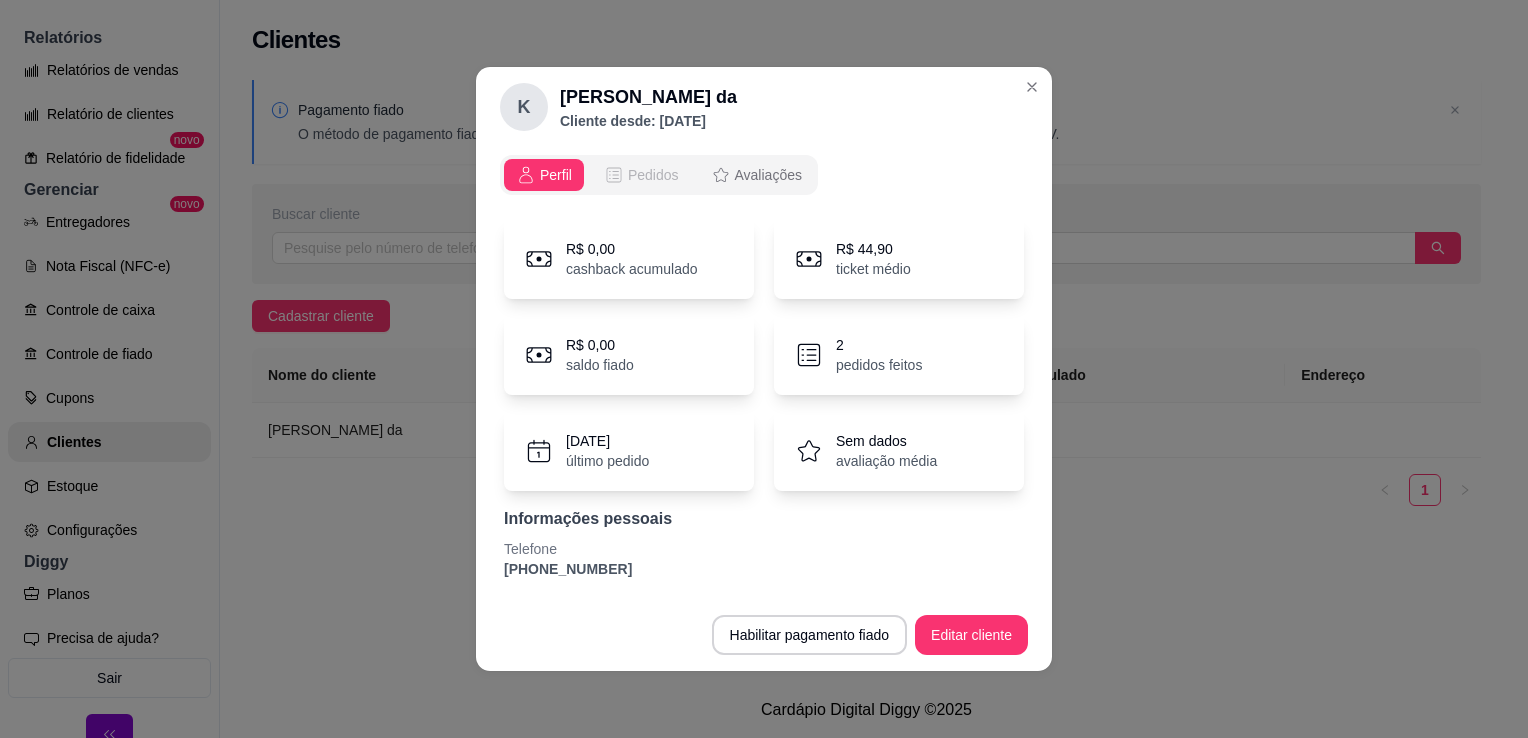 click on "Pedidos" at bounding box center [641, 175] 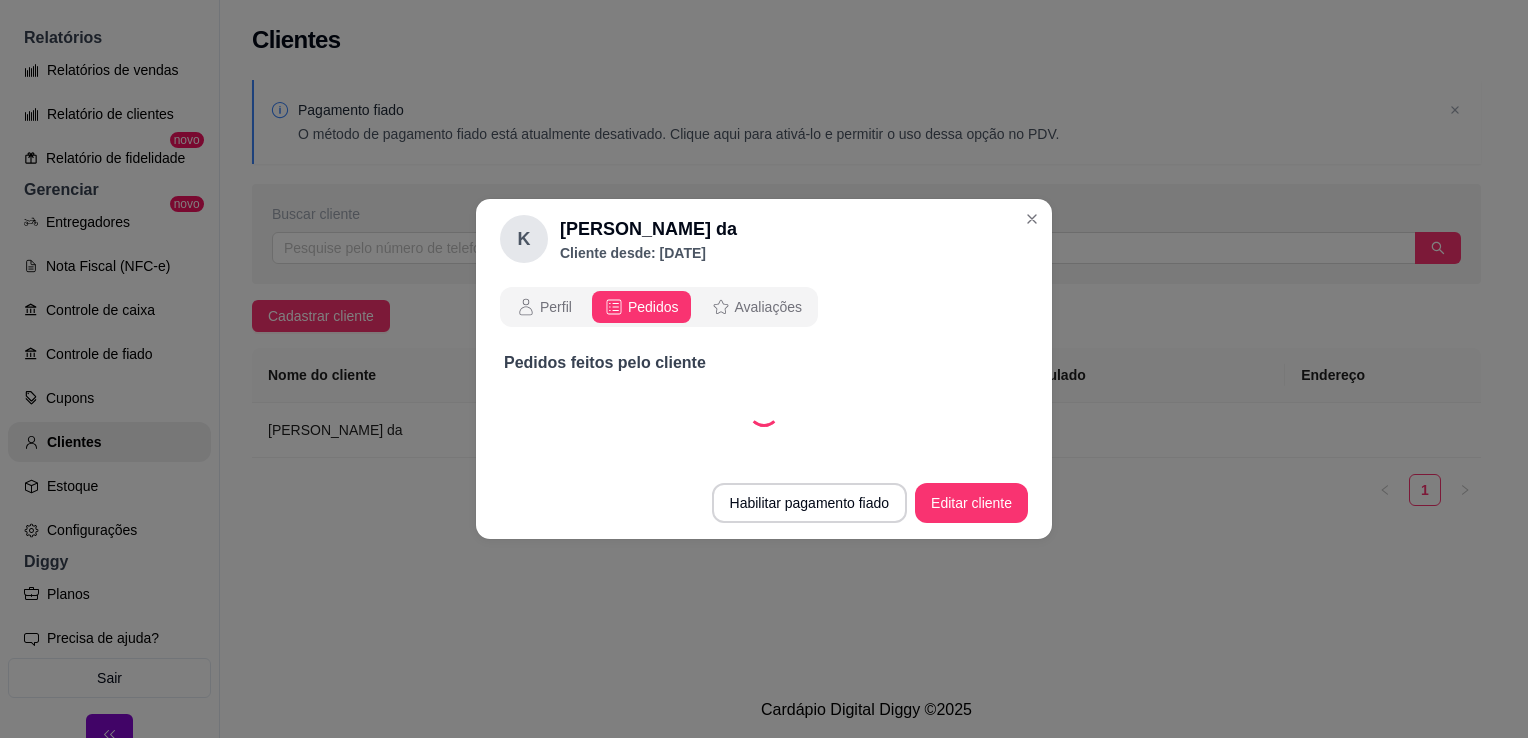 select on "30" 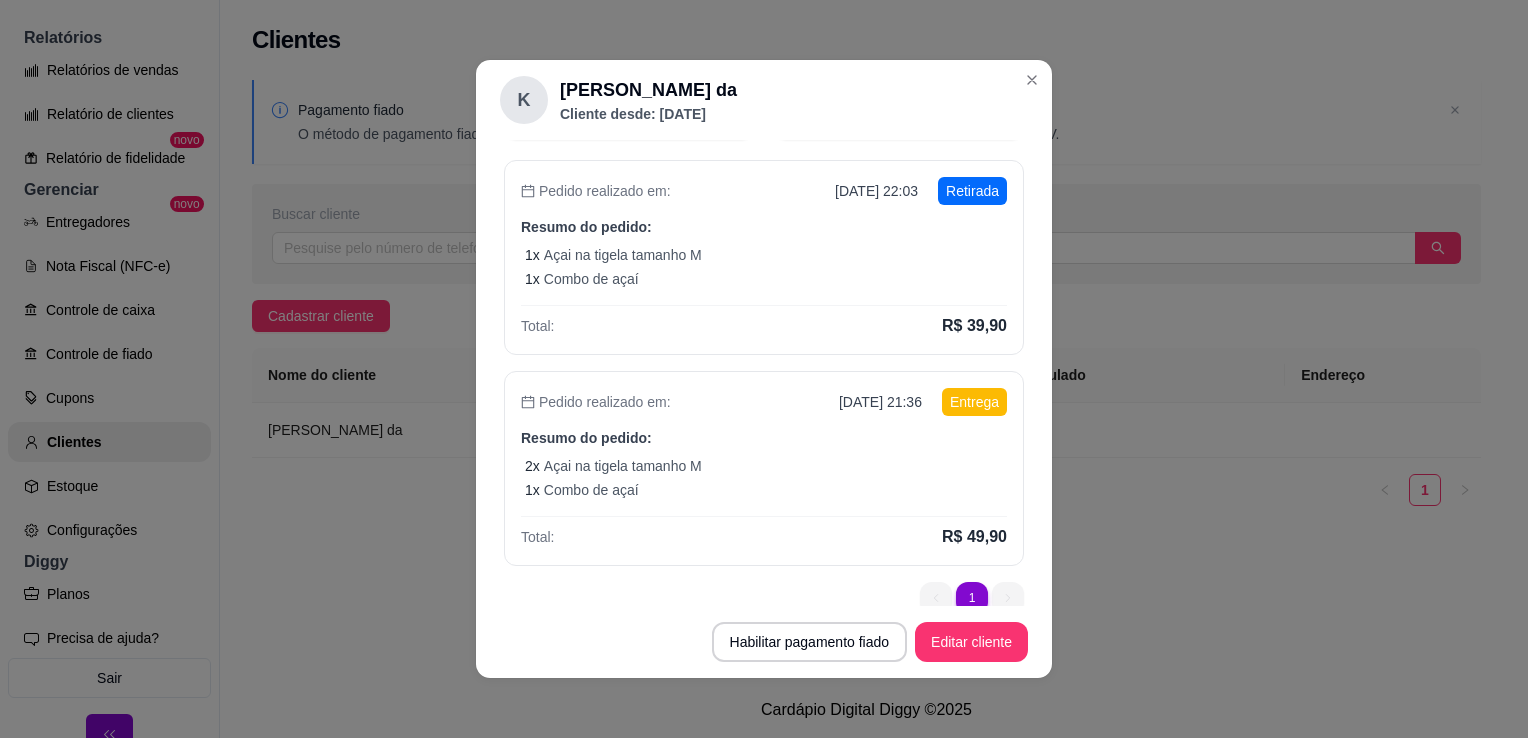 scroll, scrollTop: 190, scrollLeft: 0, axis: vertical 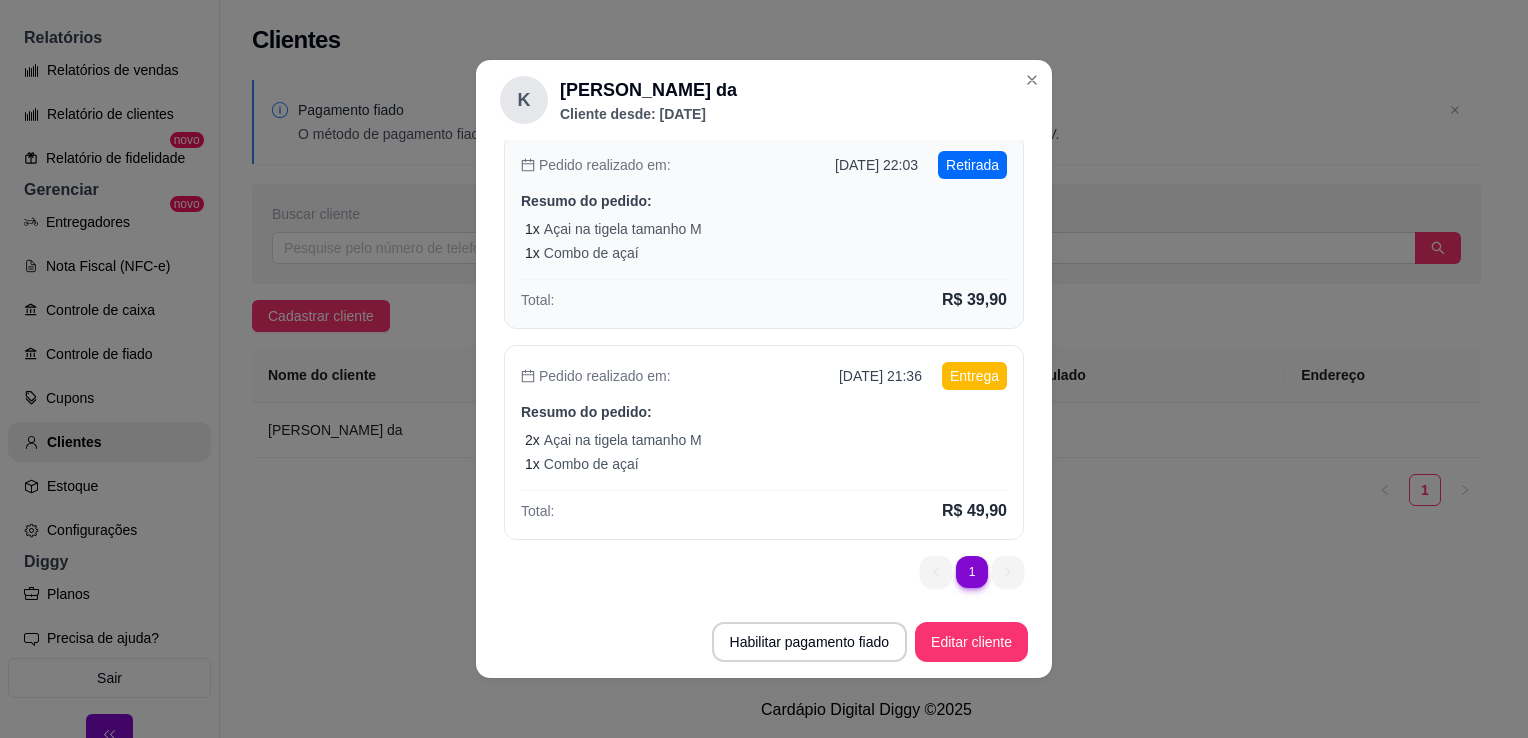 click on "Resumo do pedido:" at bounding box center [764, 201] 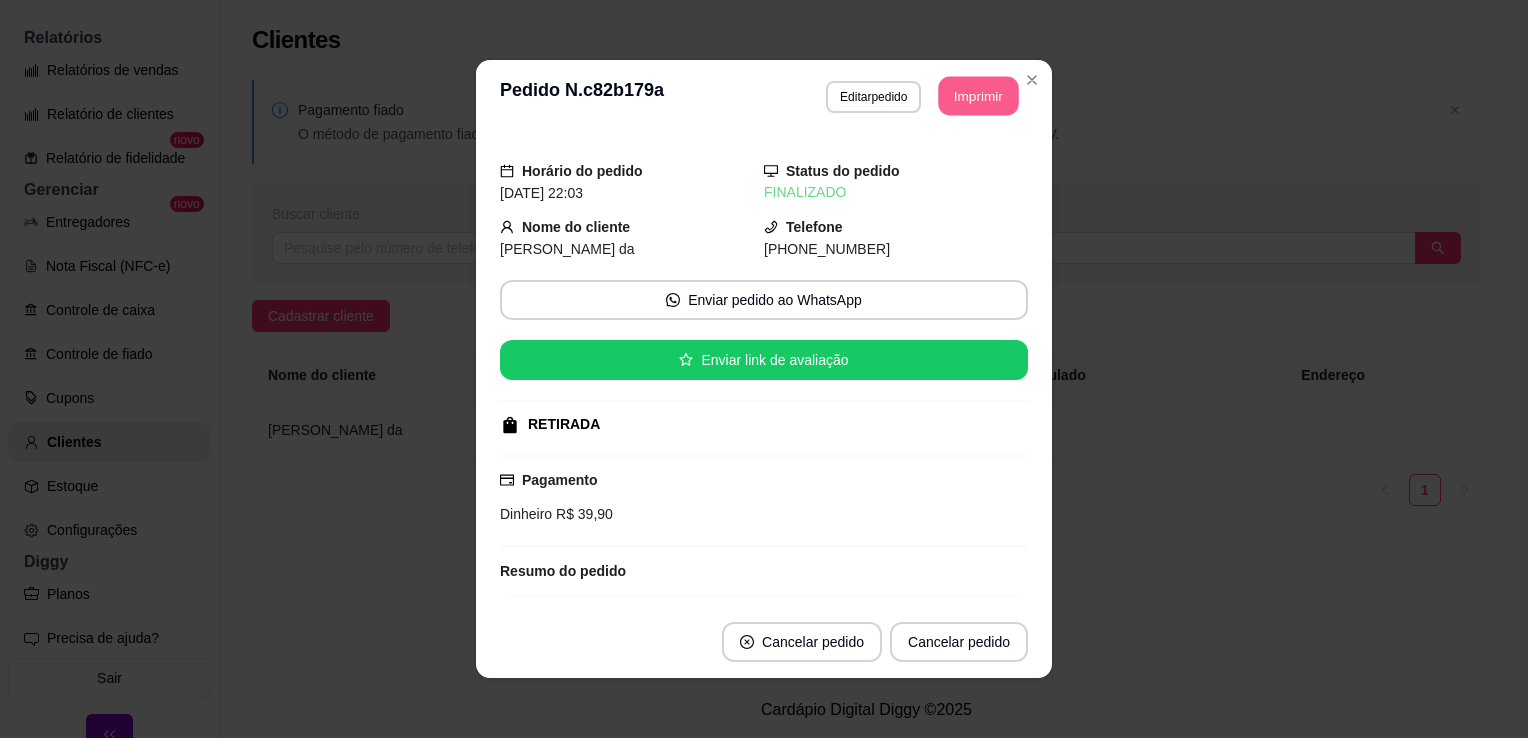 click on "Imprimir" at bounding box center [979, 96] 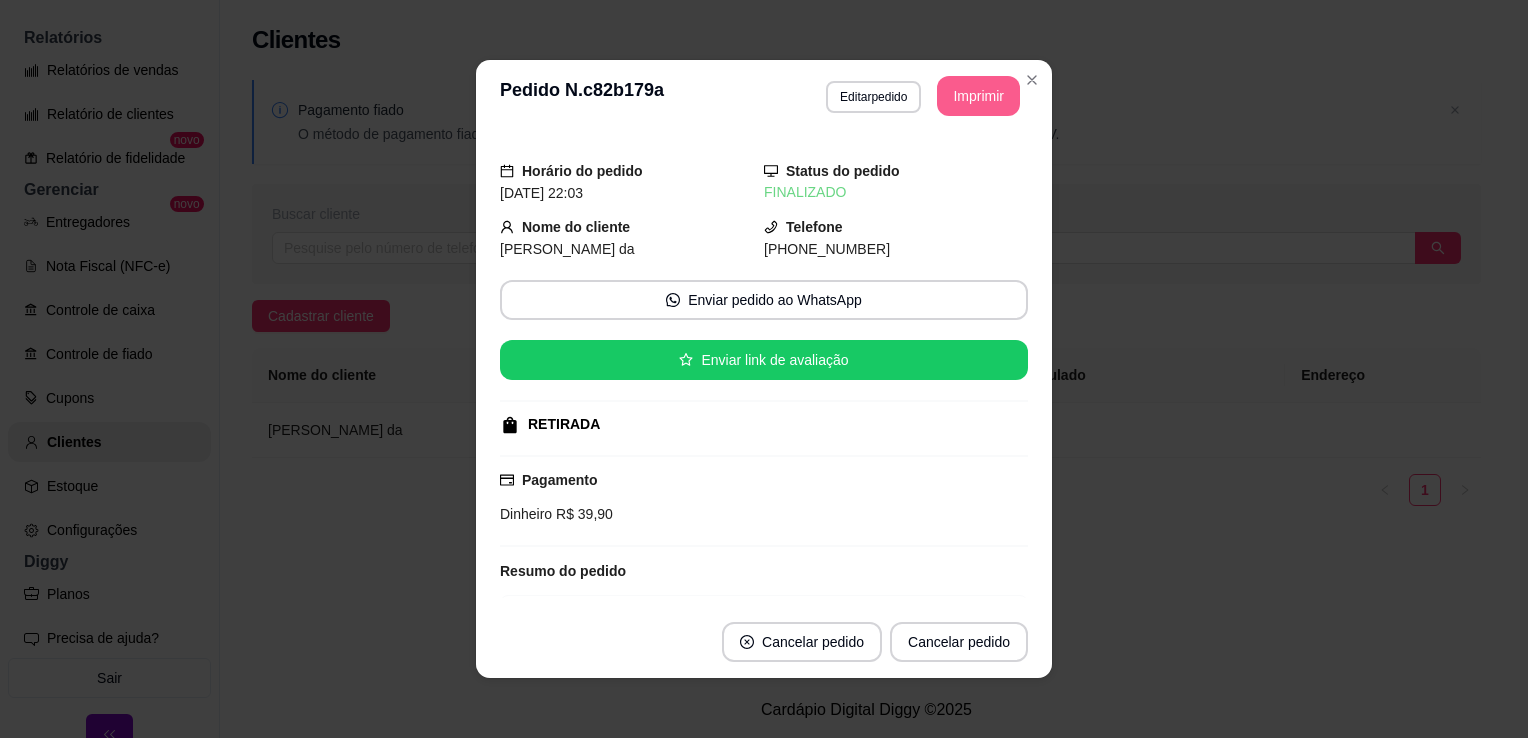 scroll, scrollTop: 0, scrollLeft: 0, axis: both 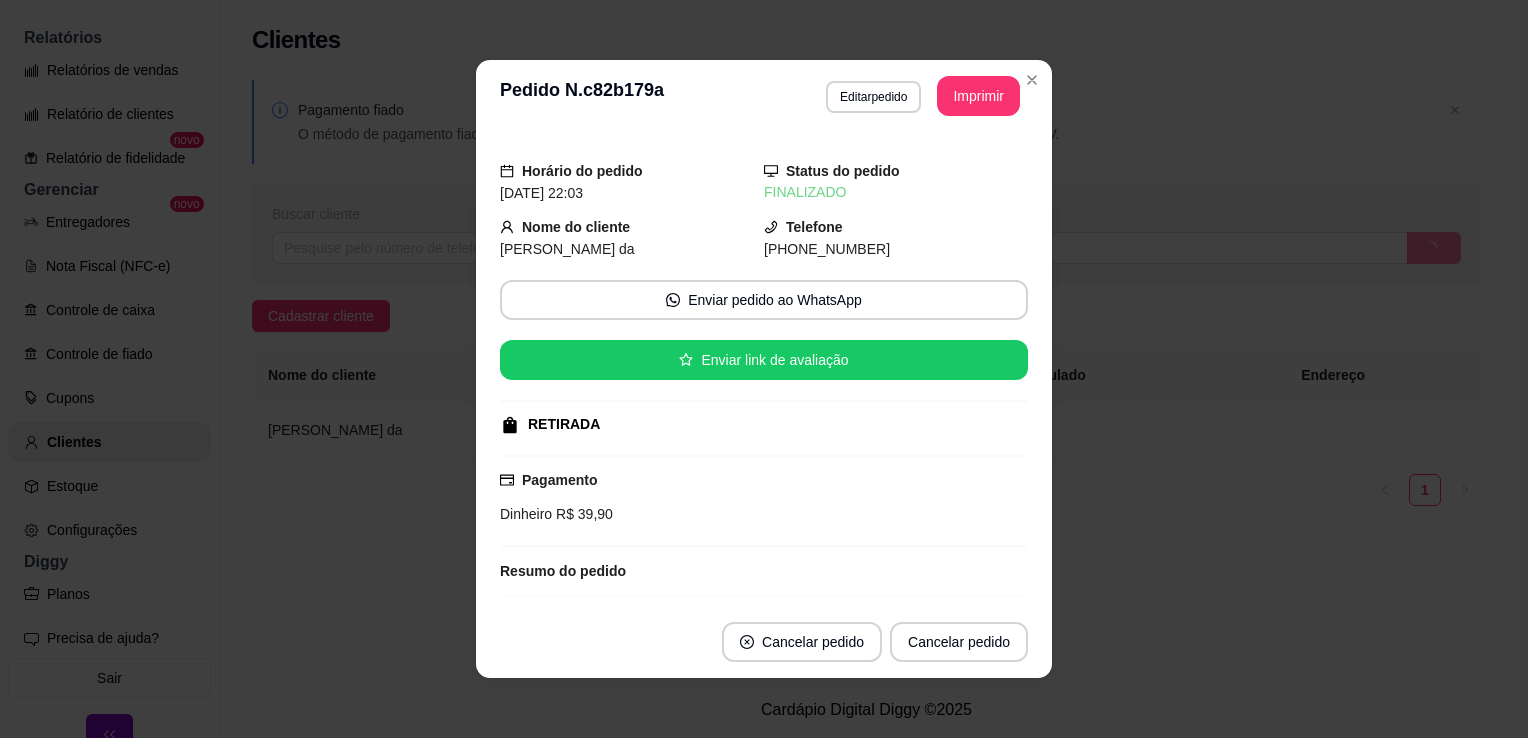 select on "30" 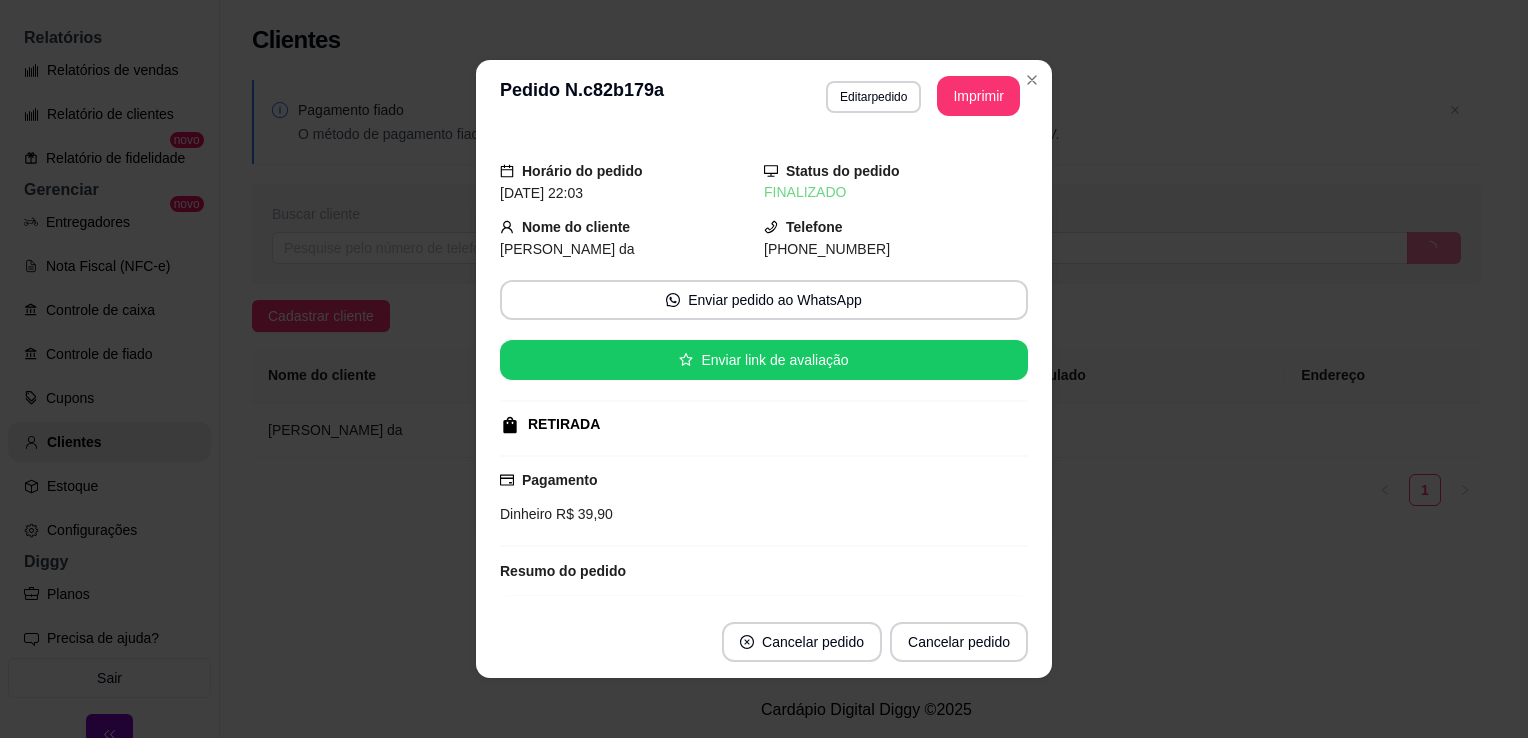 select on "ALL" 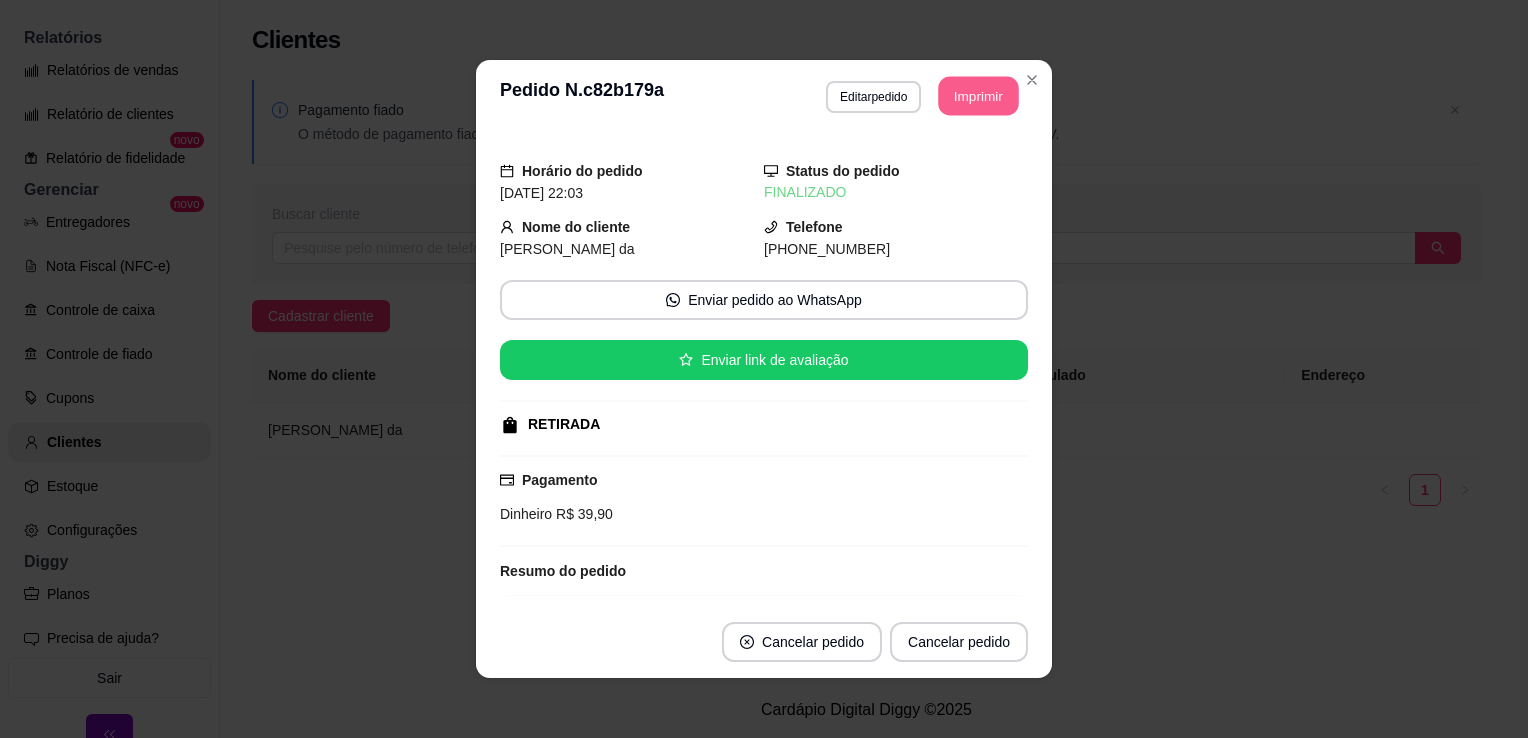 click on "Imprimir" at bounding box center [979, 96] 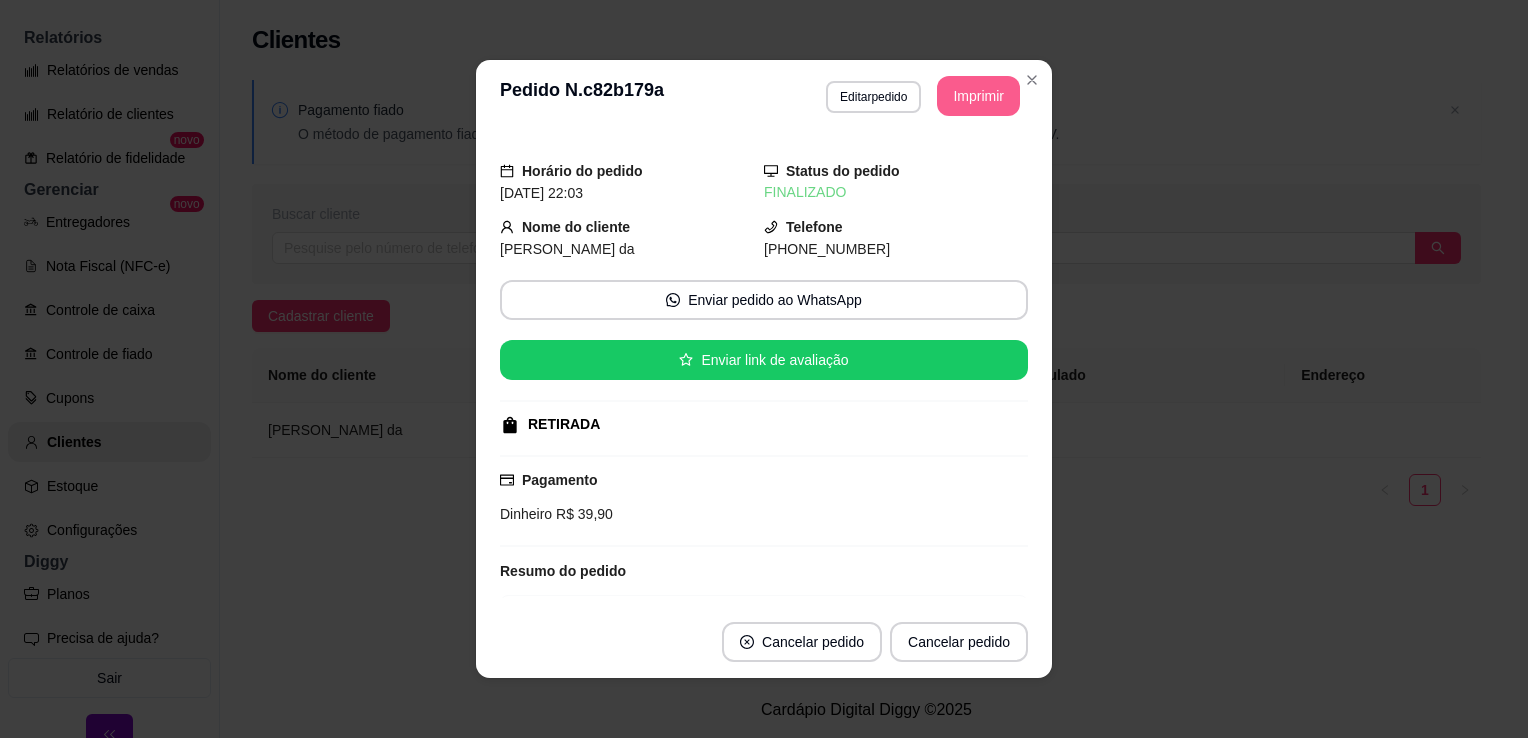 scroll, scrollTop: 0, scrollLeft: 0, axis: both 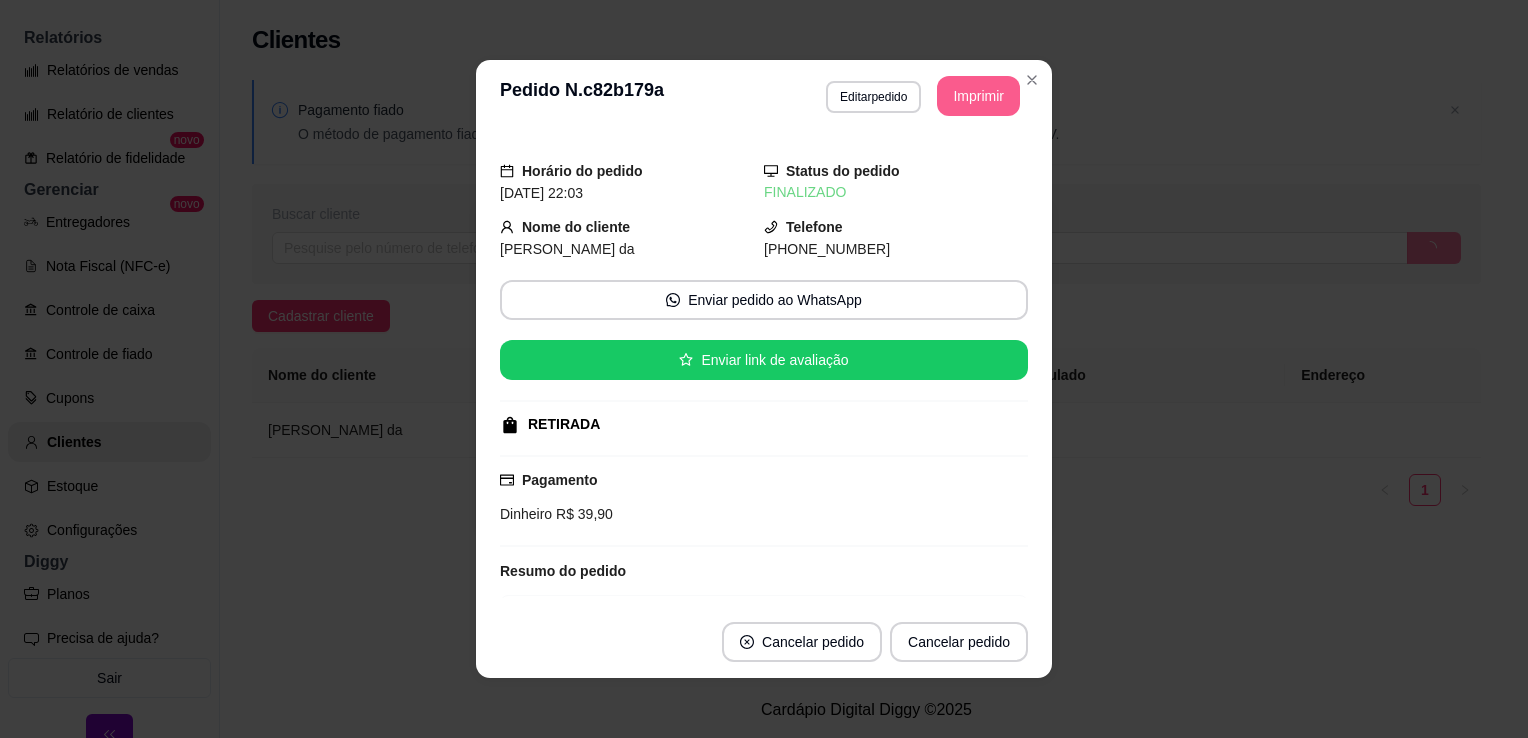 select on "30" 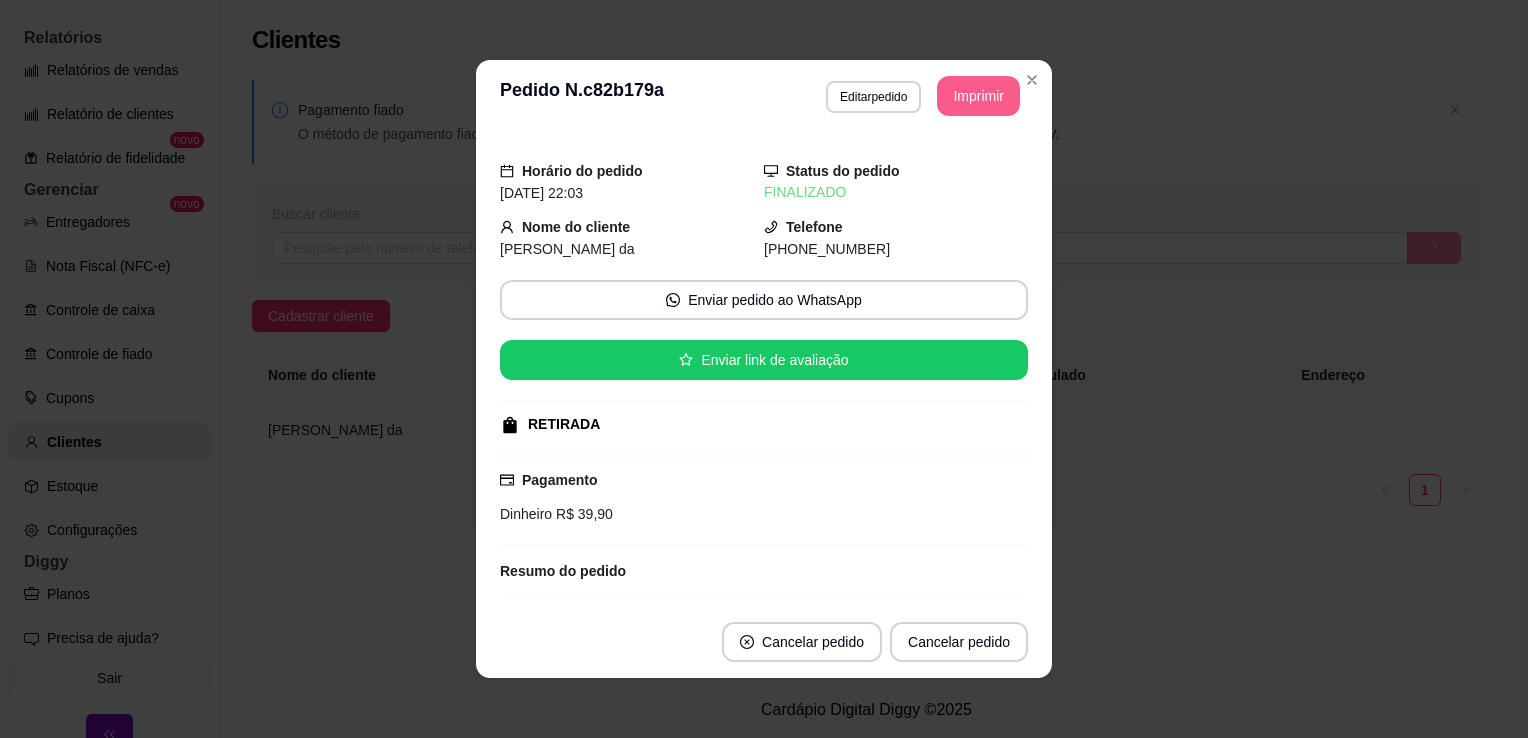 select on "ALL" 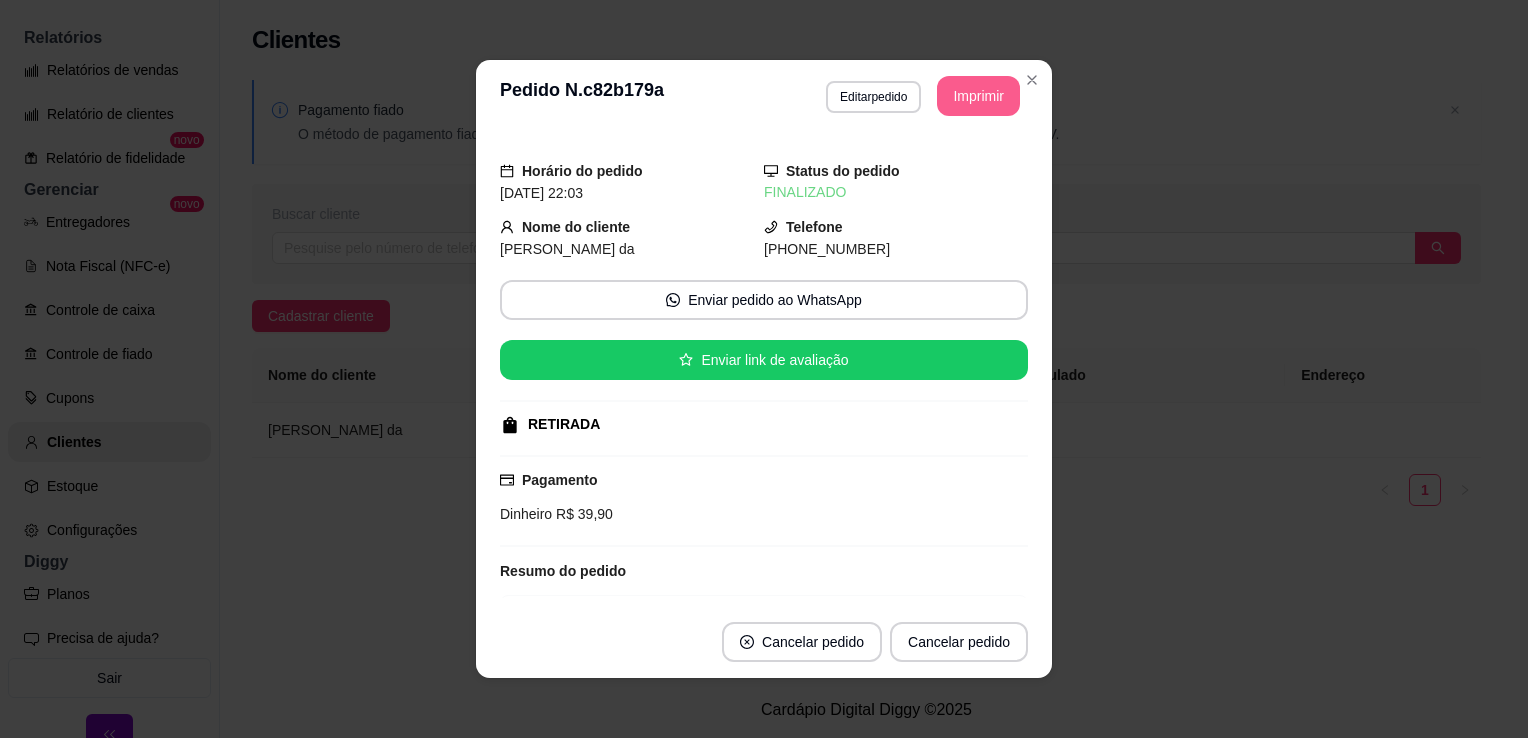type 